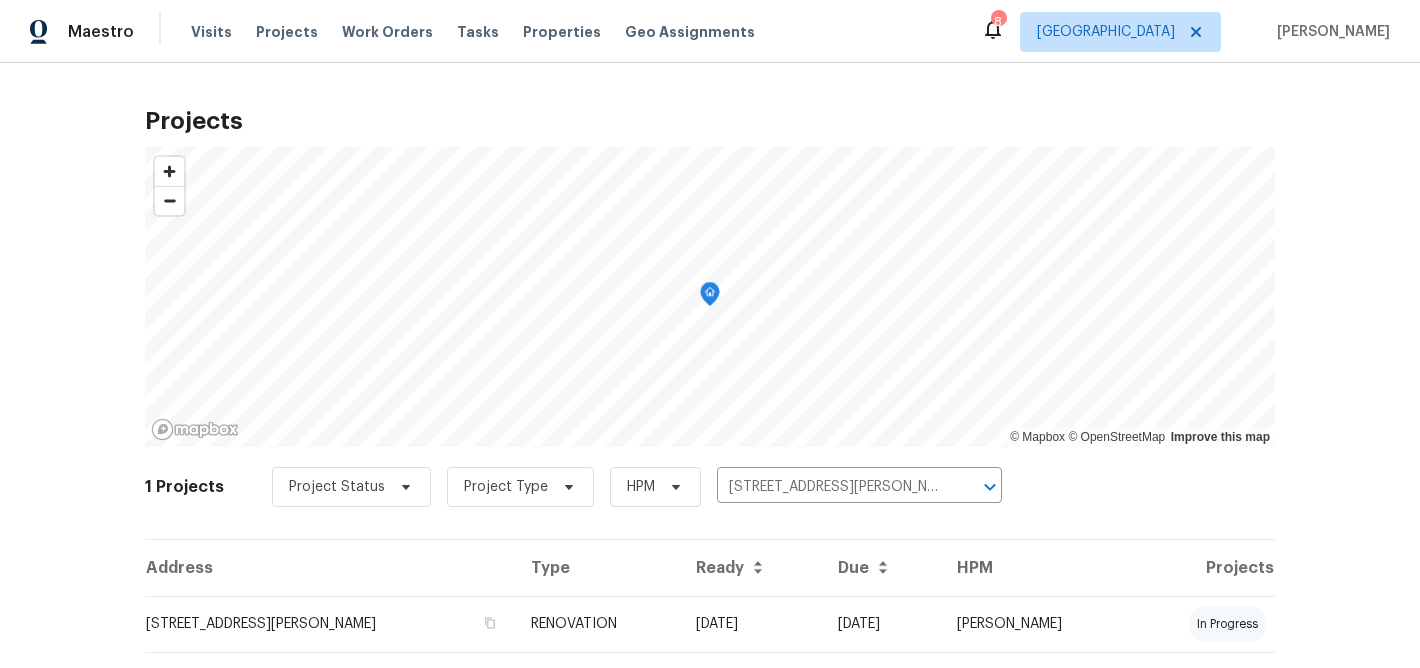 scroll, scrollTop: 0, scrollLeft: 0, axis: both 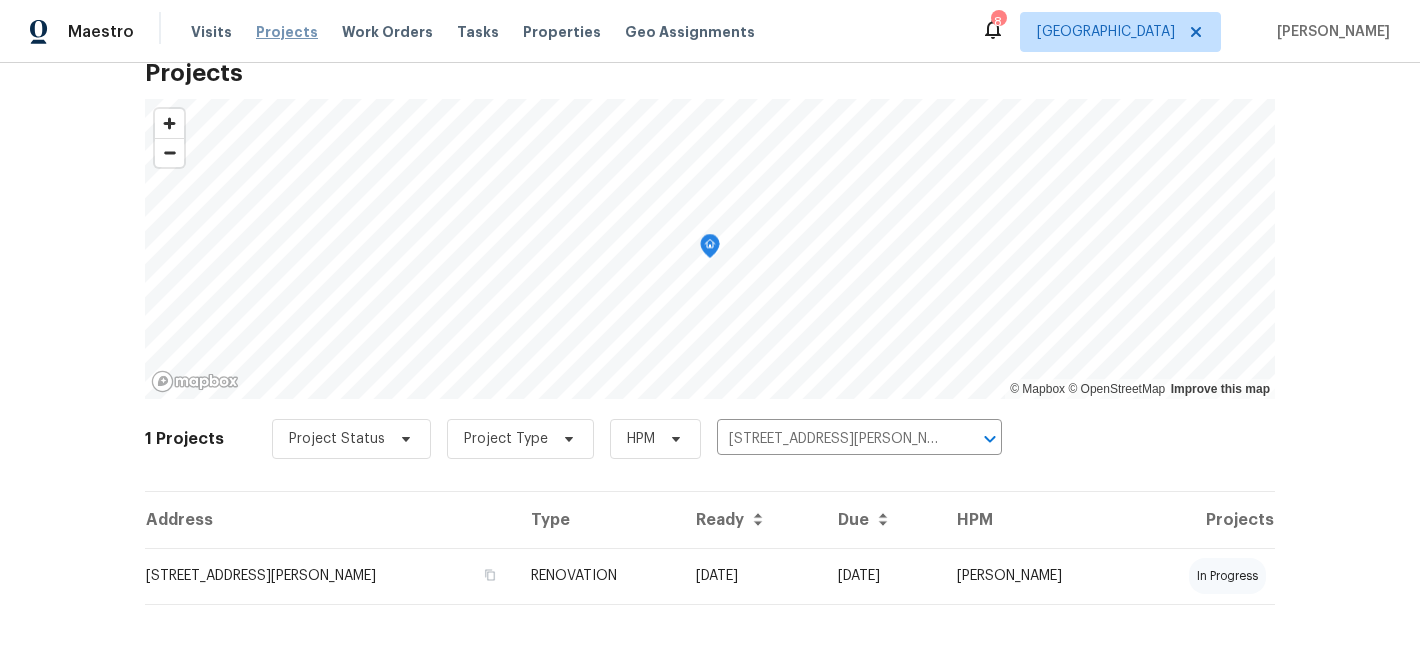 click on "Projects" at bounding box center (287, 32) 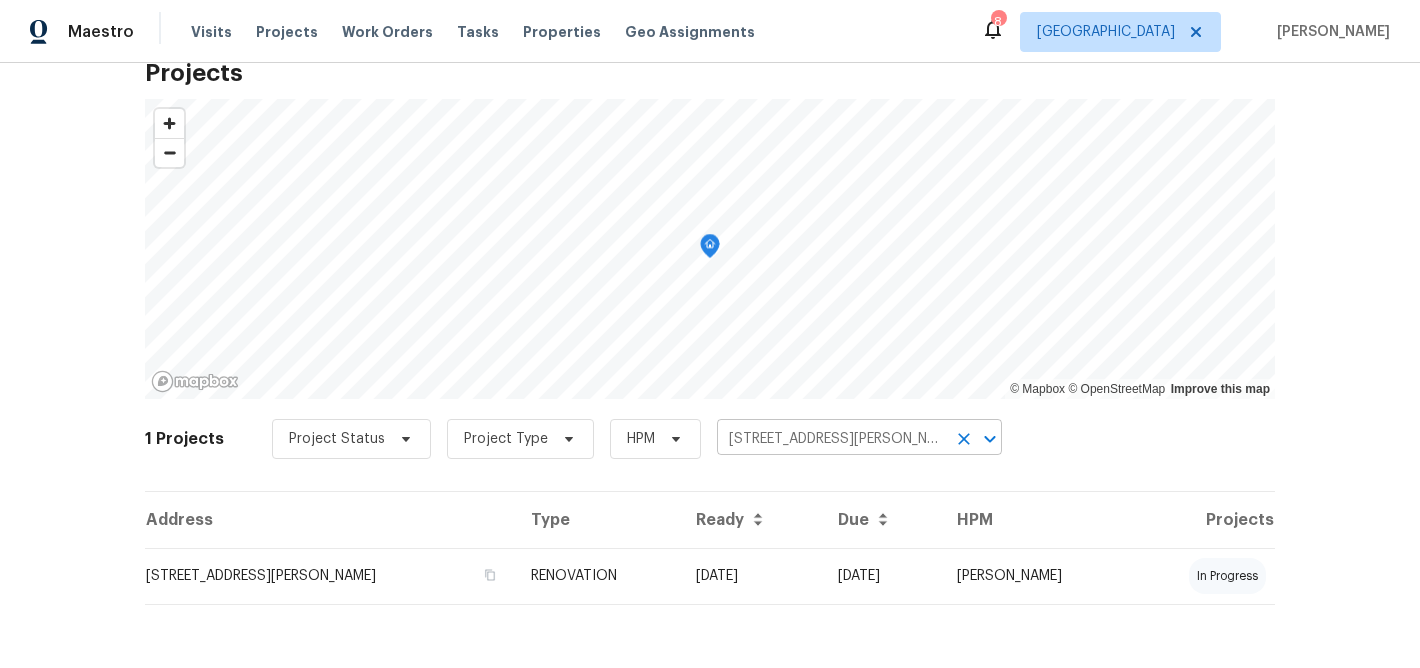 click on "191 Gardenia Dr, Troy, MO 63379" at bounding box center (831, 439) 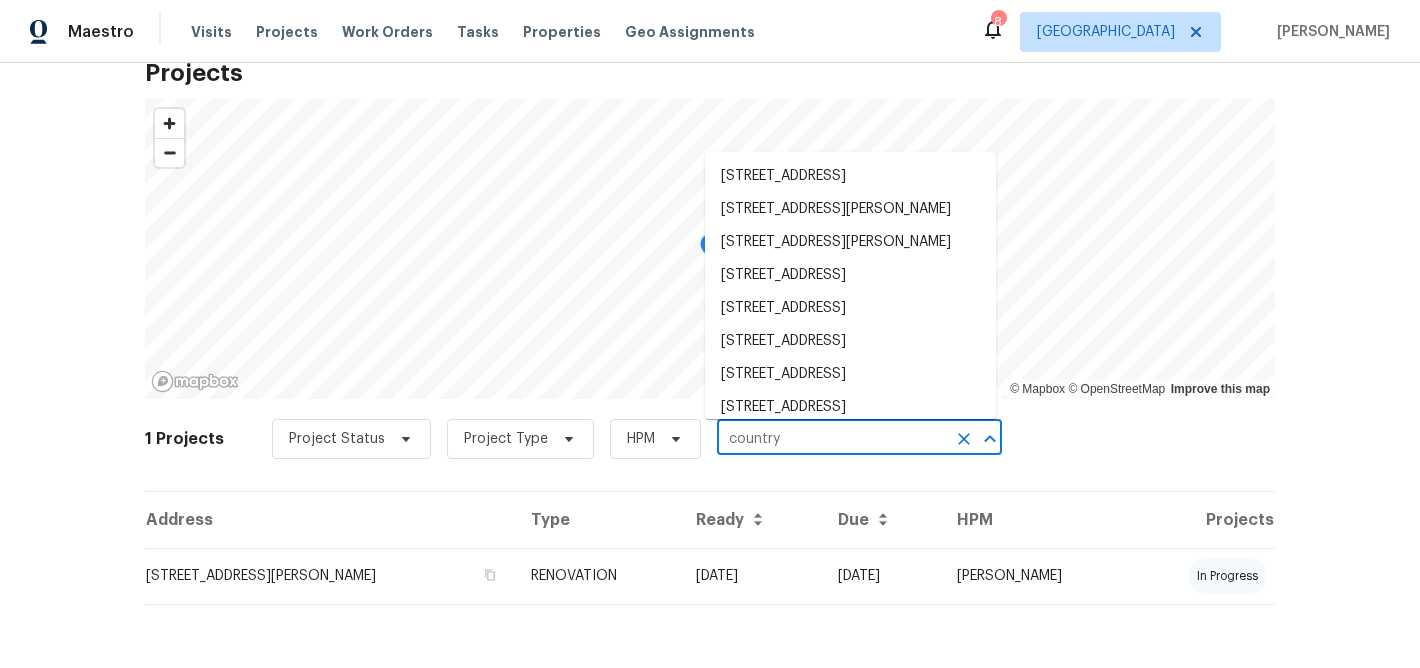 type on "country" 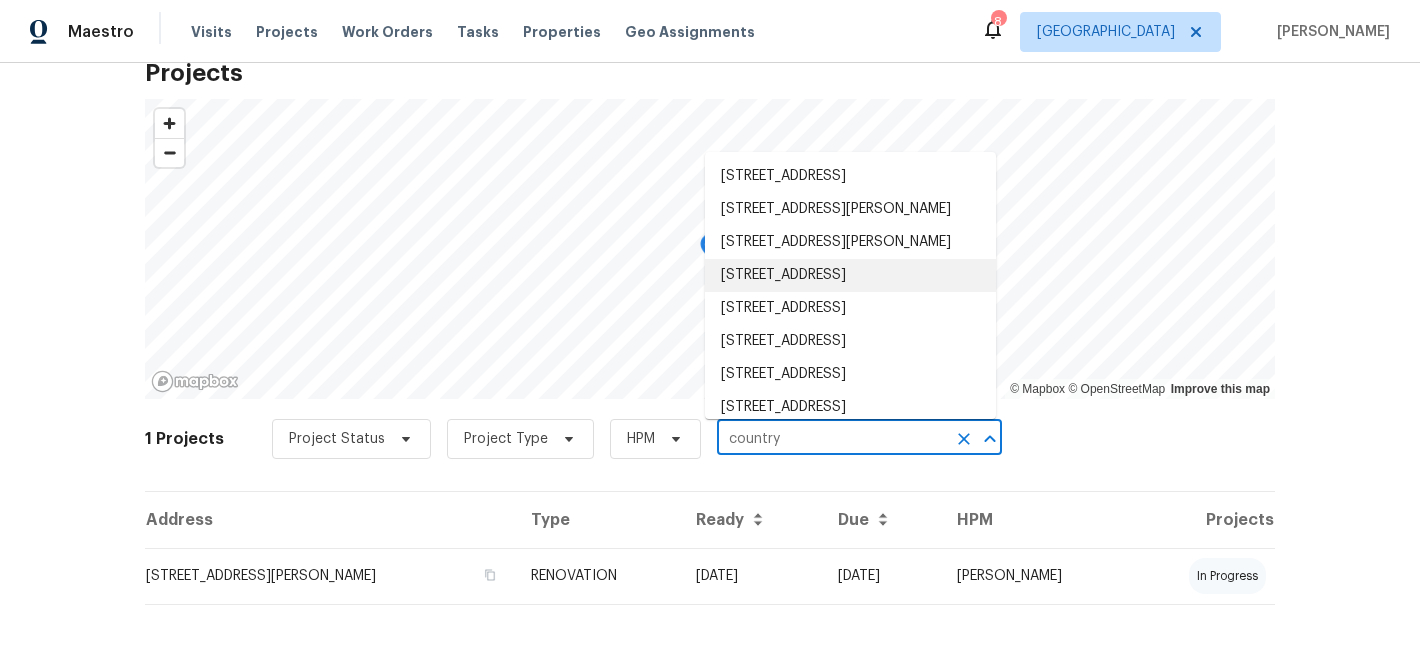 click on "15508 Country Ridge Dr, Chesterfield, MO 63017" at bounding box center (850, 275) 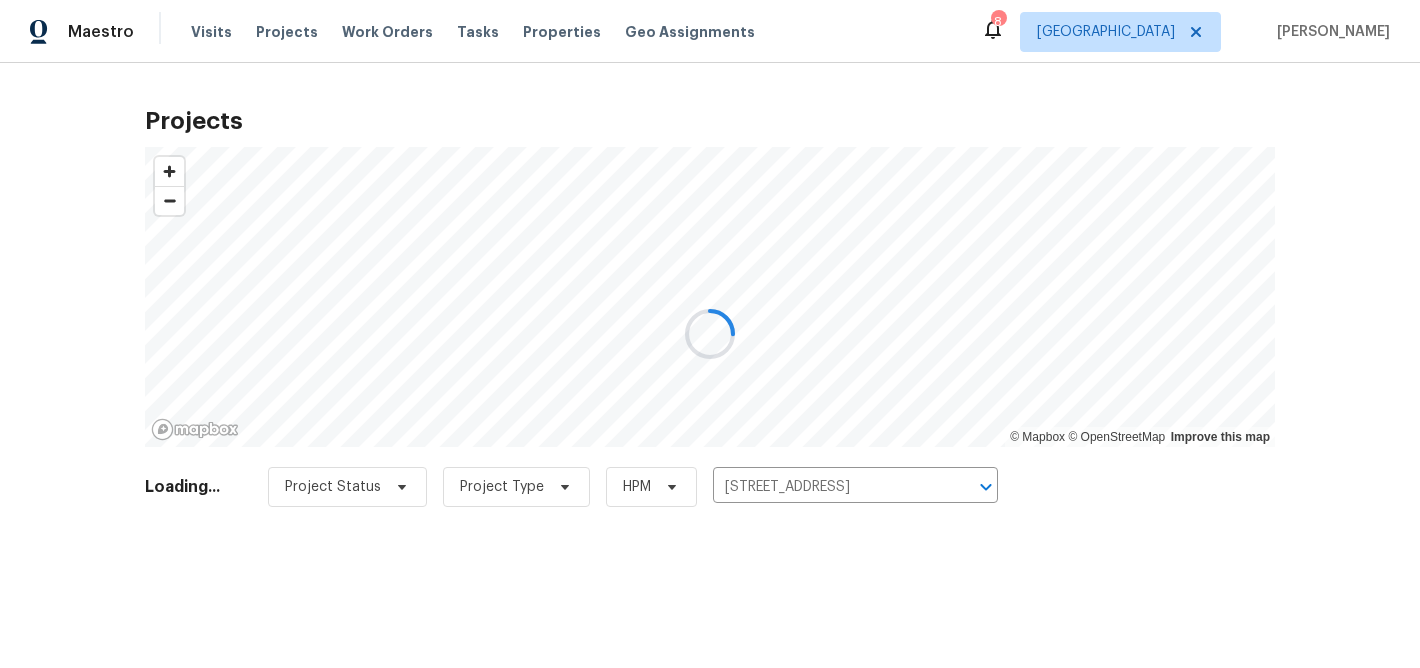 scroll, scrollTop: 0, scrollLeft: 0, axis: both 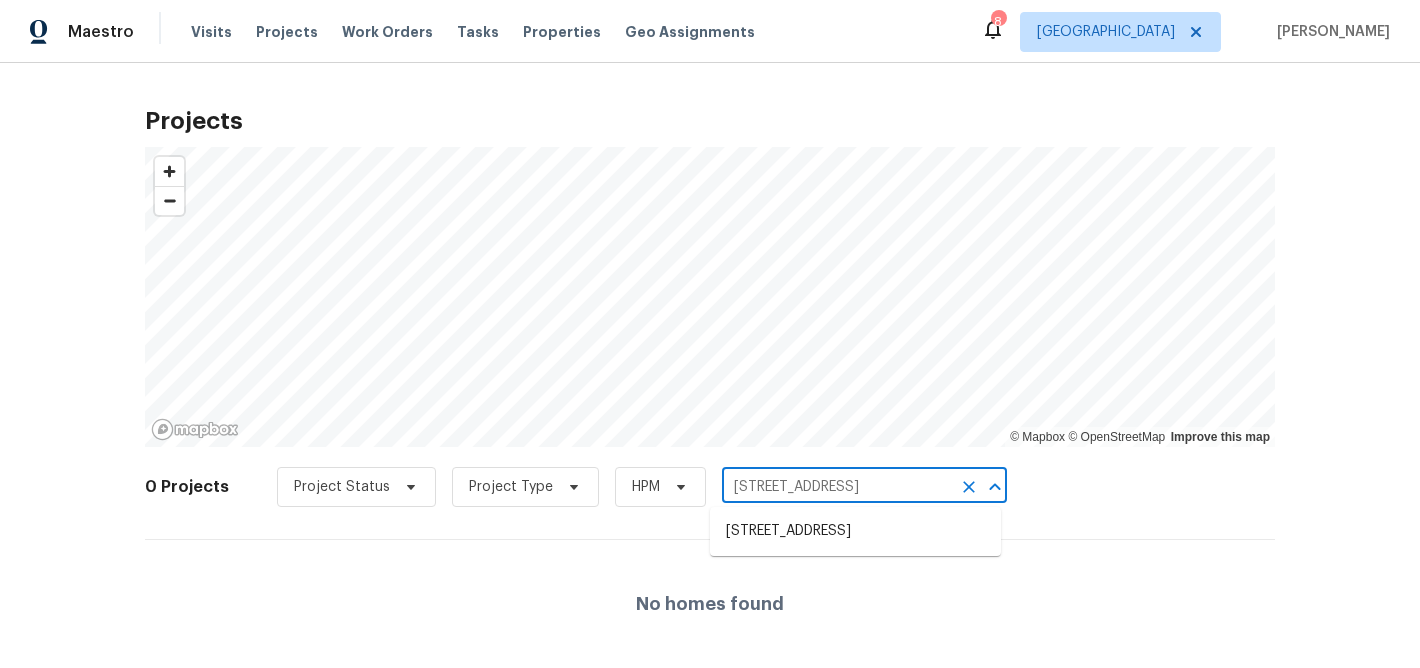 click on "15508 Country Ridge Dr, Chesterfield, MO 63017" at bounding box center [836, 487] 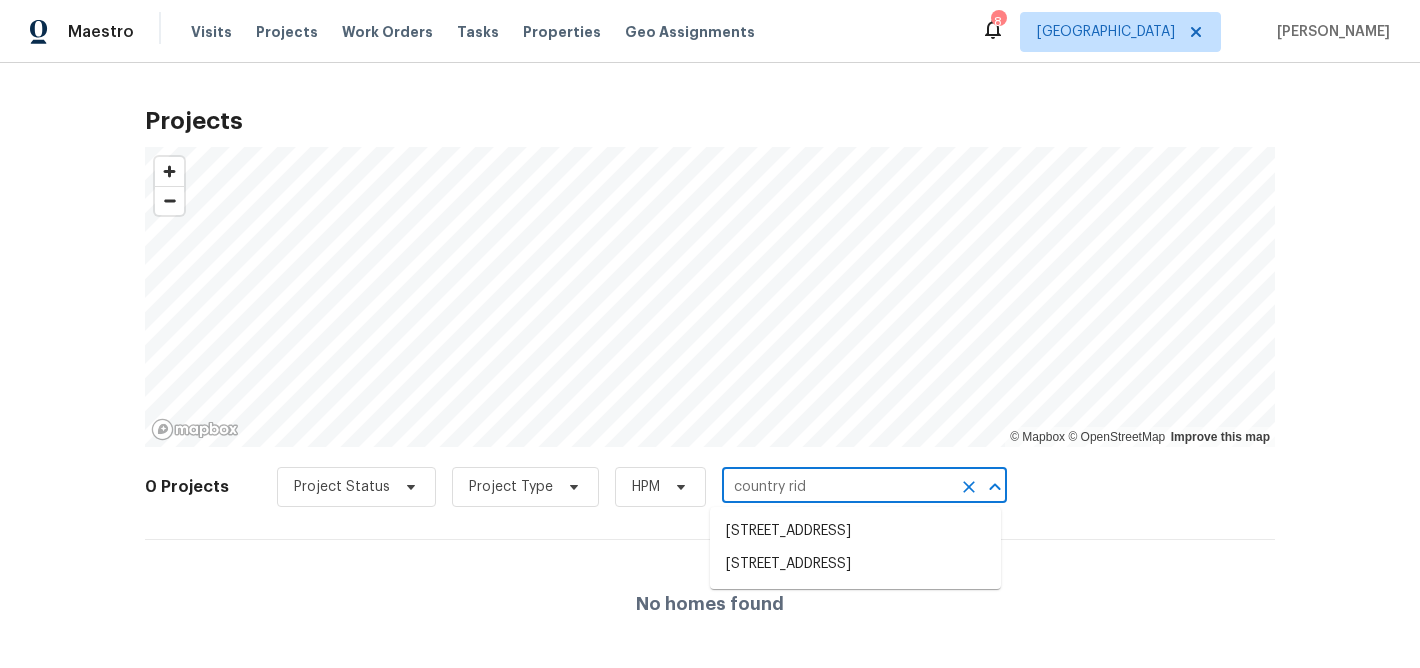 type on "country ridg" 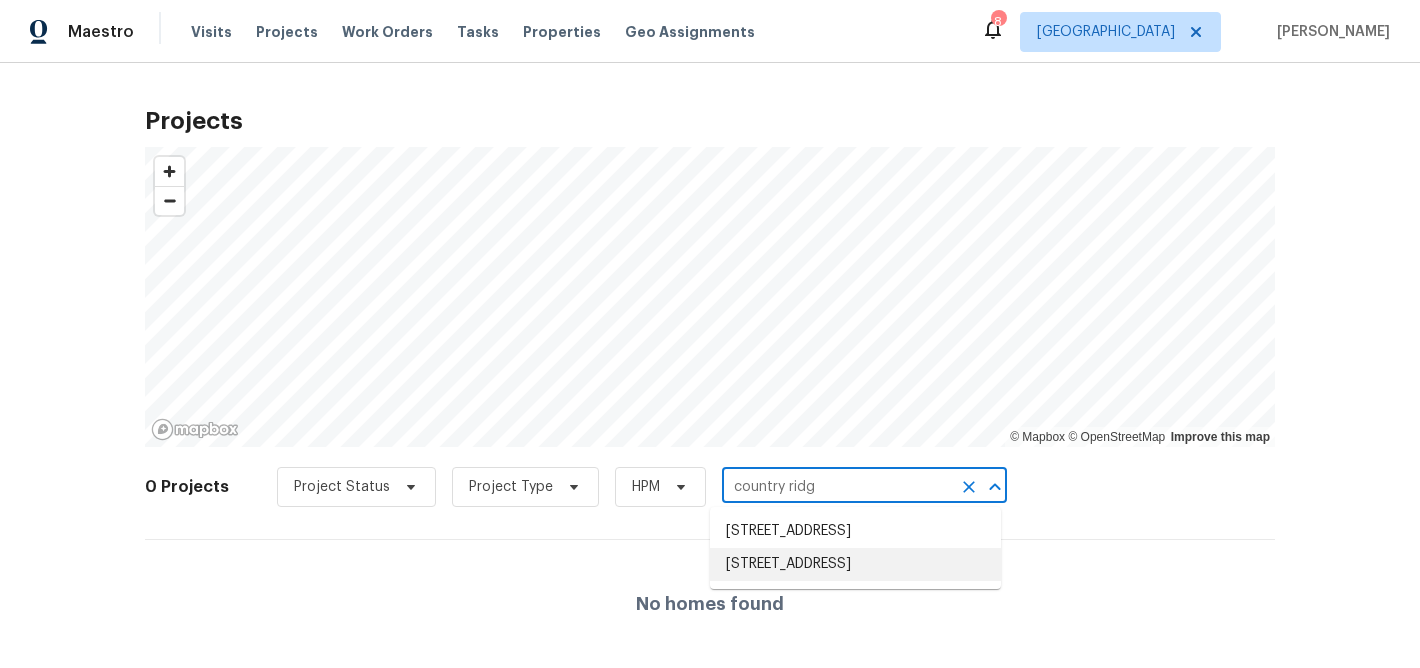click on "15464 Country Ridge Dr, Chesterfield, MO 63017" at bounding box center (855, 564) 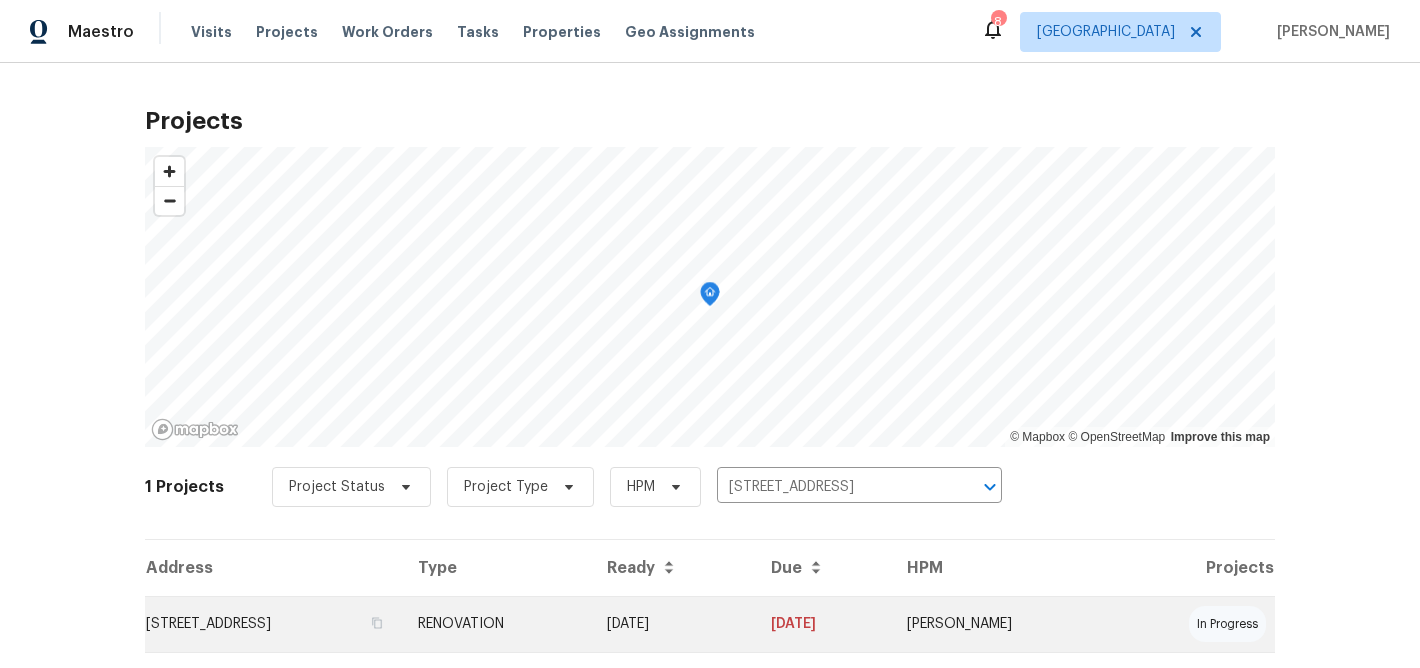 click on "15464 Country Ridge Dr, Chesterfield, MO 63017" at bounding box center [273, 624] 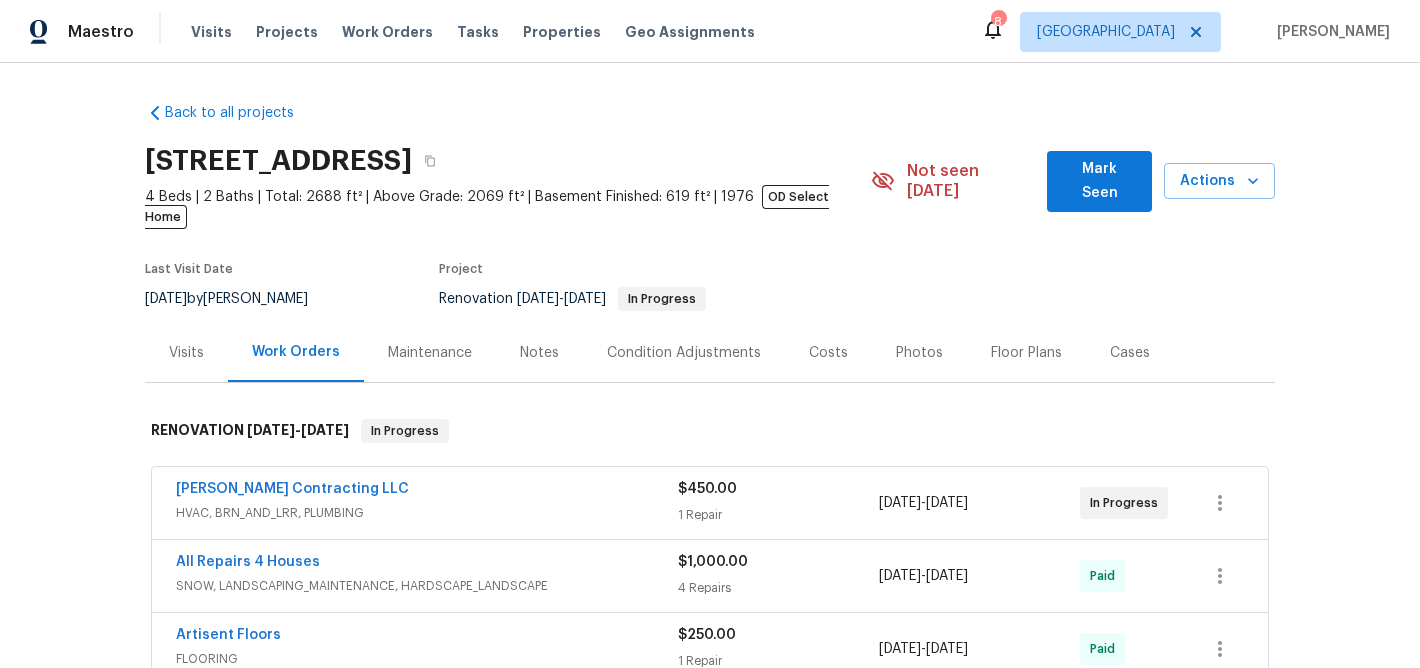 click on "Notes" at bounding box center [539, 353] 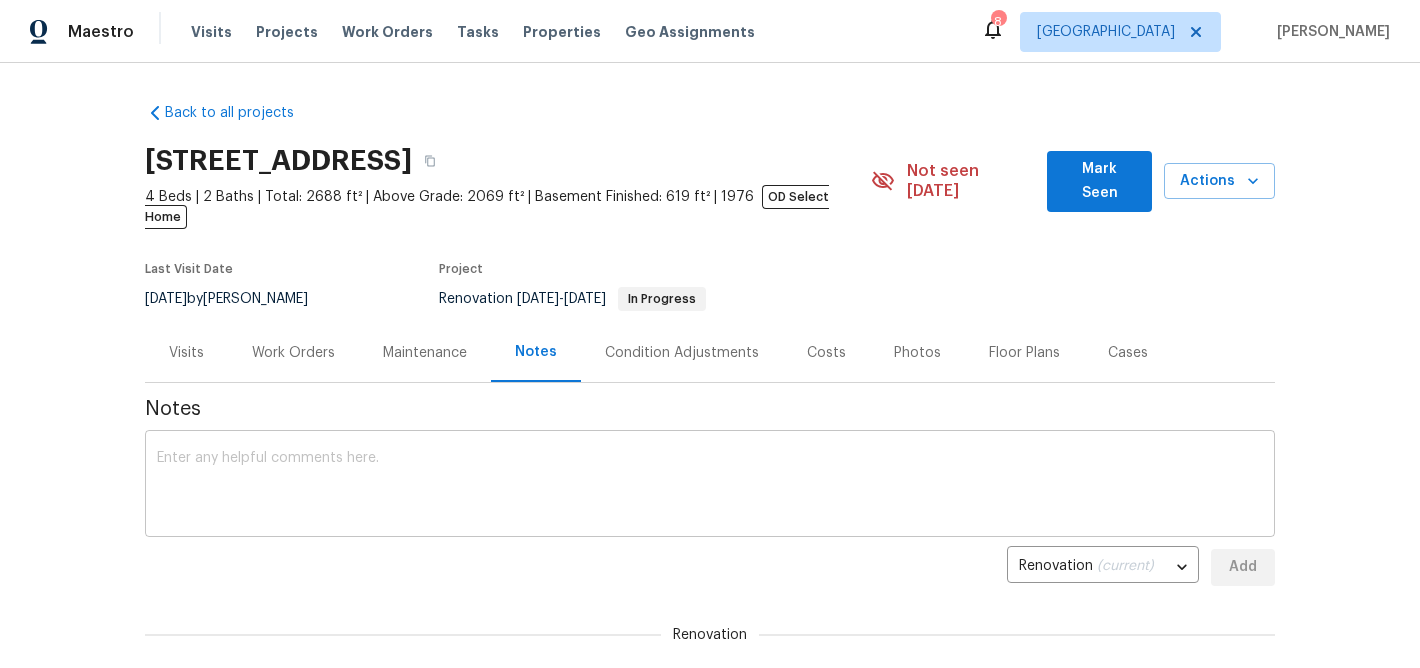 click on "x ​" at bounding box center [710, 486] 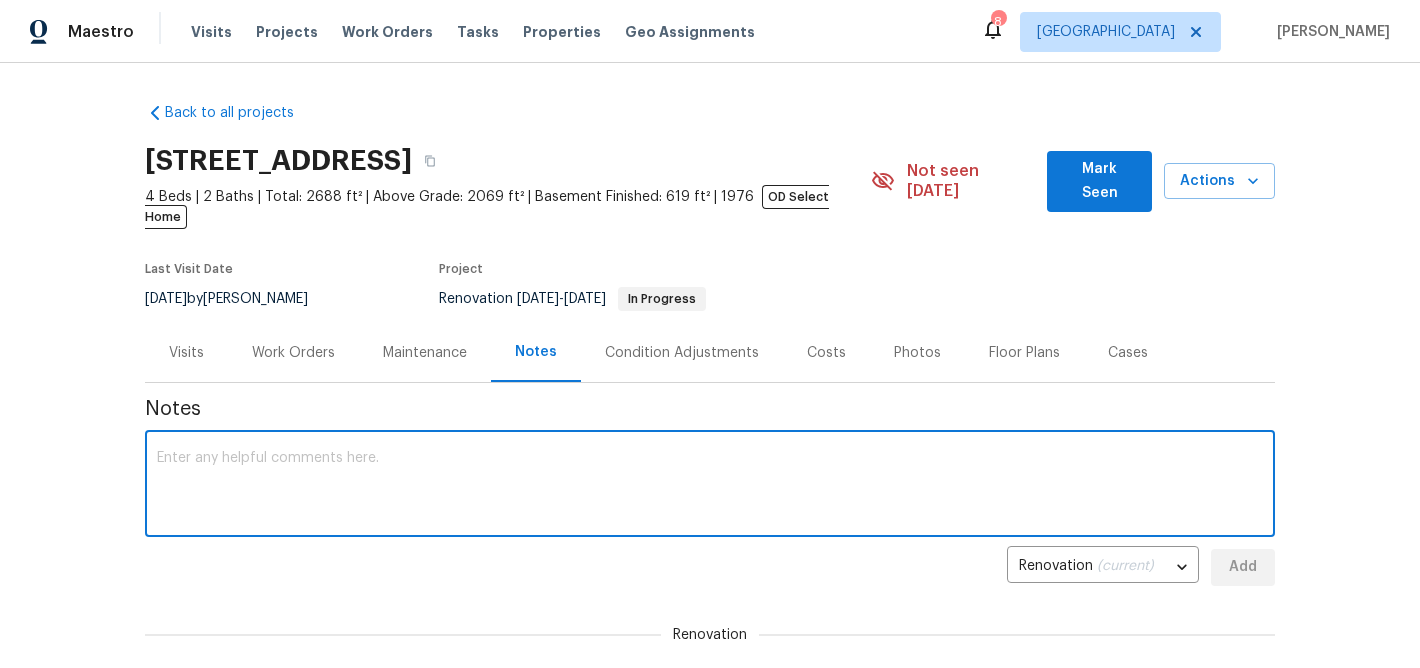 paste on "Left another message with the county but still no call back to schedule the inspection. I will try again on Monday" 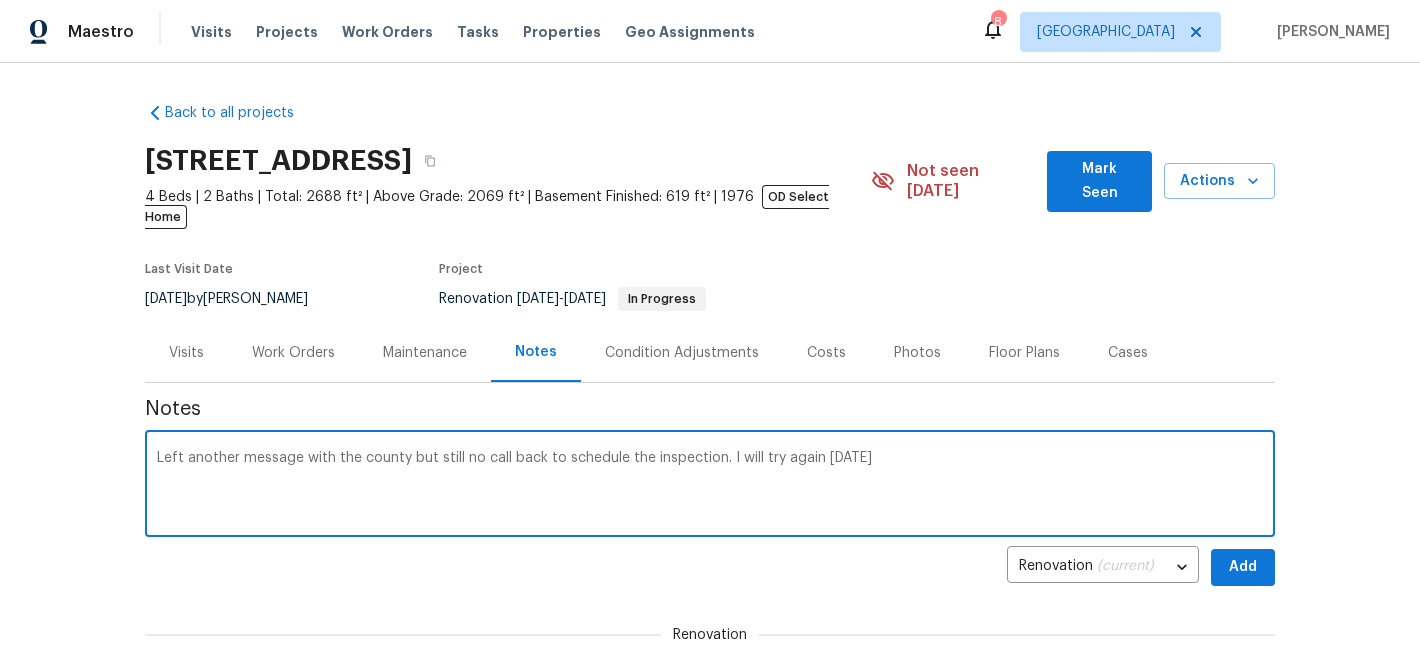 type on "Left another message with the county but still no call back to schedule the inspection. I will try again on Monday" 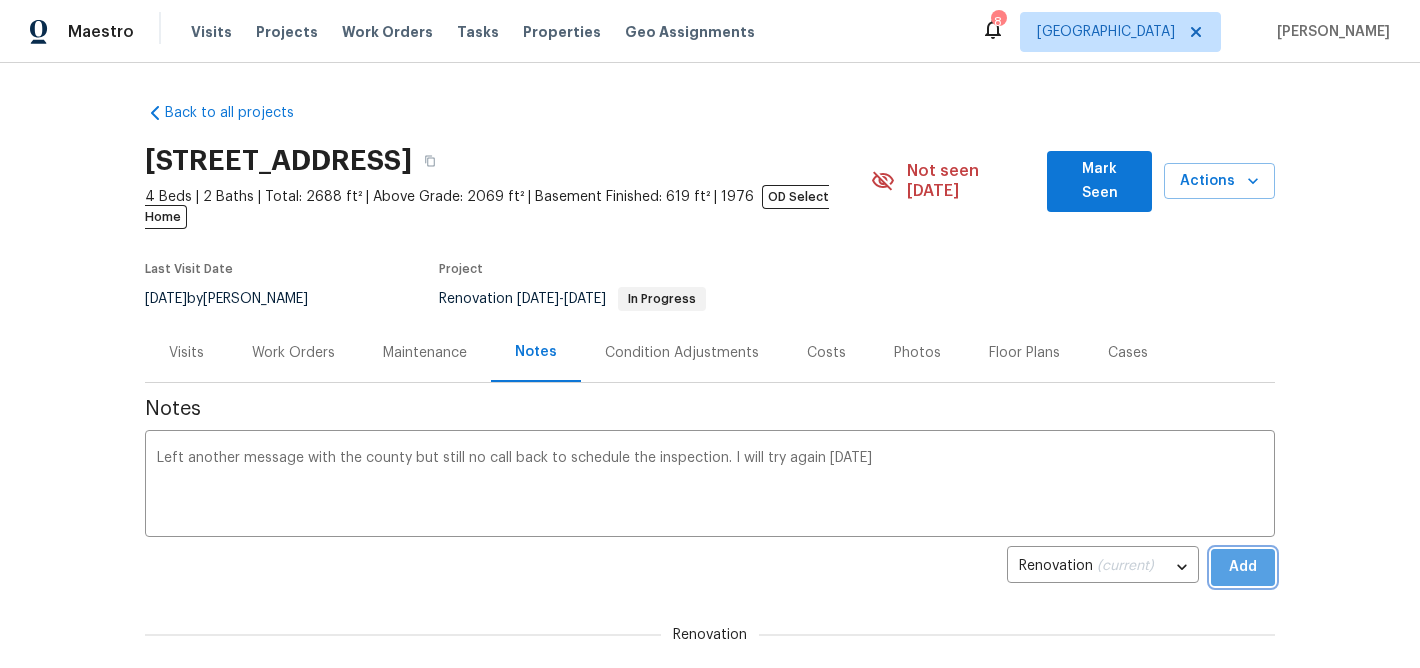 click on "Add" at bounding box center [1243, 567] 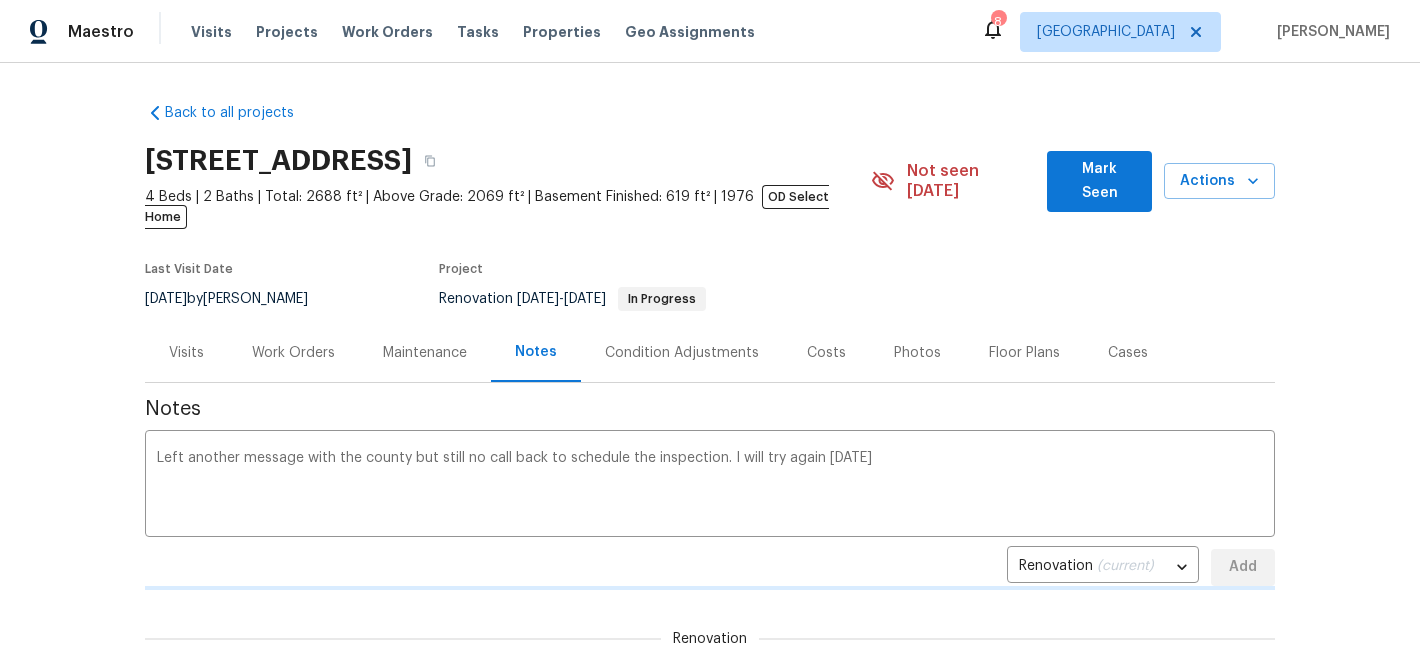 type 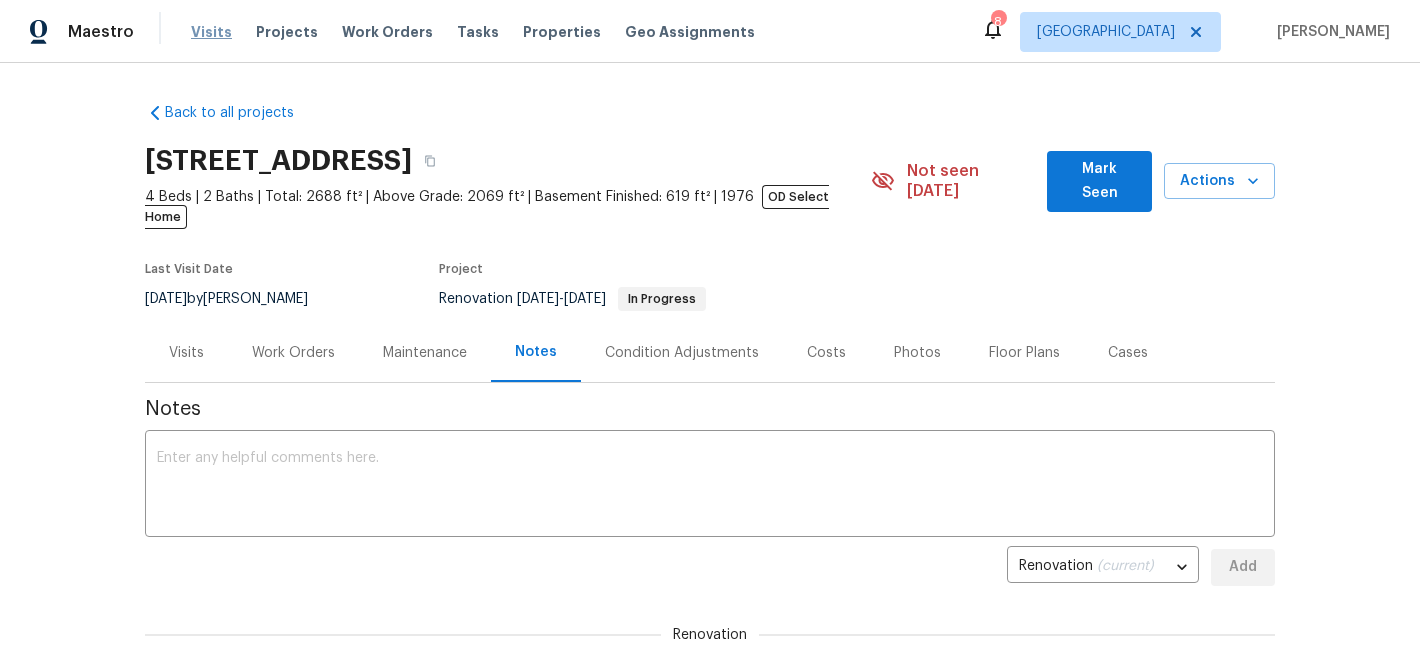 click on "Visits" at bounding box center (211, 32) 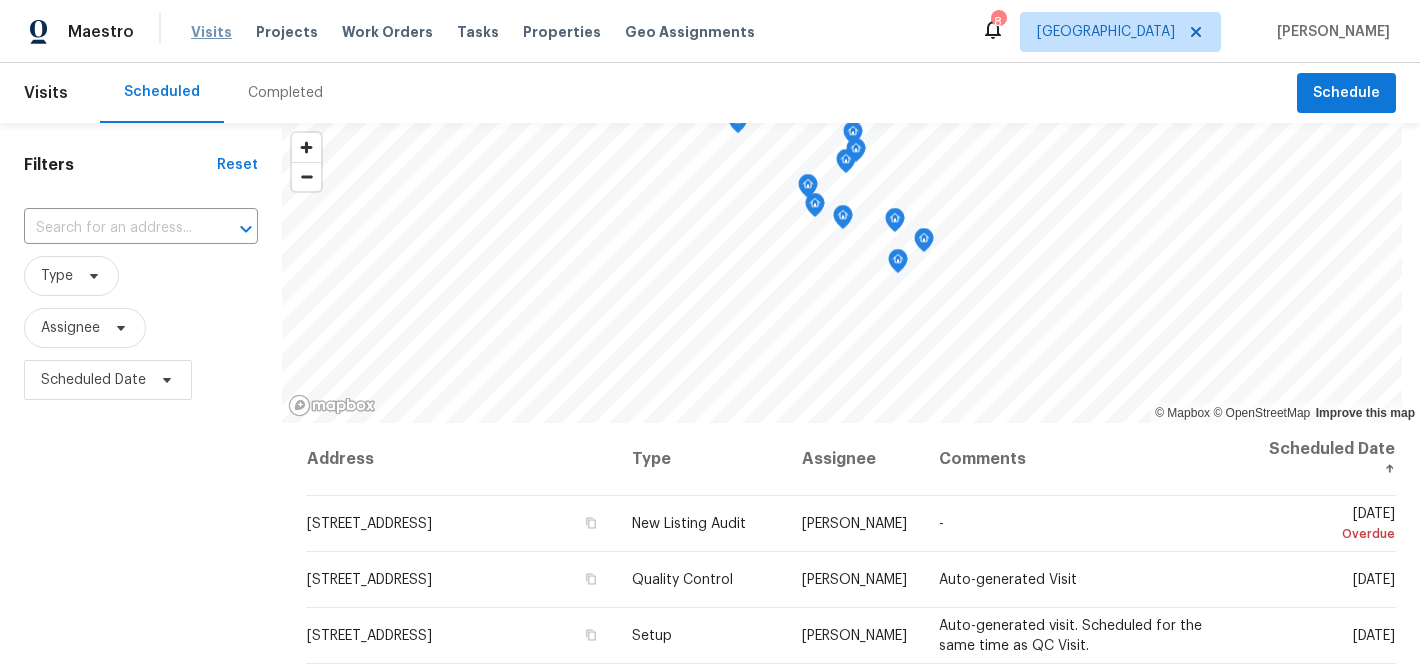 click on "Visits" at bounding box center (211, 32) 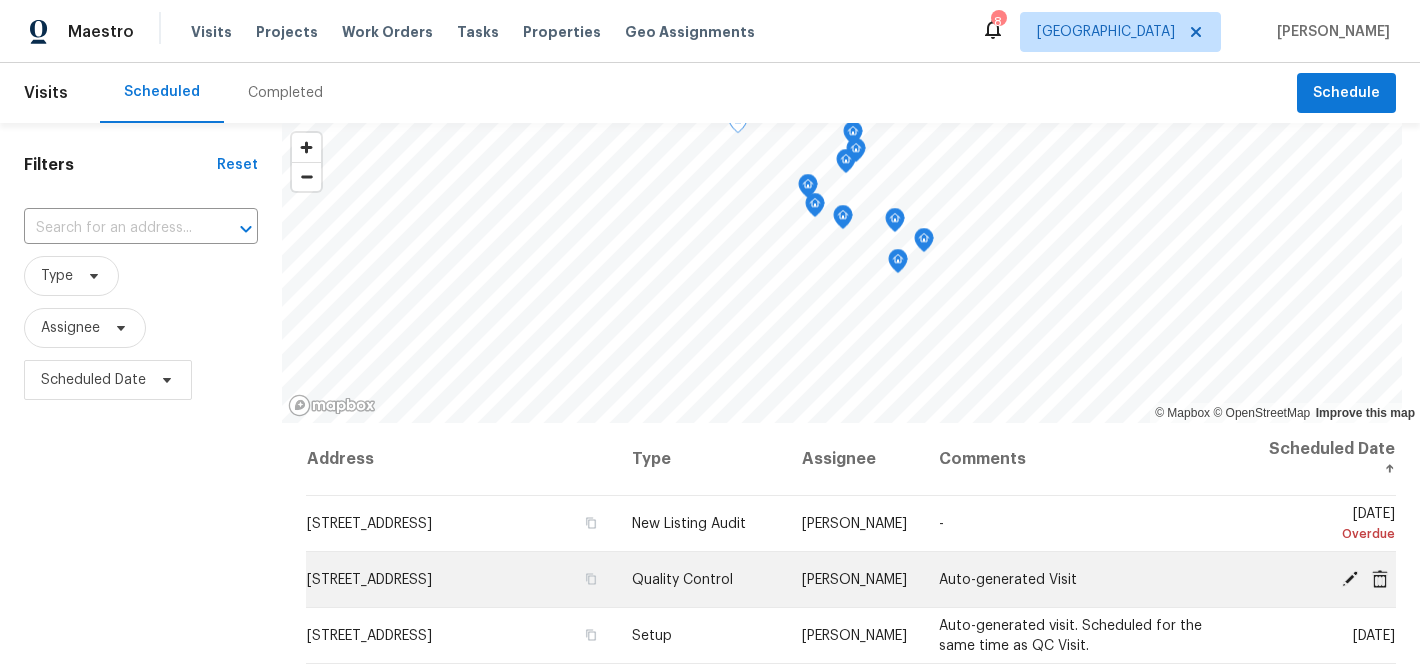 click 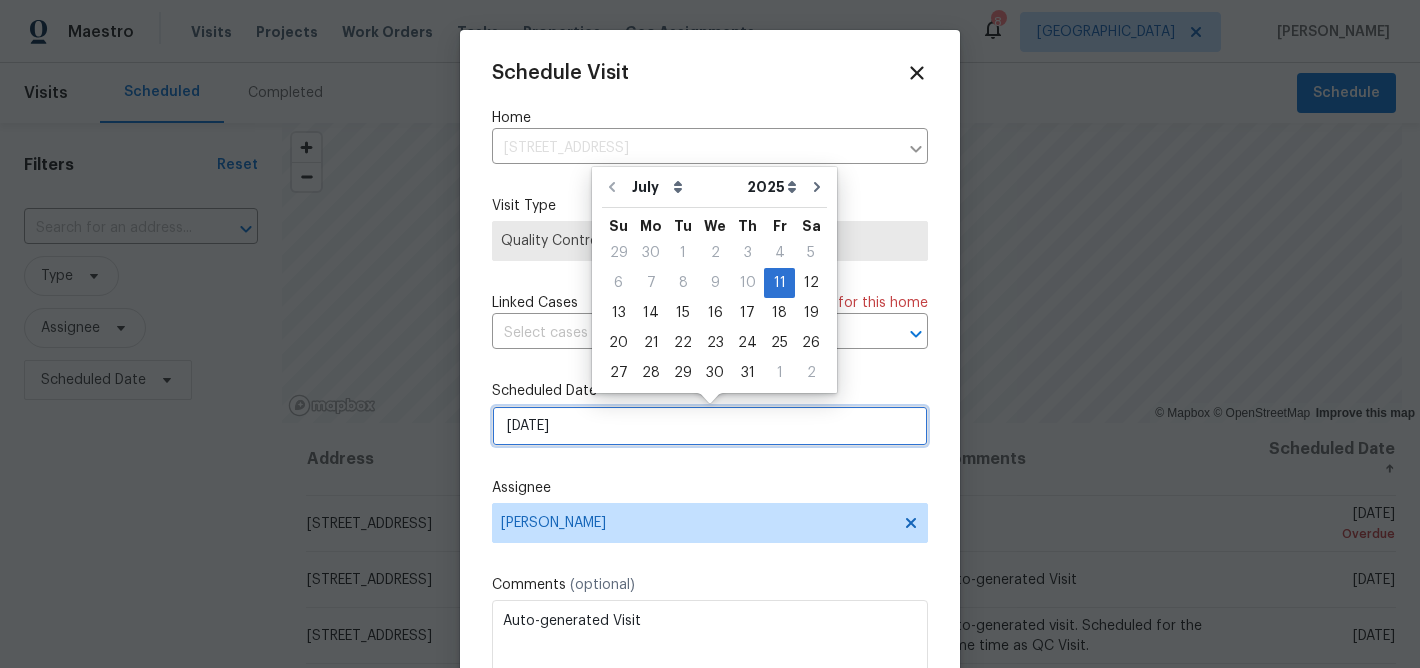 click on "[DATE]" at bounding box center (710, 426) 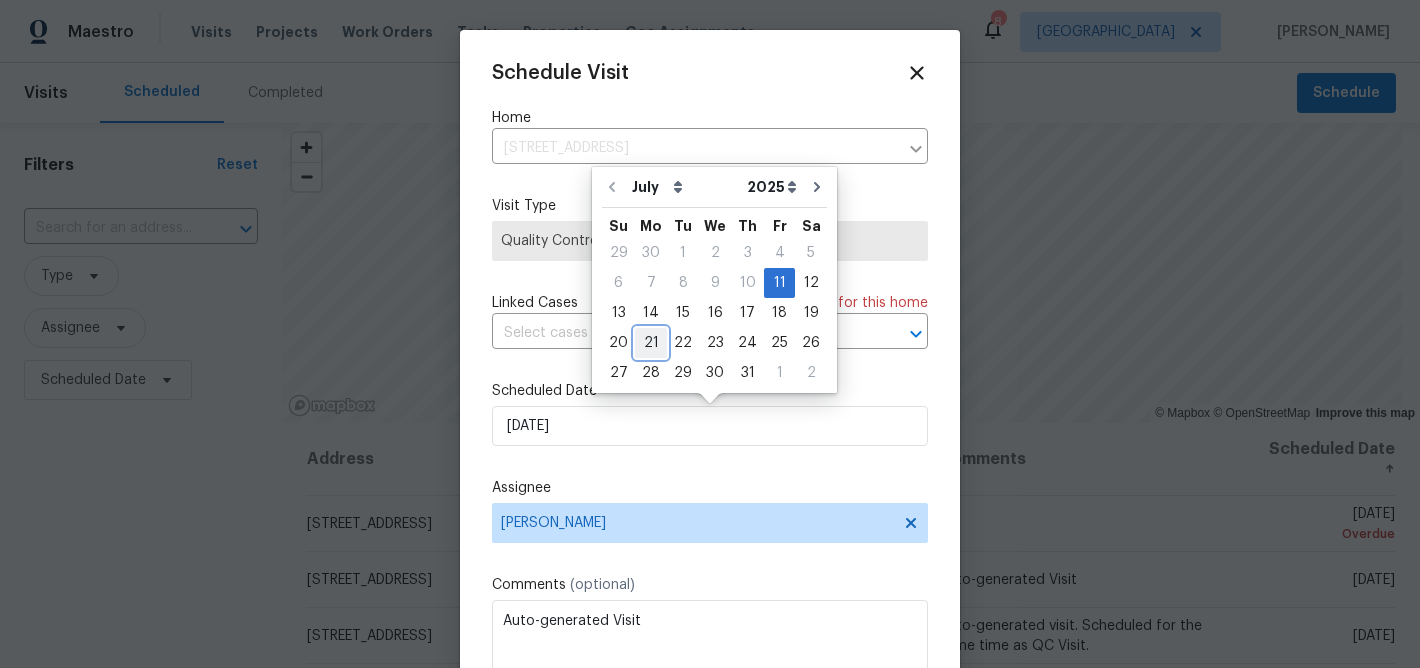 click on "21" at bounding box center [651, 343] 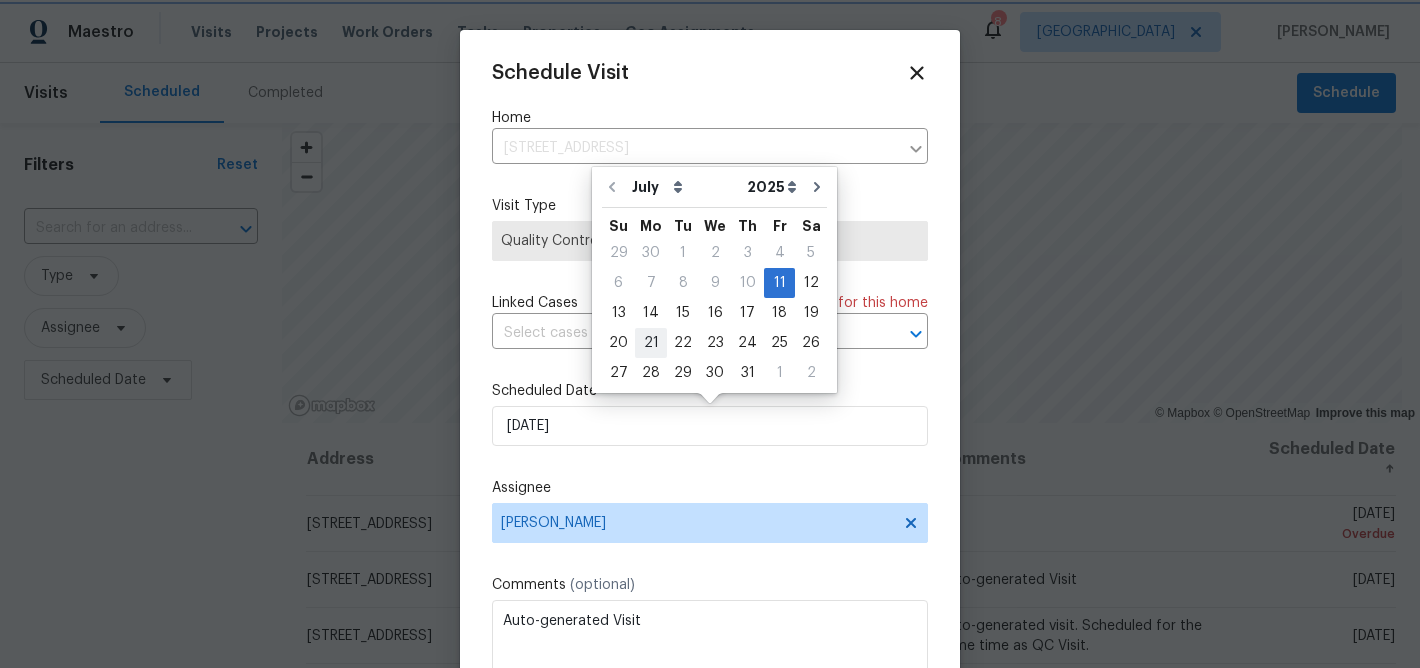 type on "7/21/2025" 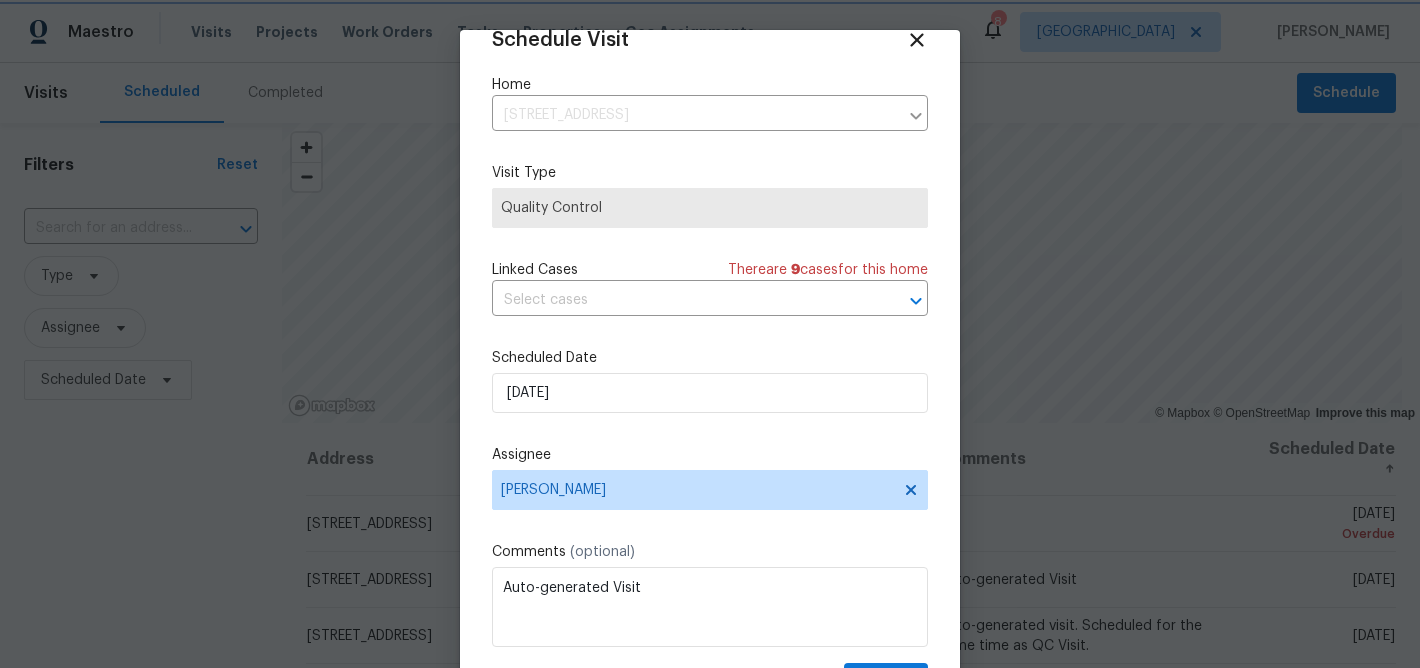 scroll, scrollTop: 36, scrollLeft: 0, axis: vertical 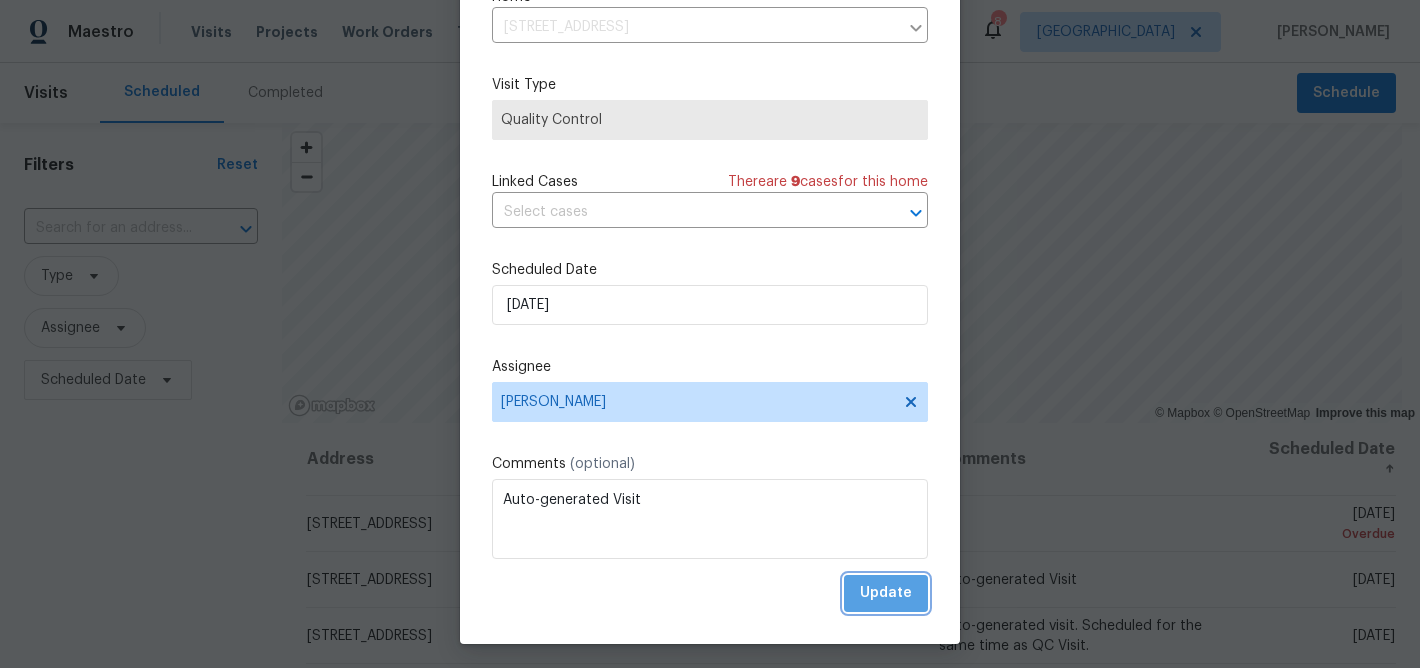 click on "Update" at bounding box center [886, 593] 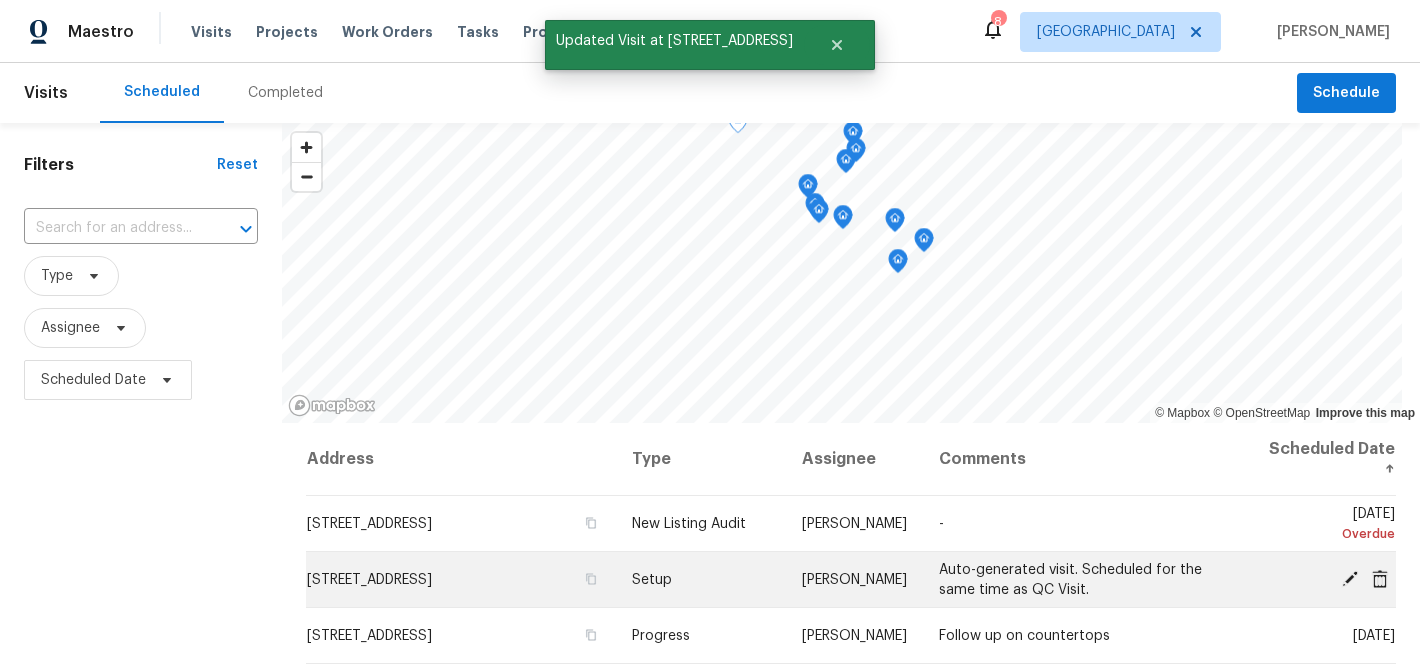 click 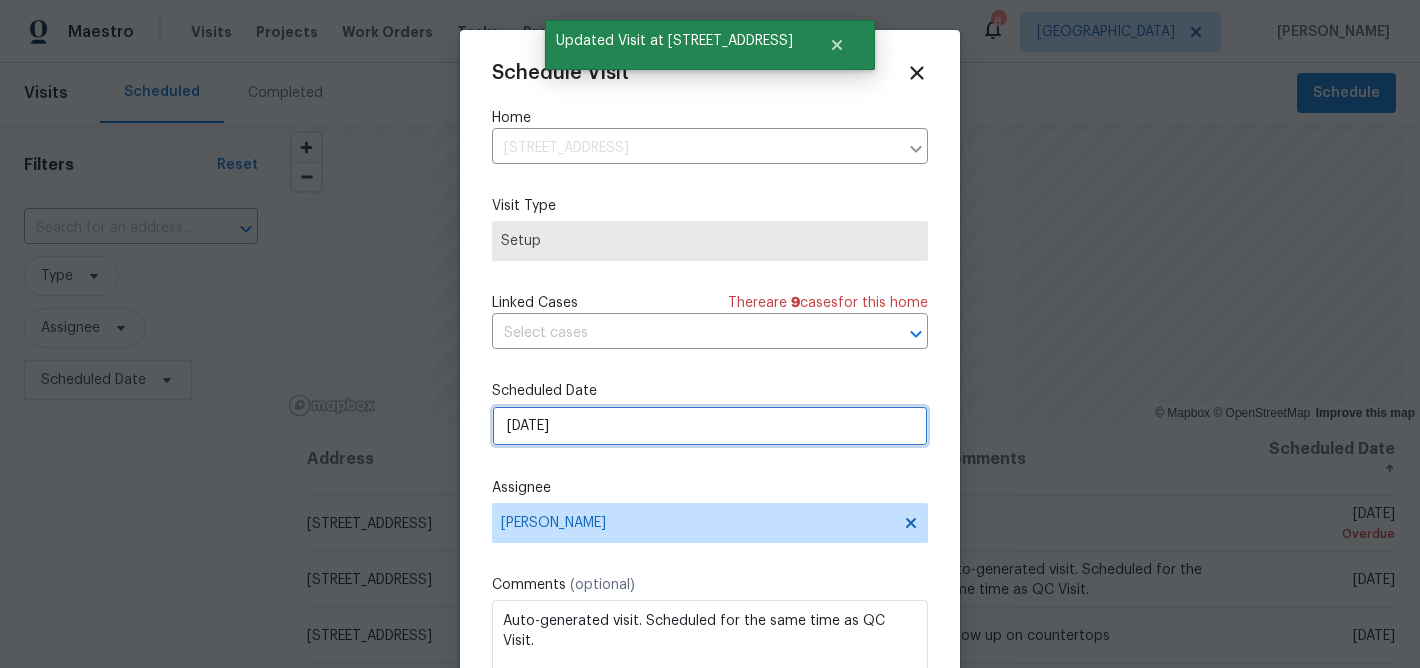 click on "[DATE]" at bounding box center [710, 426] 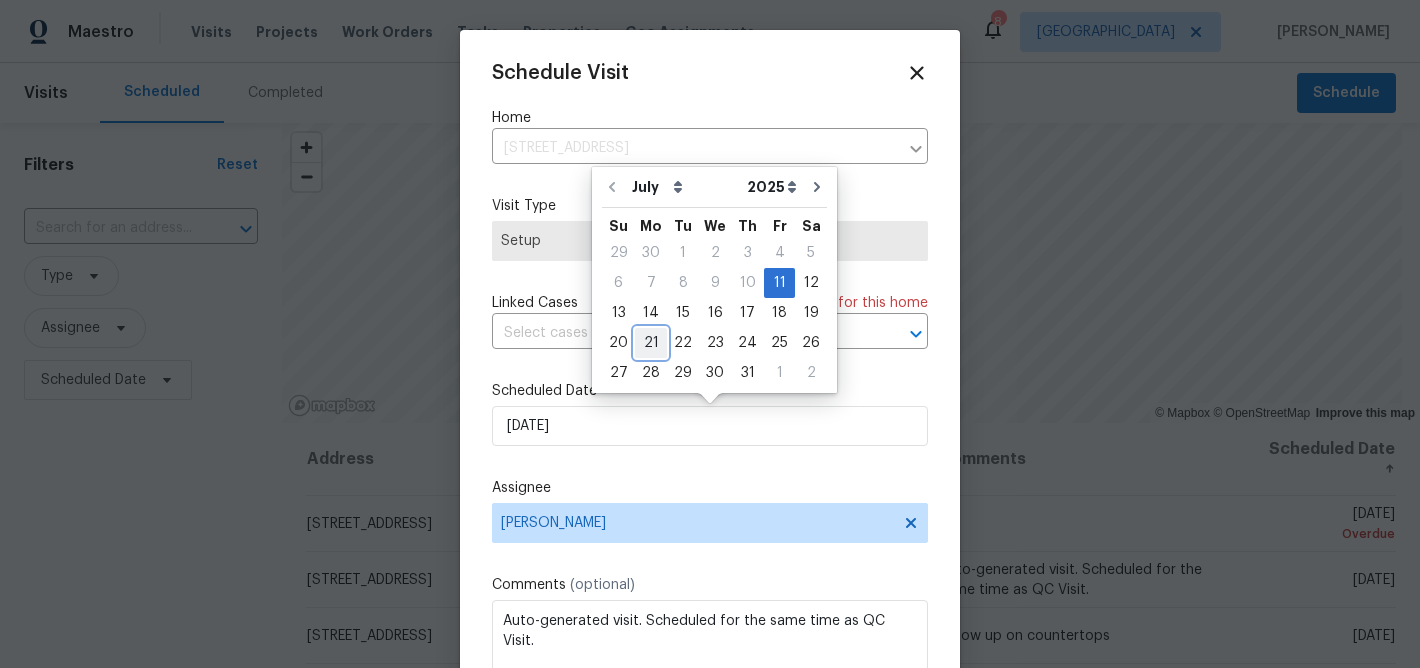 click on "21" at bounding box center [651, 343] 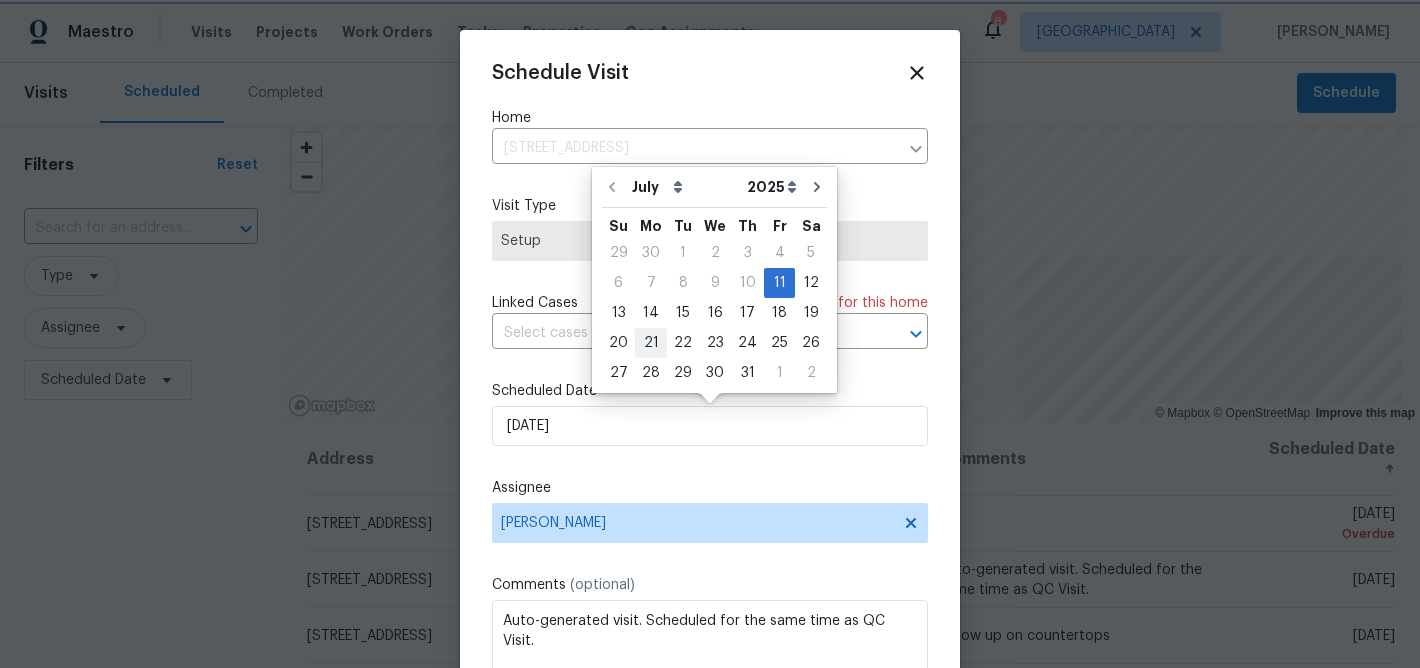type on "7/21/2025" 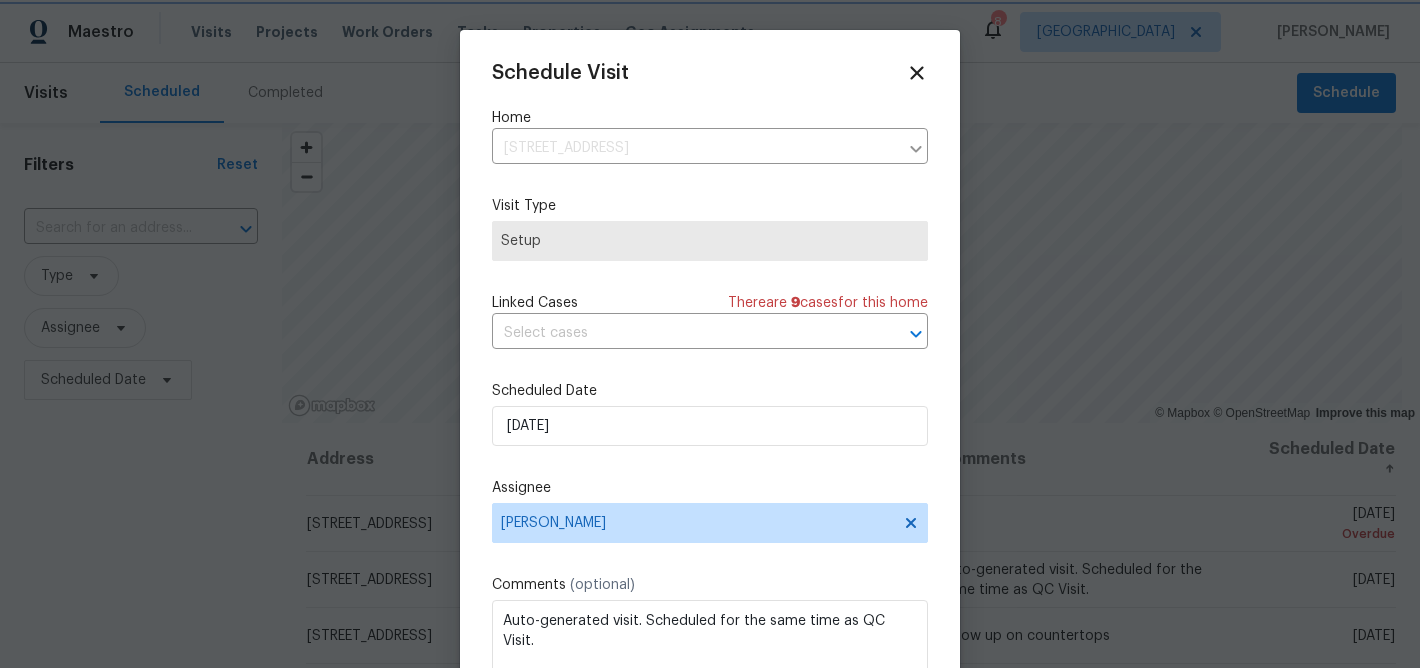 scroll, scrollTop: 36, scrollLeft: 0, axis: vertical 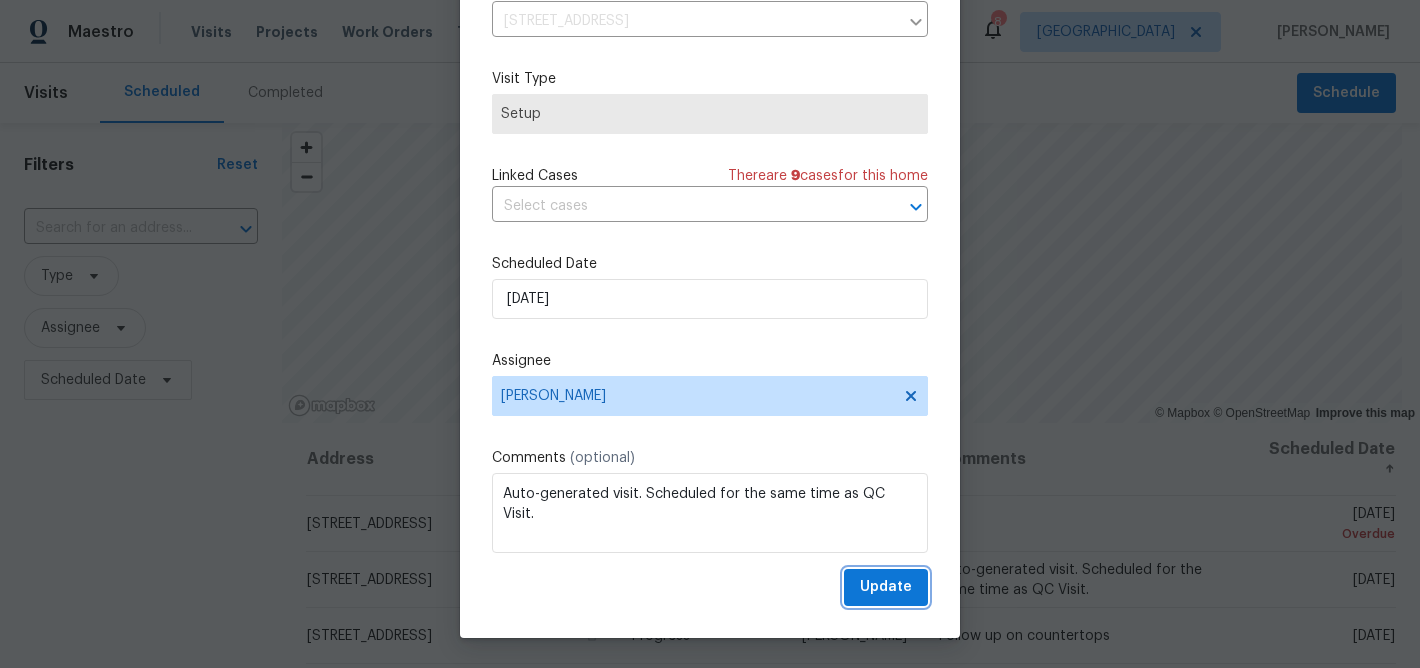 click on "Update" at bounding box center (886, 587) 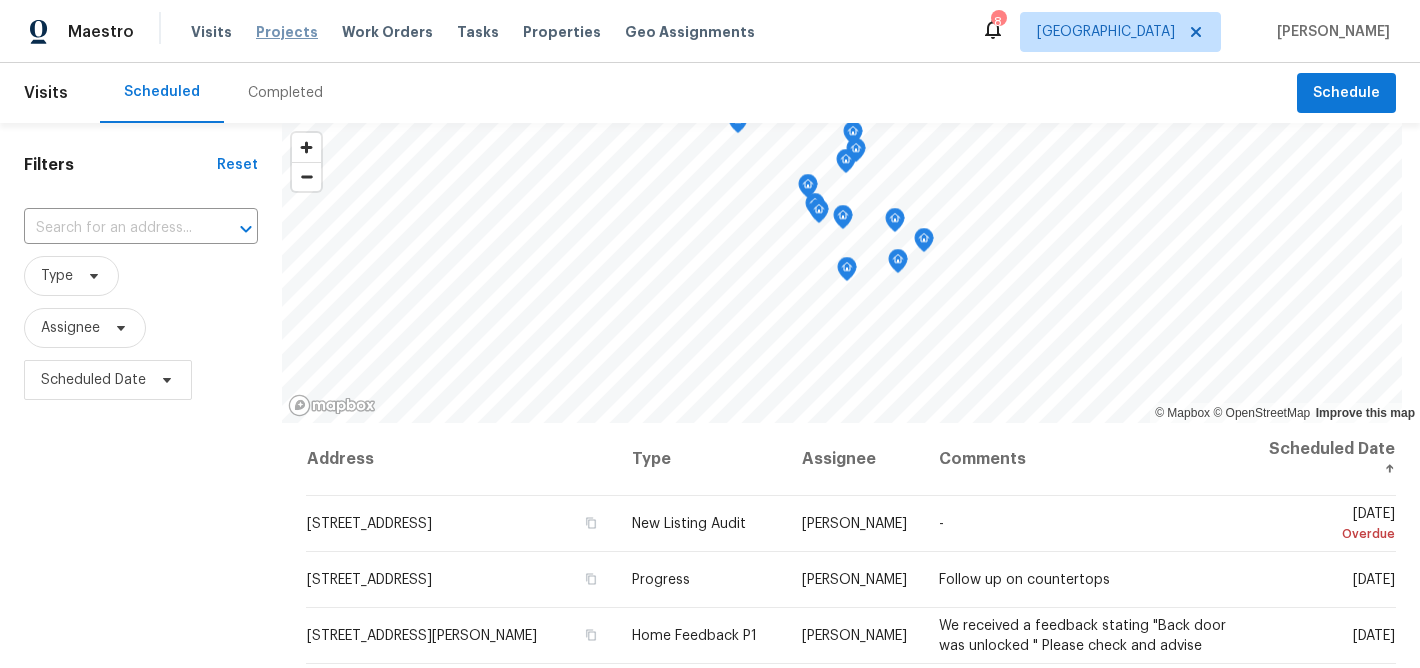click on "Projects" at bounding box center [287, 32] 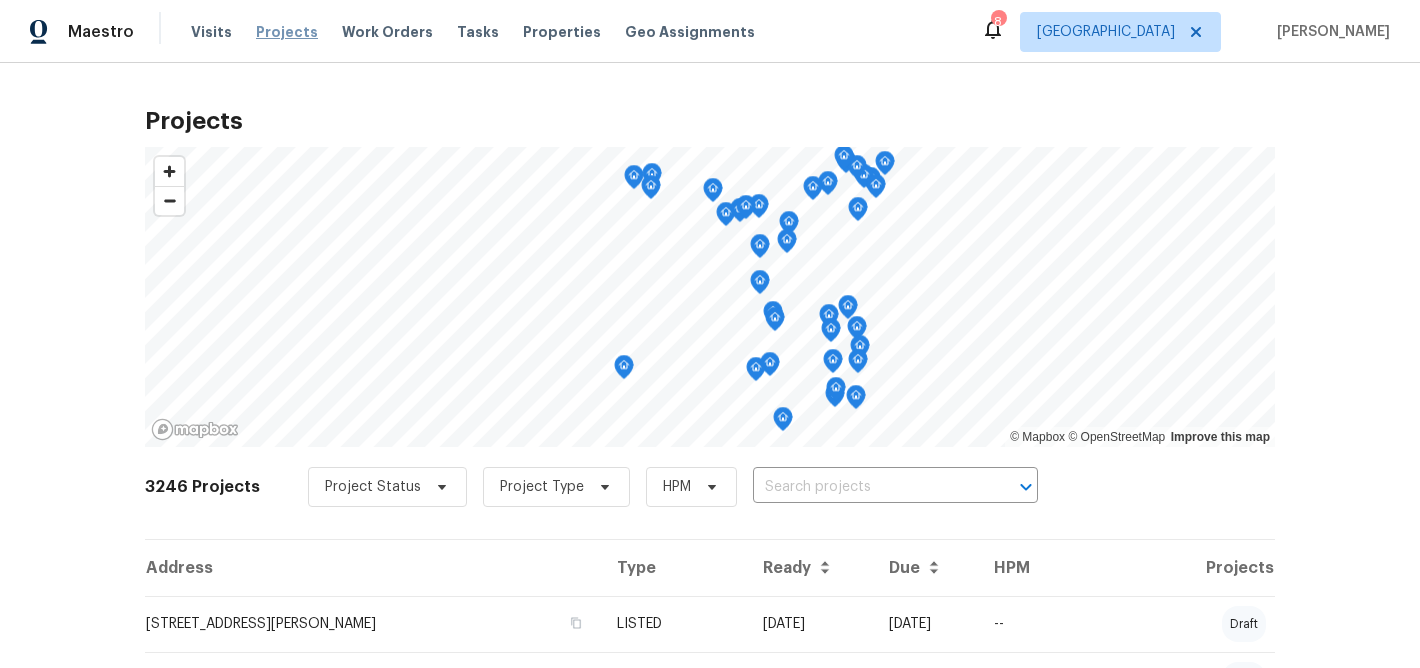 click on "Projects" at bounding box center [287, 32] 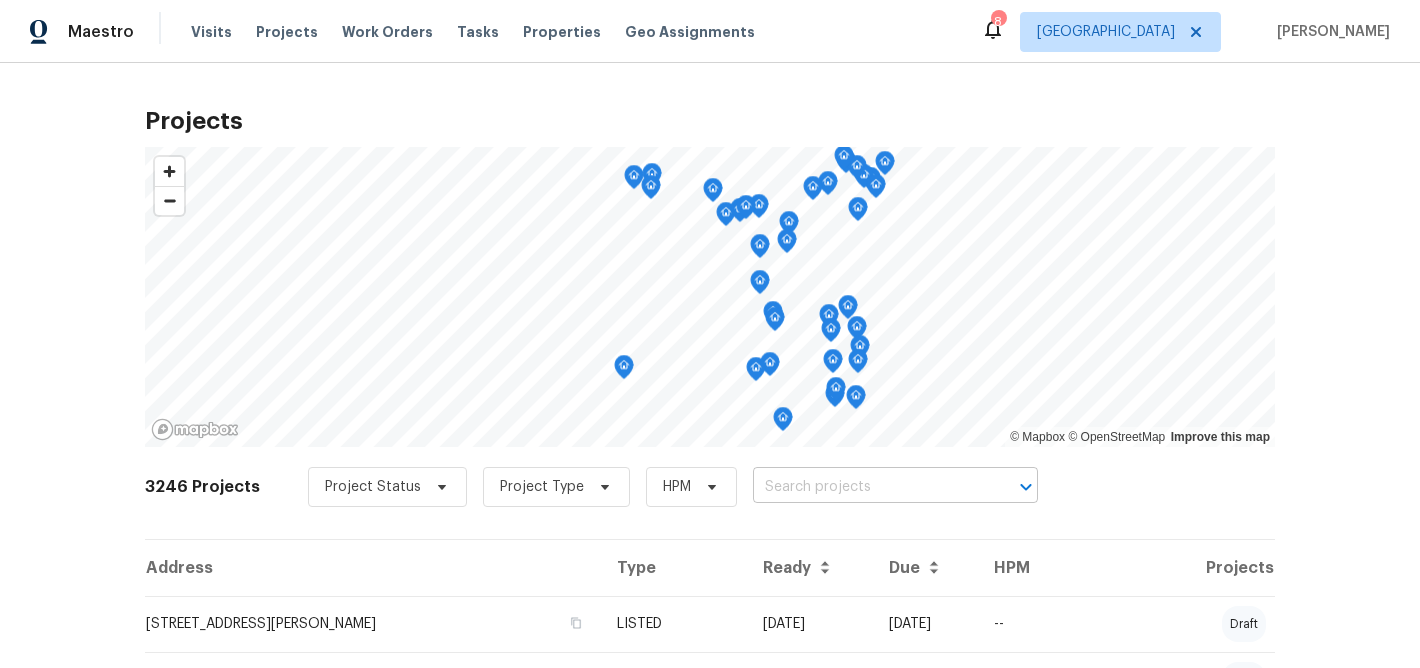 click at bounding box center (867, 487) 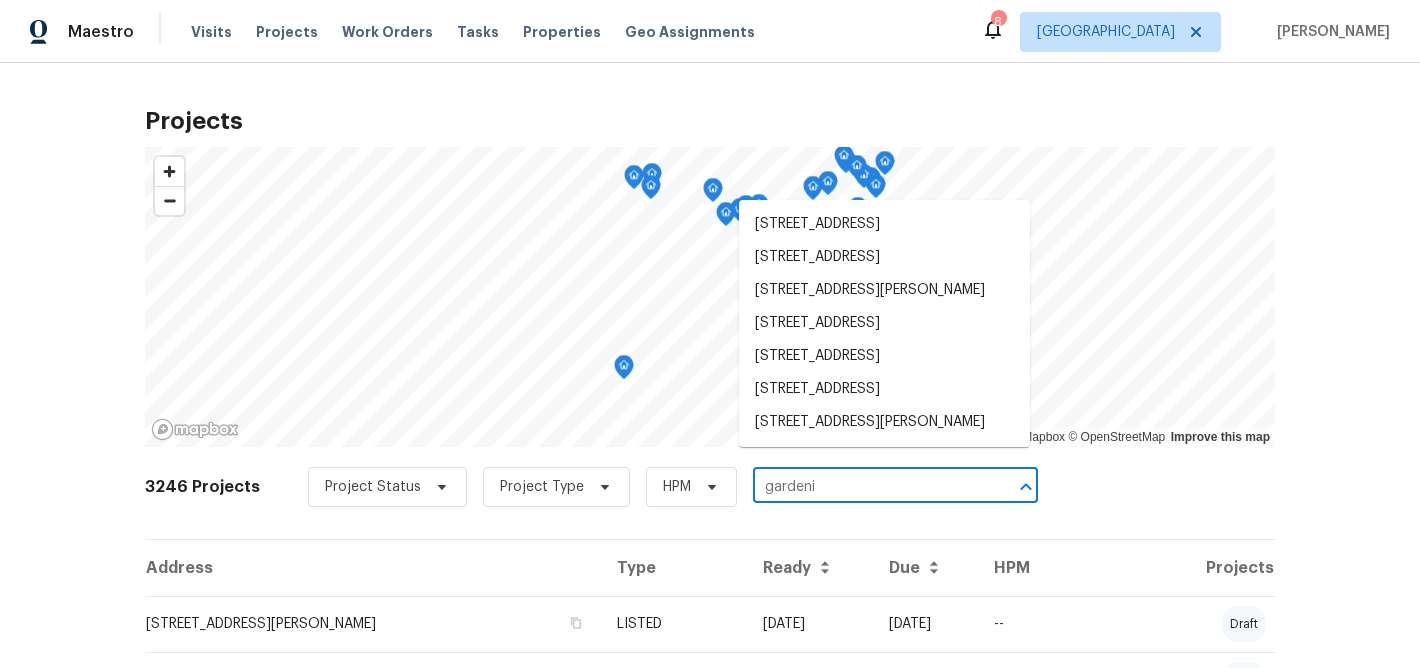 type on "gardenia" 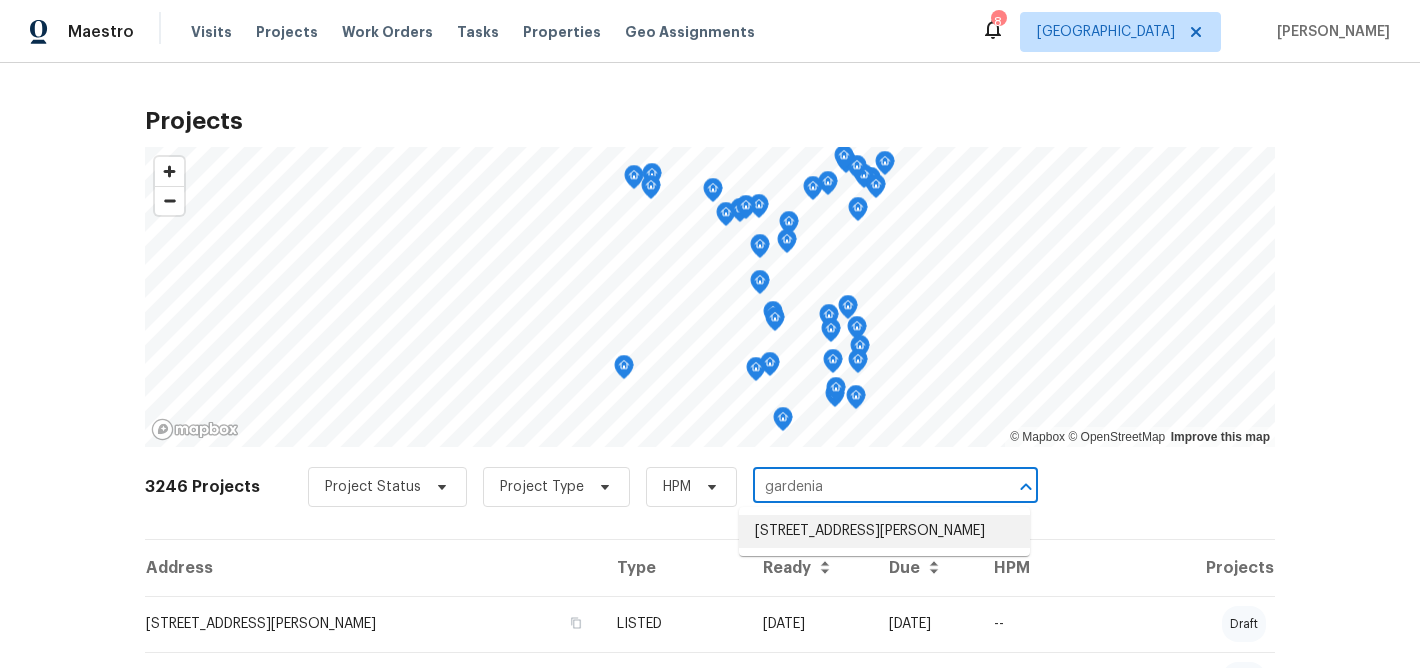 click on "191 Gardenia Dr, Troy, MO 63379" at bounding box center (884, 531) 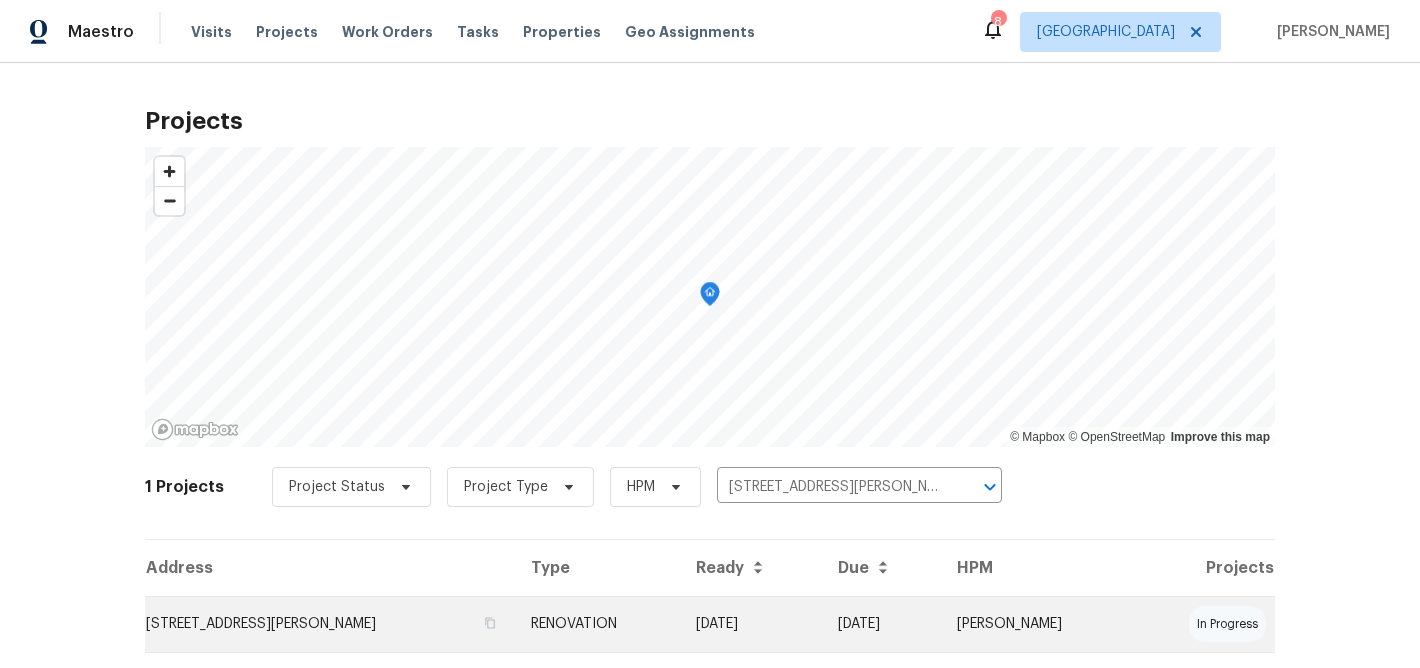 click on "191 Gardenia Dr, Troy, MO 63379" at bounding box center [330, 624] 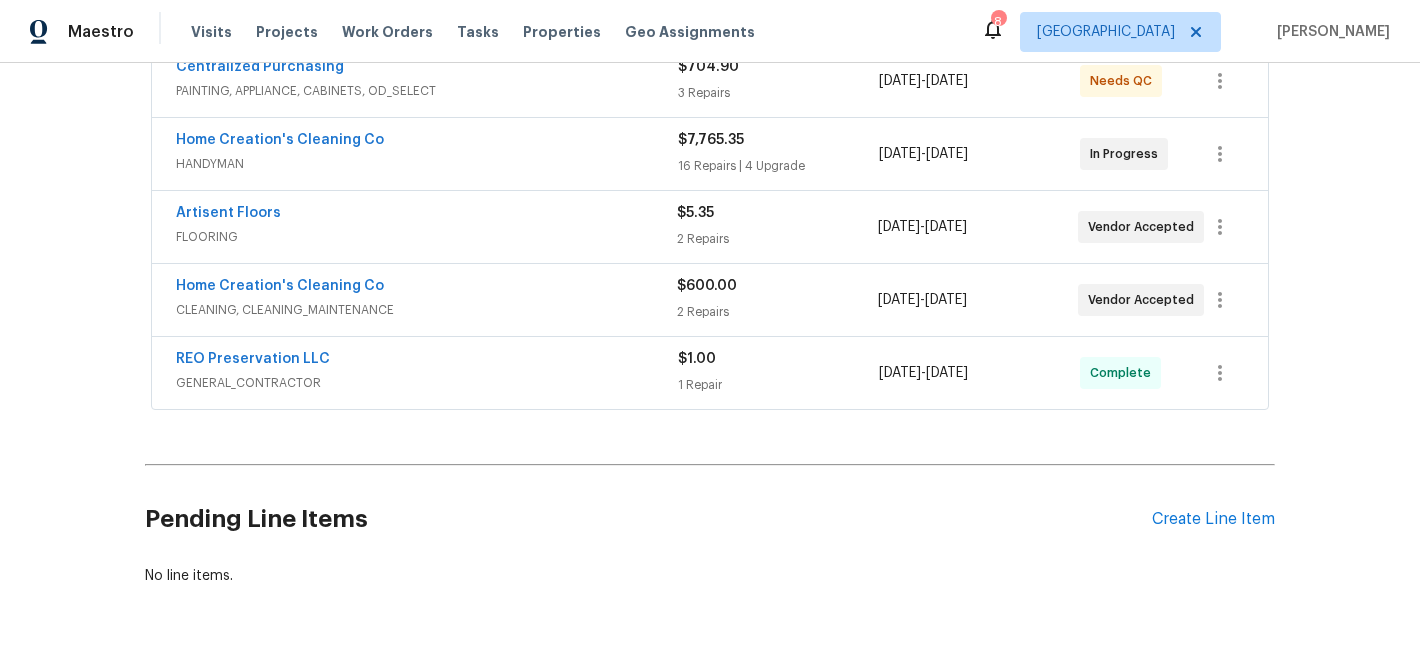scroll, scrollTop: 456, scrollLeft: 0, axis: vertical 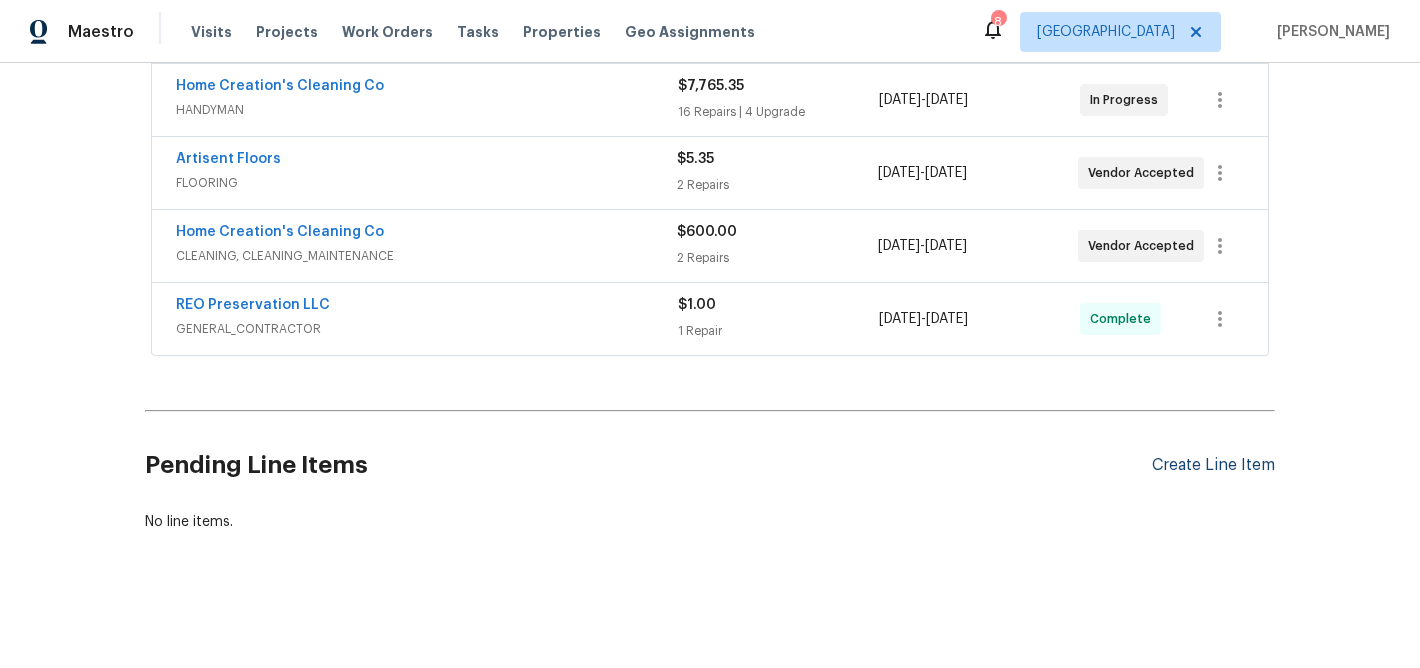 click on "Create Line Item" at bounding box center [1213, 465] 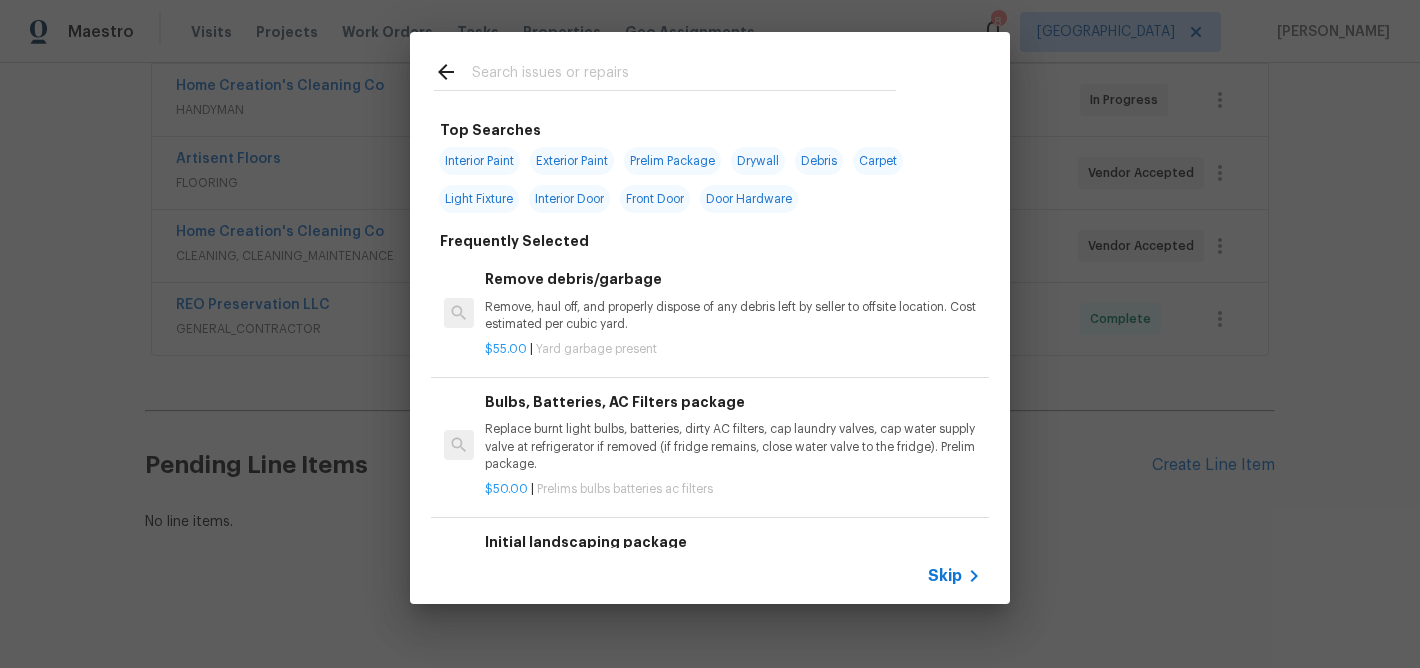 click at bounding box center (684, 75) 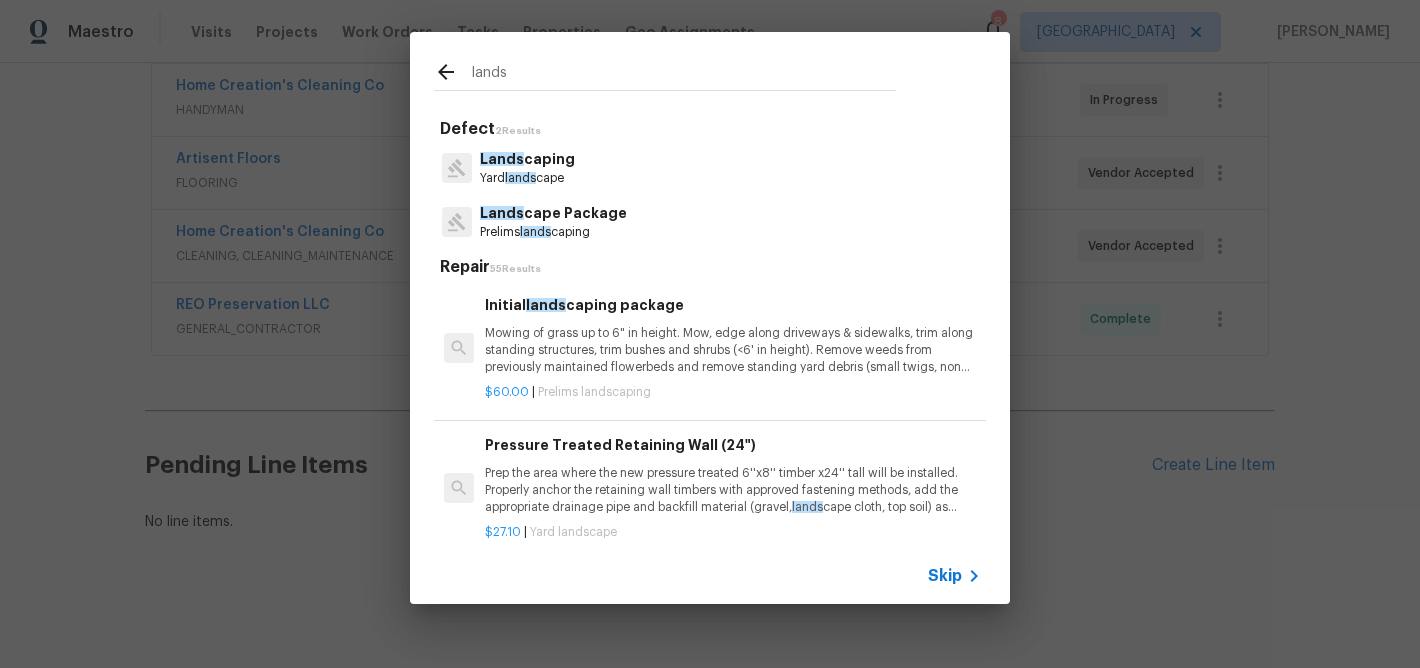 type on "lands" 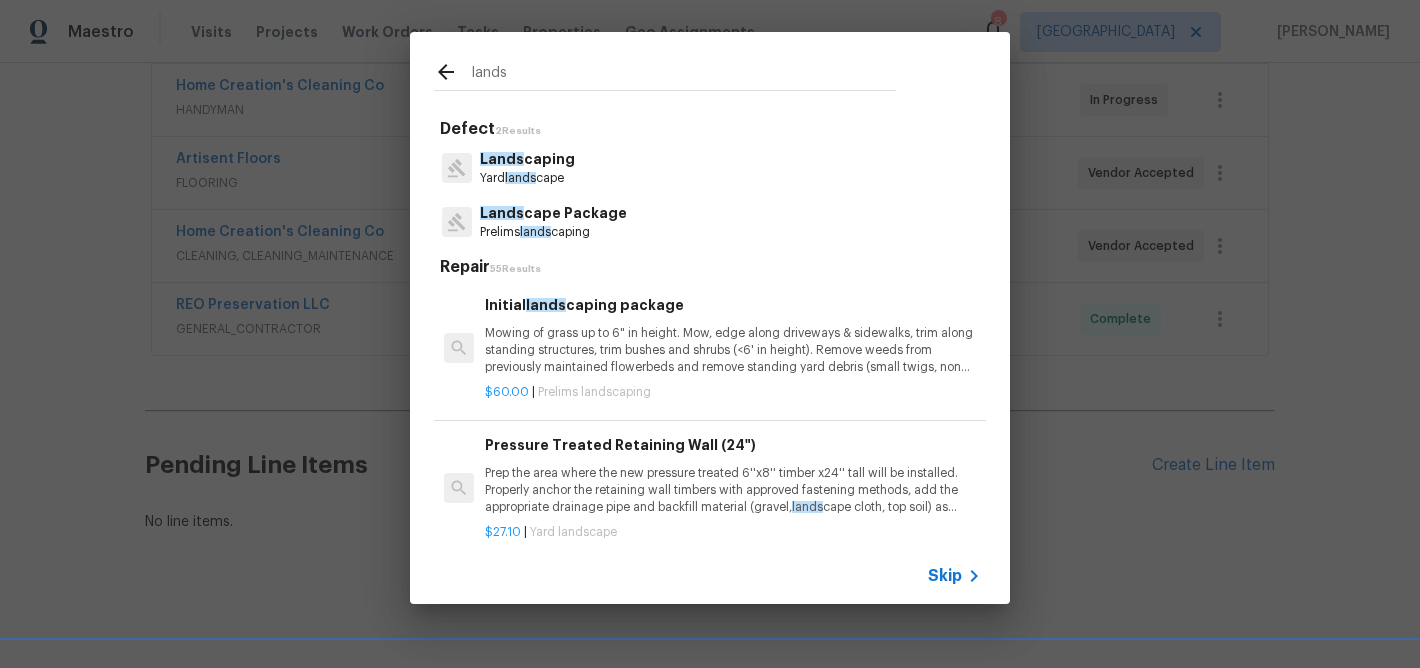 click on "Lands cape Package" at bounding box center (553, 213) 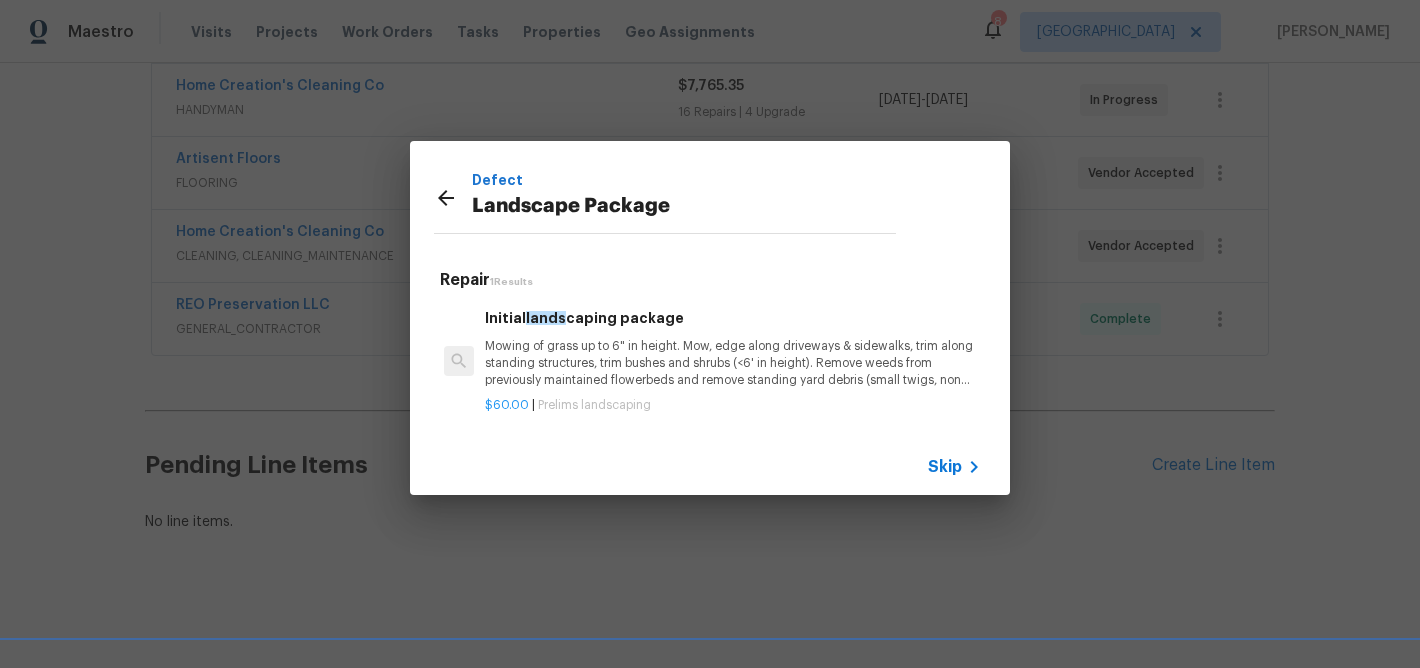 click on "Mowing of grass up to 6" in height. Mow, edge along driveways & sidewalks, trim along standing structures, trim bushes and shrubs (<6' in height). Remove weeds from previously maintained flowerbeds and remove standing yard debris (small twigs, non seasonal falling leaves).  Use leaf blower to remove clippings from hard surfaces."" at bounding box center (733, 363) 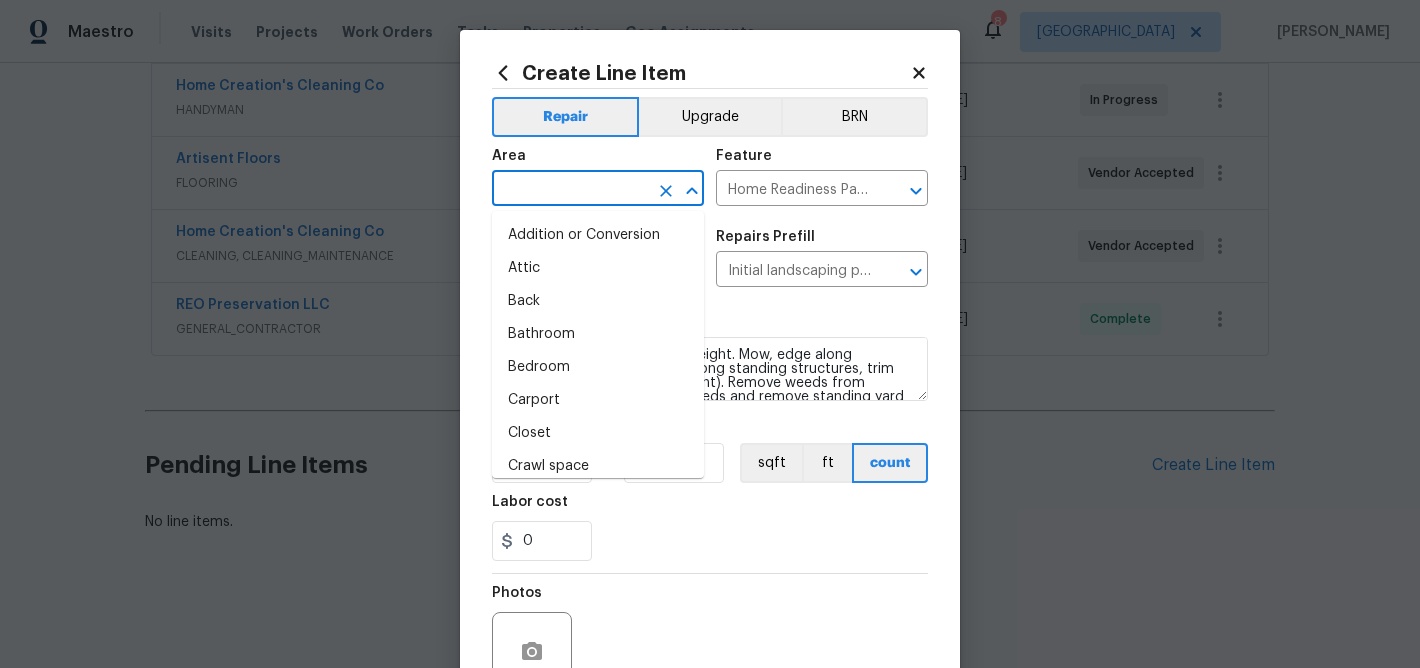 click at bounding box center [570, 190] 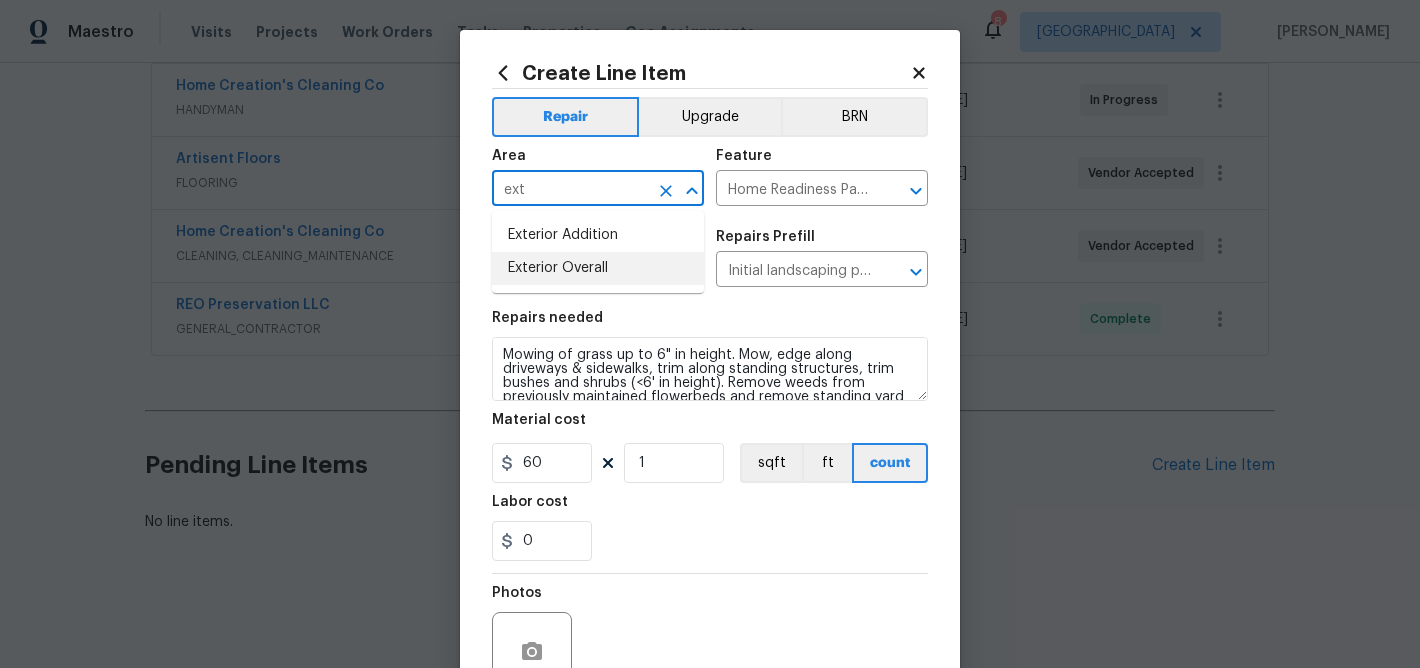 click on "Exterior Overall" at bounding box center (598, 268) 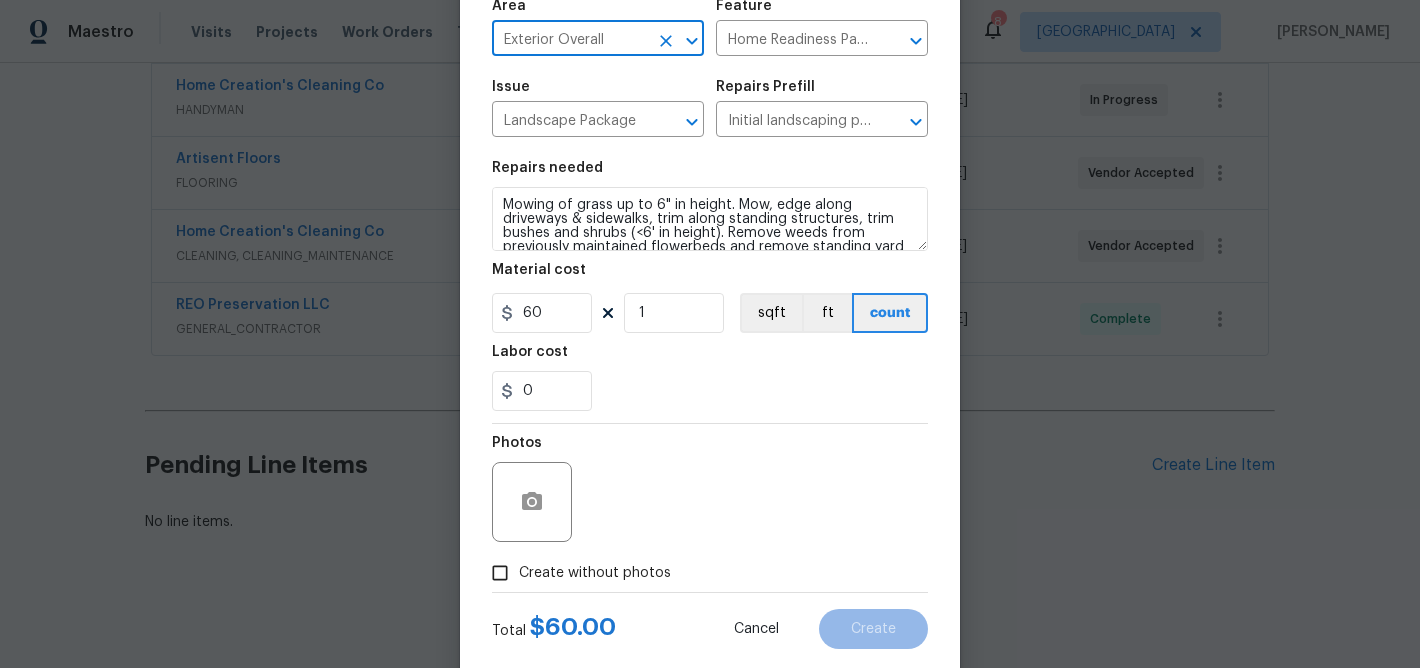 scroll, scrollTop: 173, scrollLeft: 0, axis: vertical 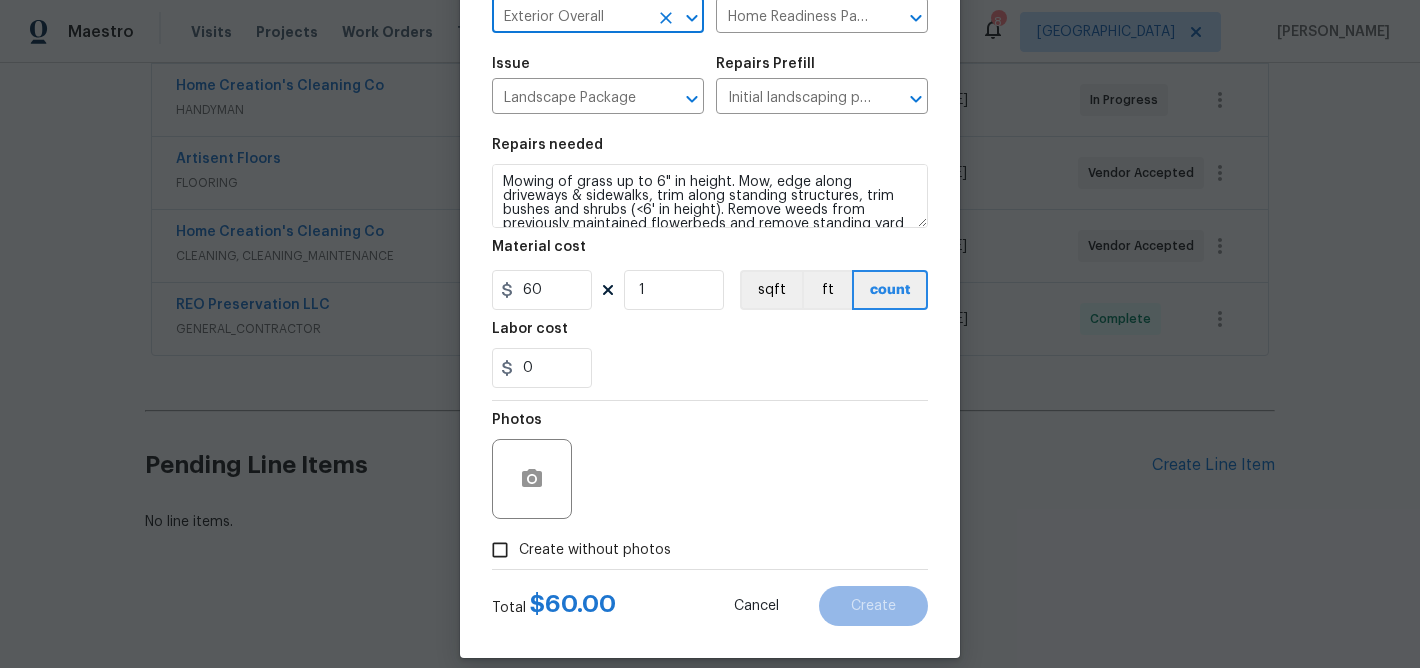 type on "Exterior Overall" 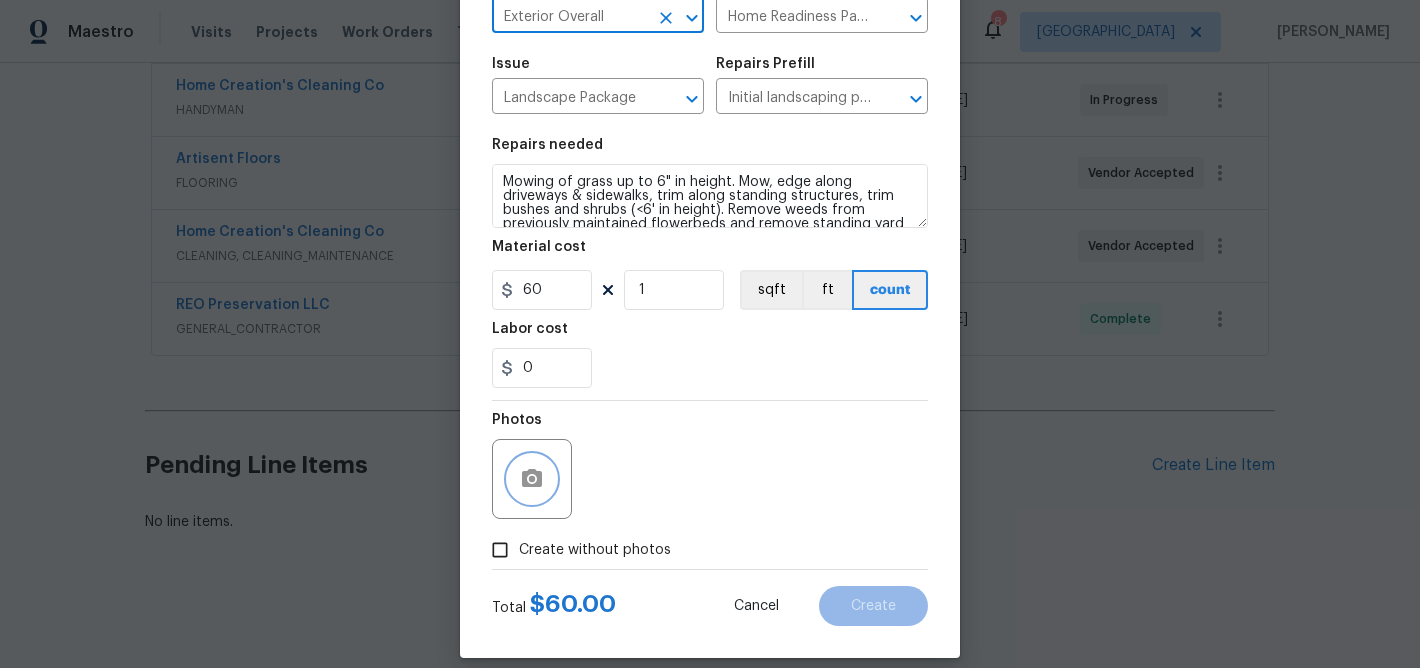 click 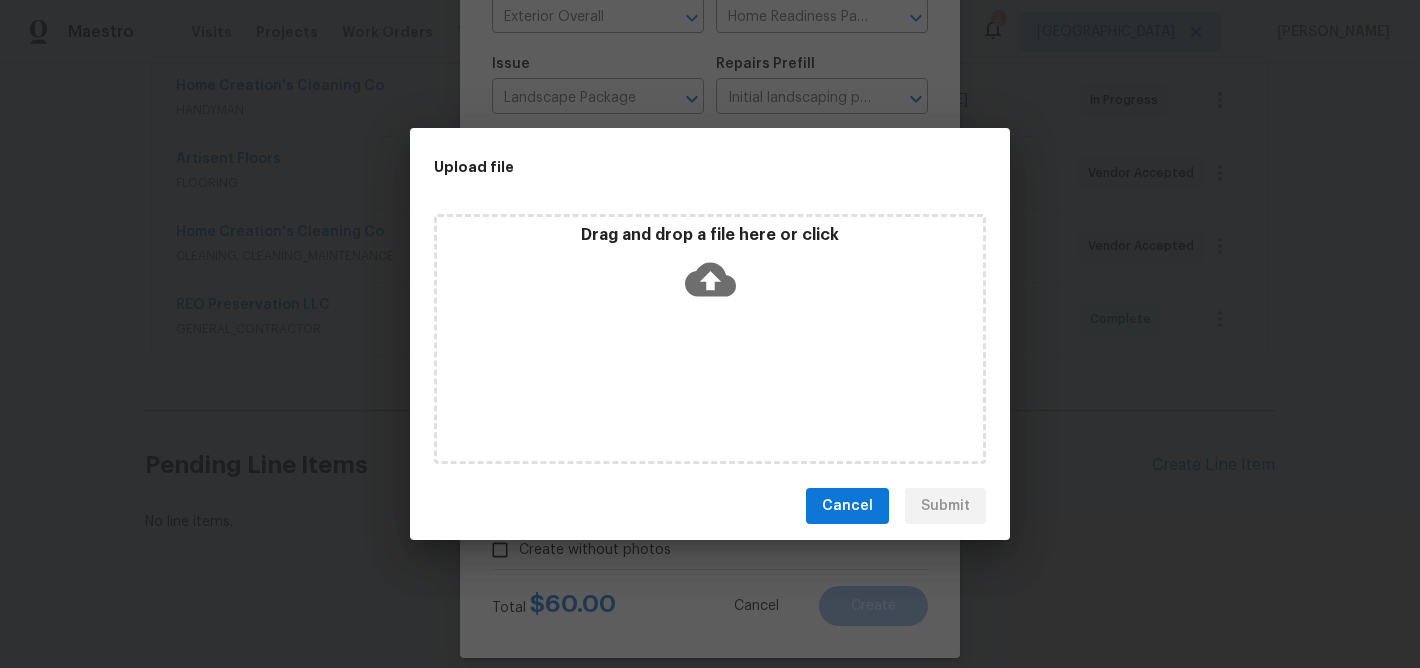 click 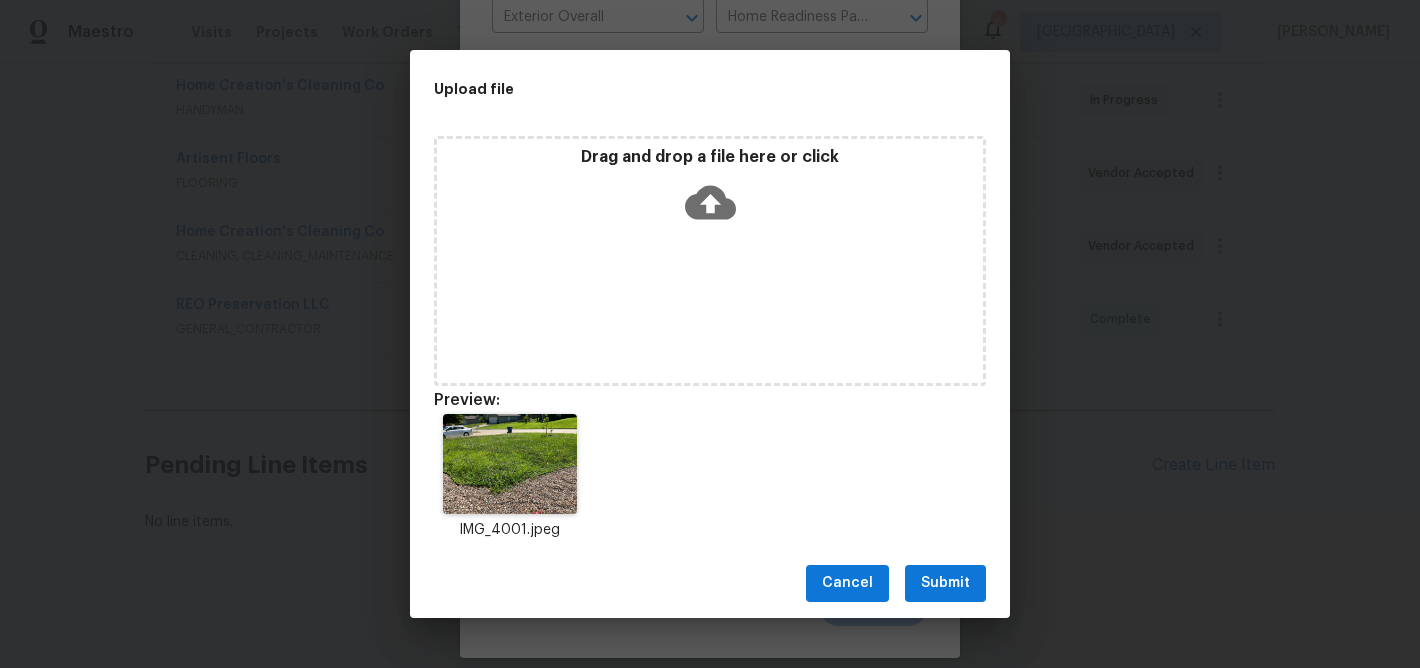 click on "Submit" at bounding box center [945, 583] 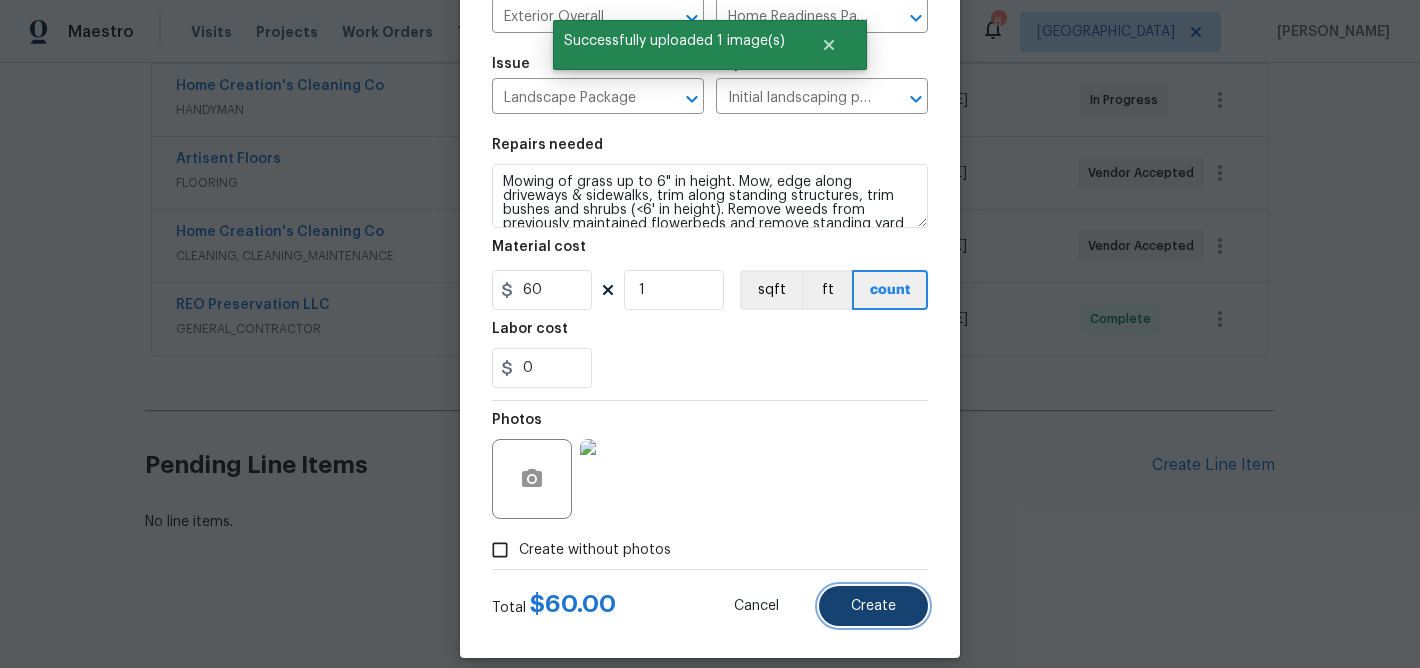 click on "Create" at bounding box center (873, 606) 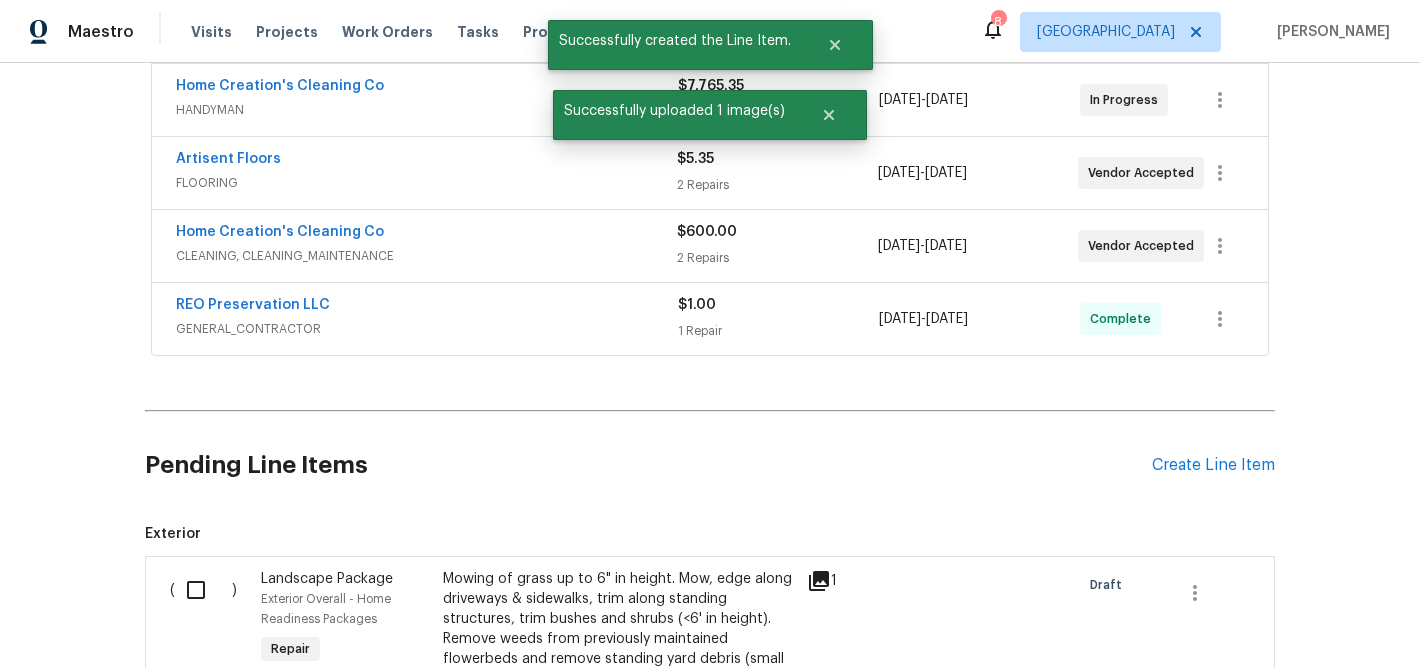 click at bounding box center [203, 590] 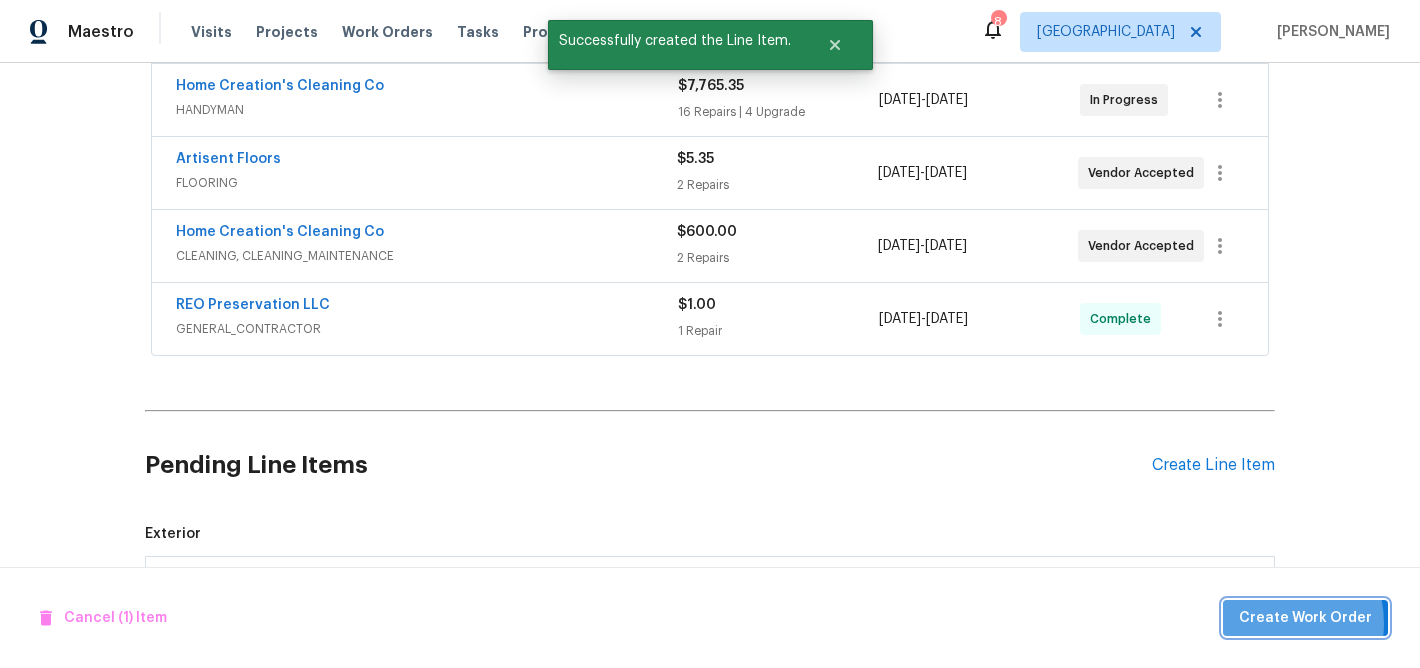click on "Create Work Order" at bounding box center (1305, 618) 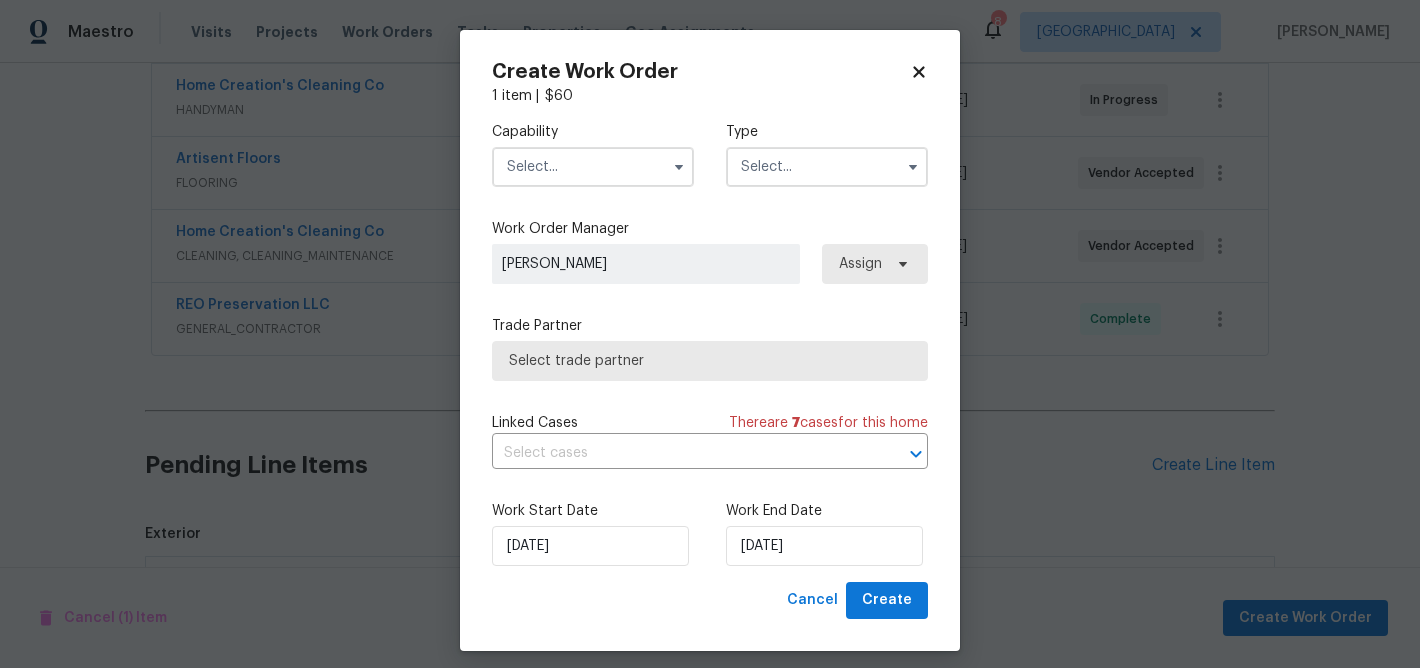 click at bounding box center (593, 167) 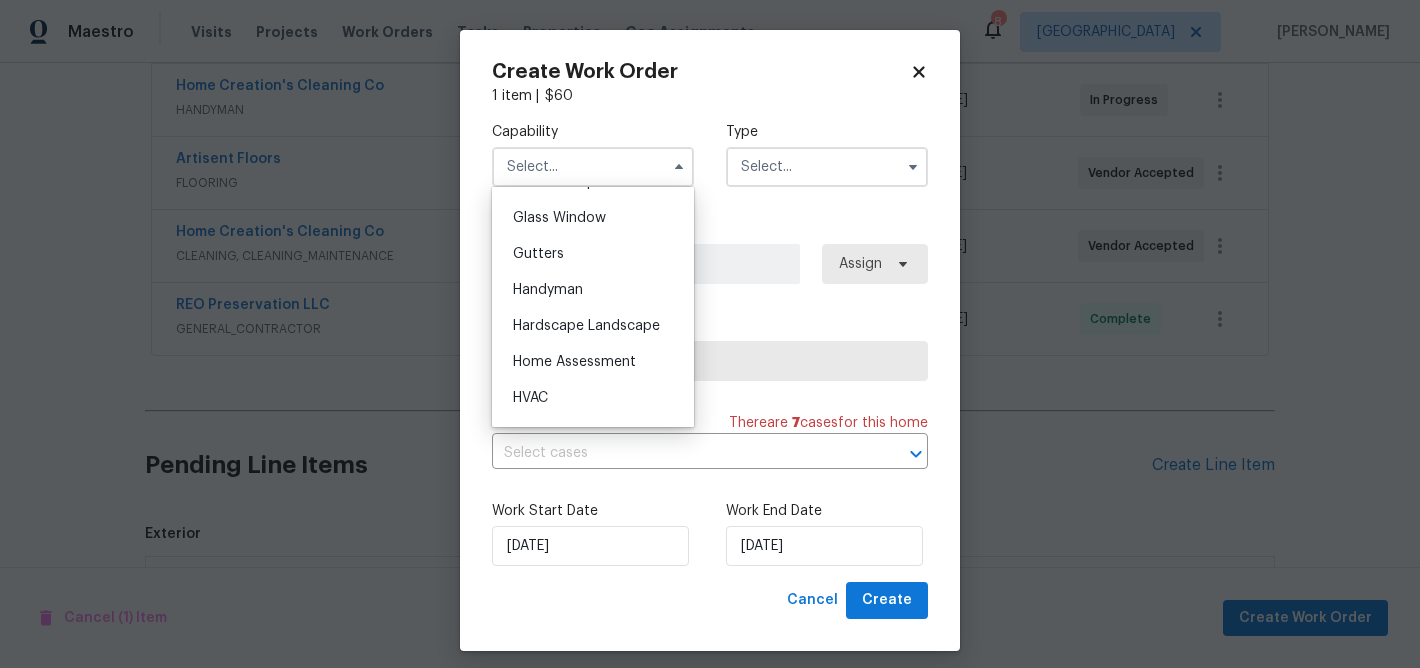scroll, scrollTop: 1022, scrollLeft: 0, axis: vertical 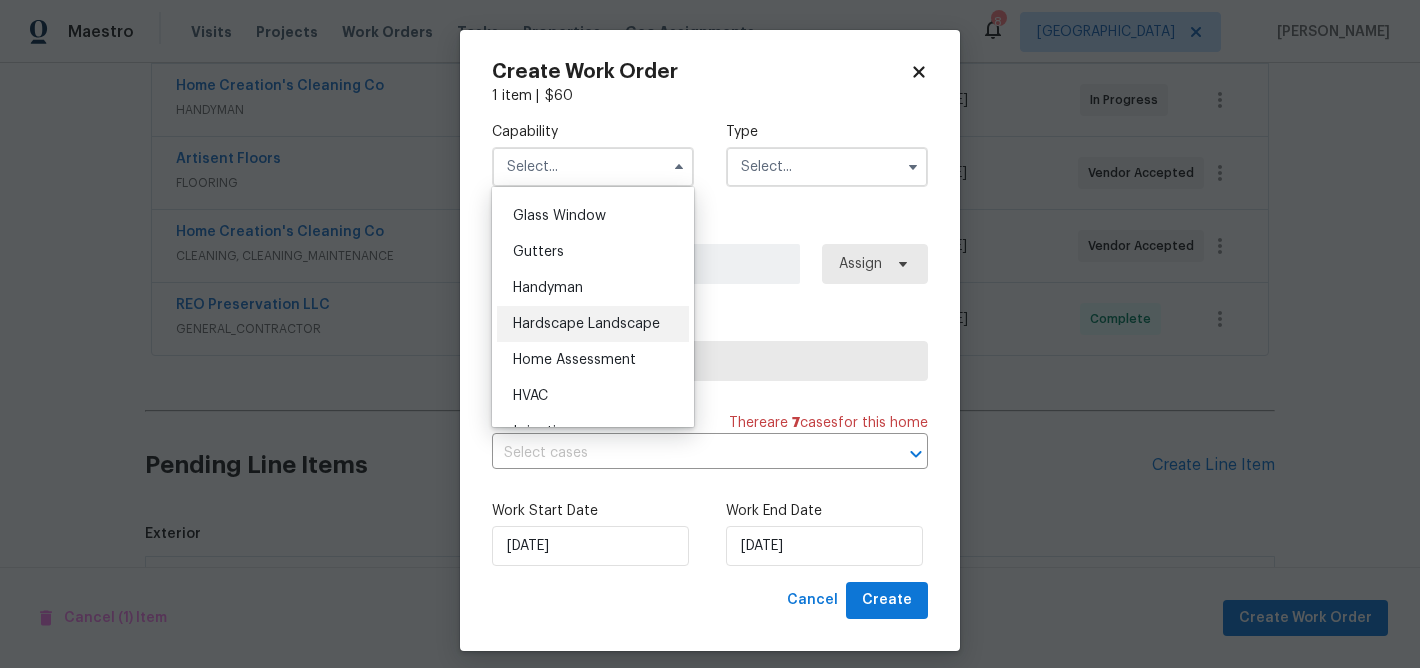 click on "Hardscape Landscape" at bounding box center (586, 324) 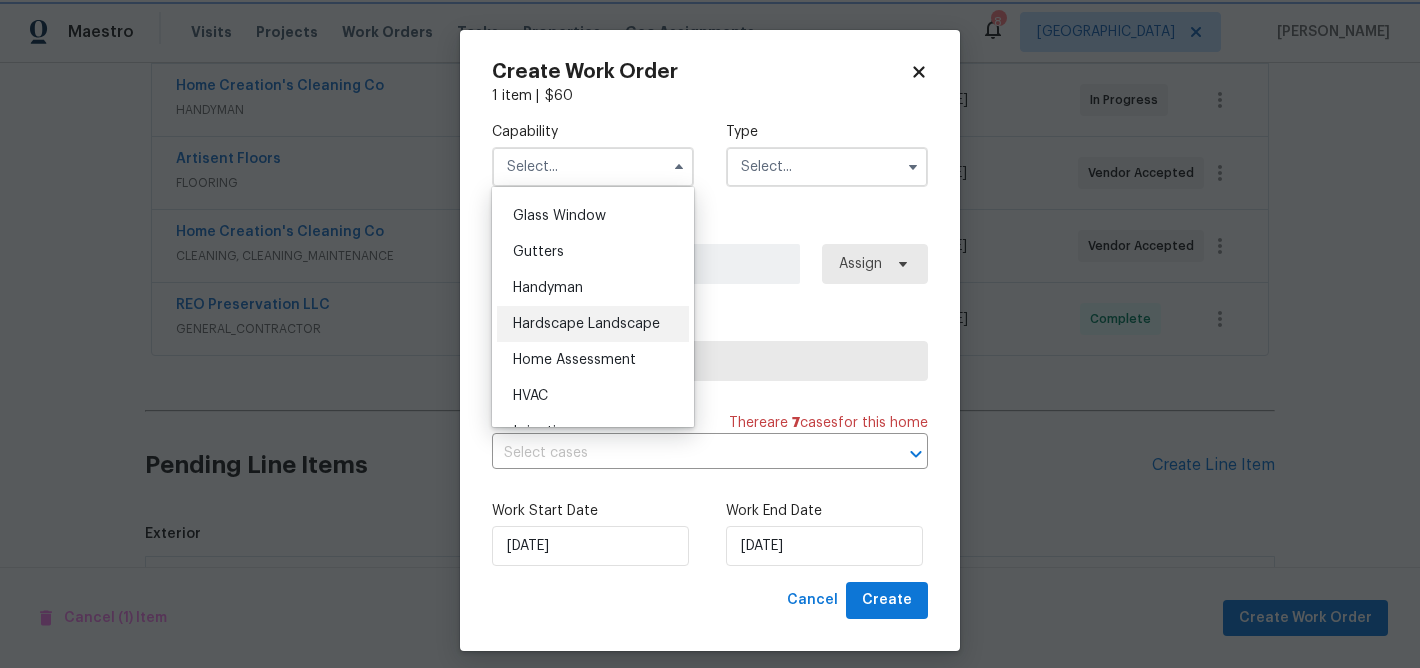 type on "Hardscape Landscape" 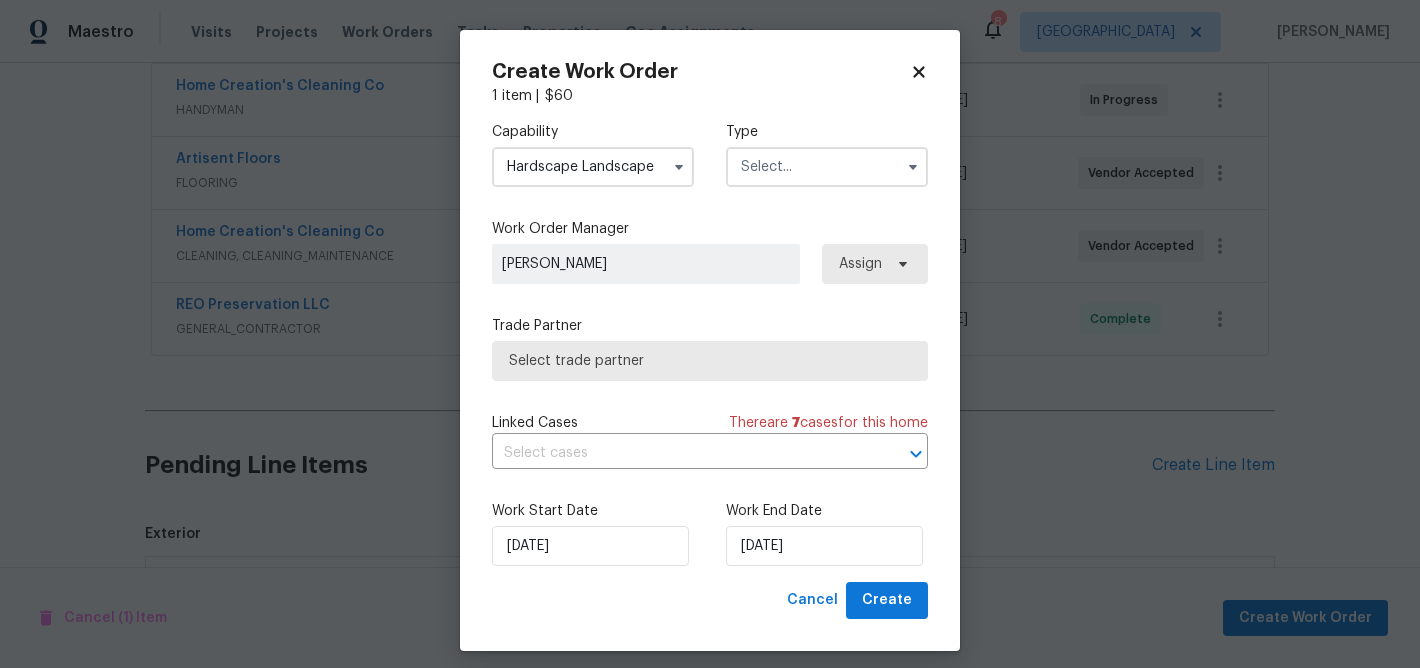 click at bounding box center (827, 167) 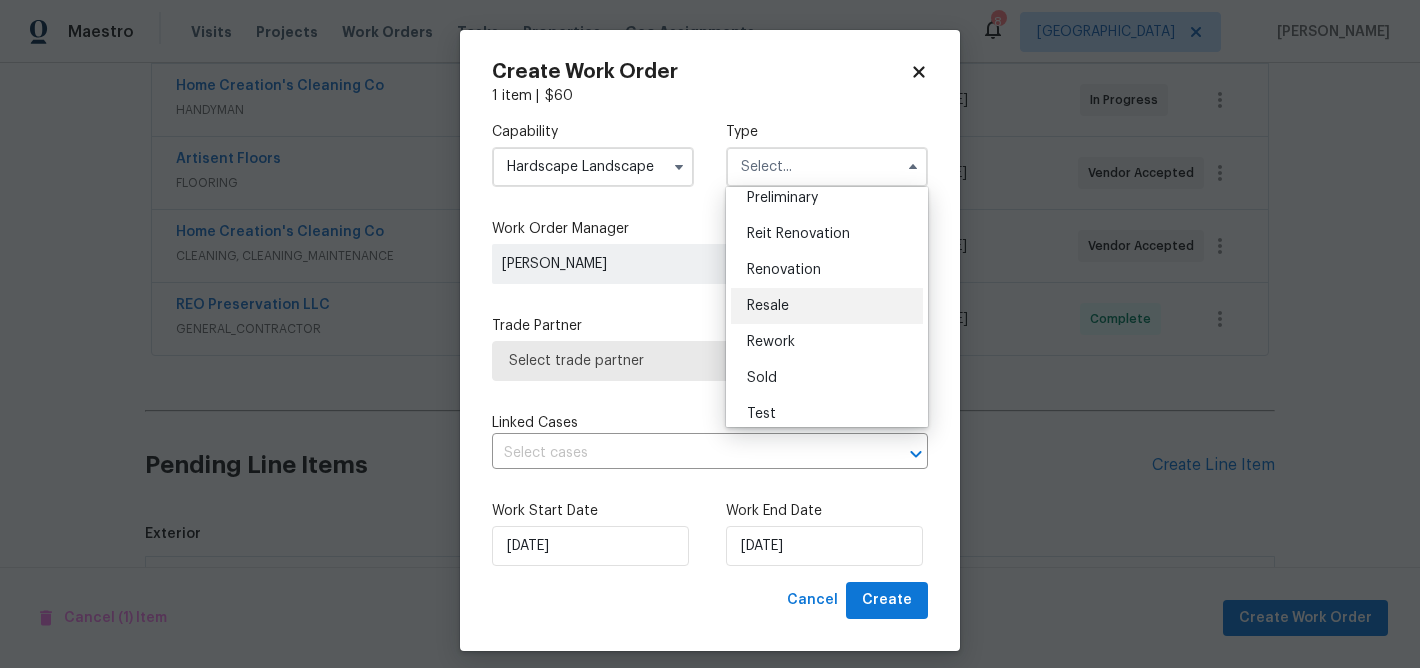 scroll, scrollTop: 445, scrollLeft: 0, axis: vertical 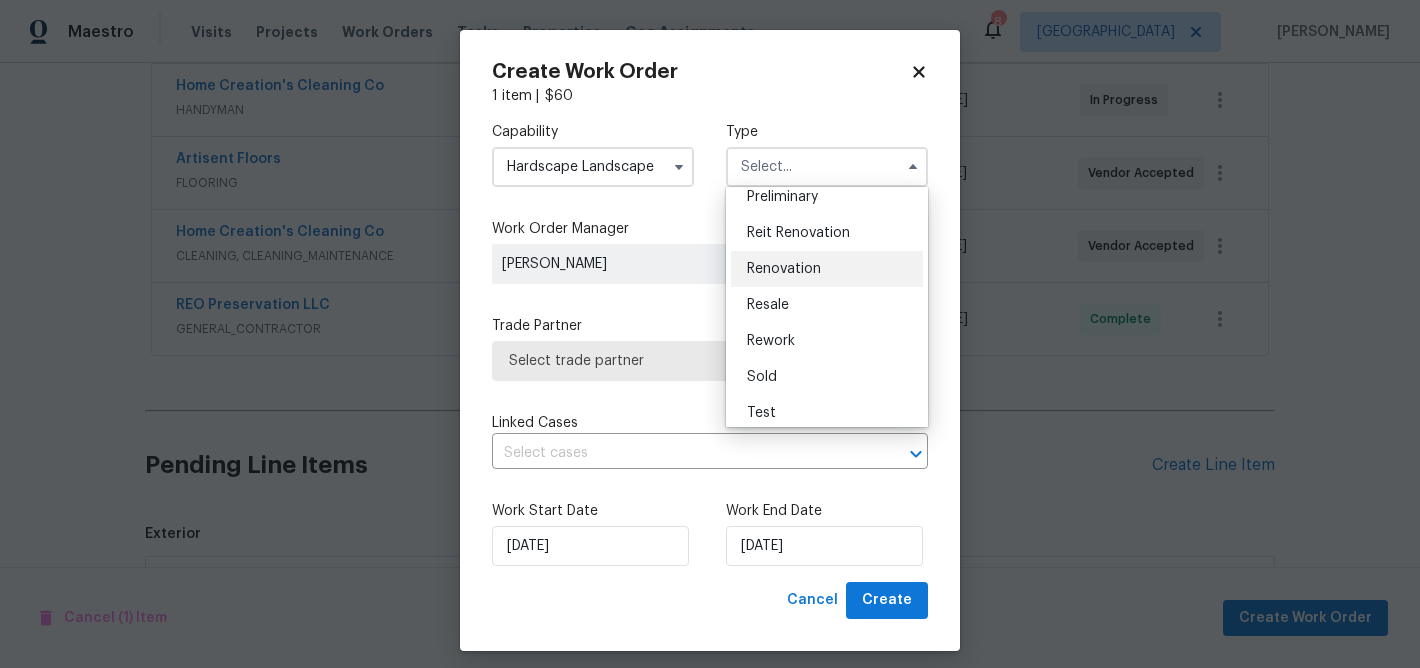 click on "Renovation" at bounding box center [784, 269] 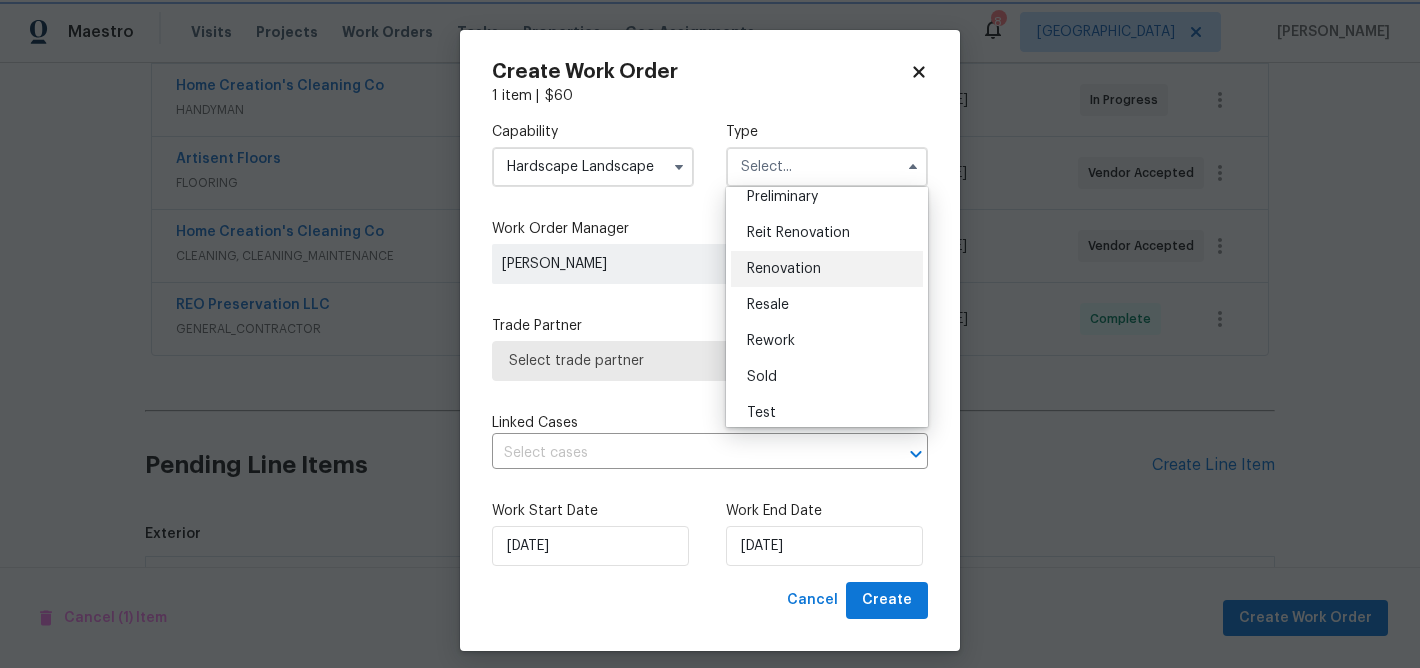 type on "Renovation" 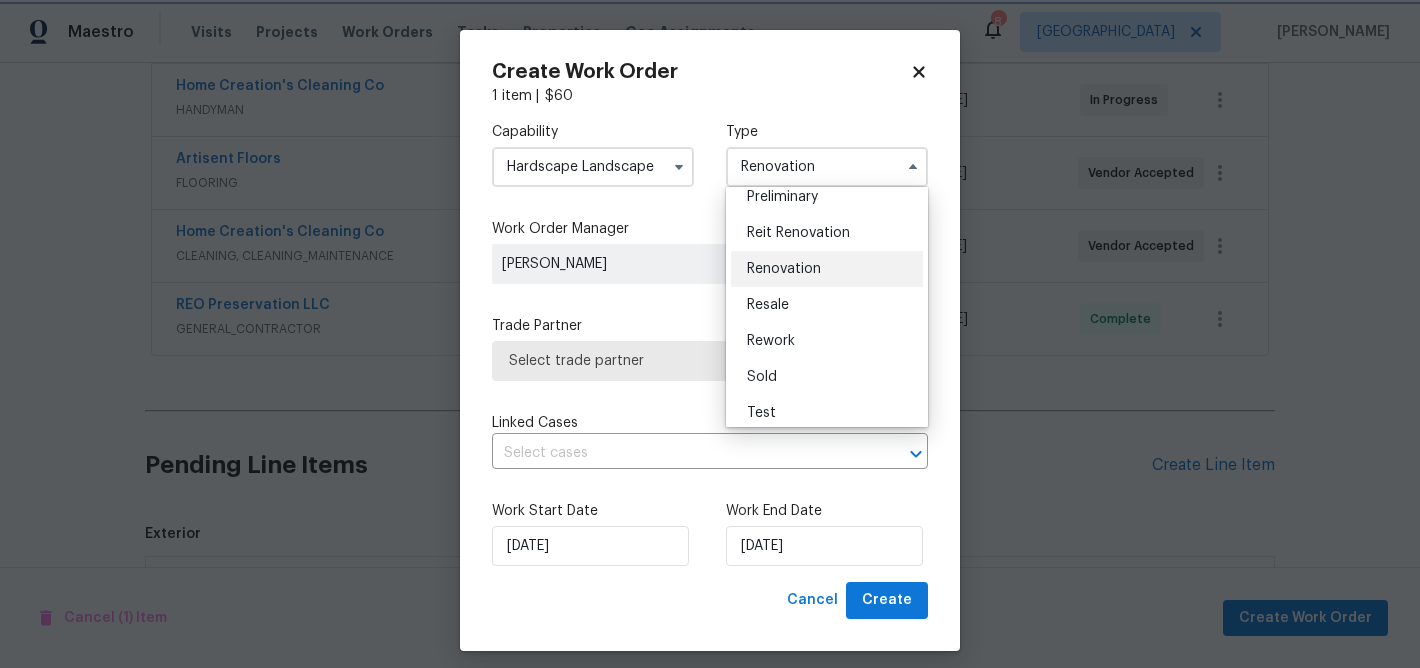 scroll, scrollTop: 0, scrollLeft: 0, axis: both 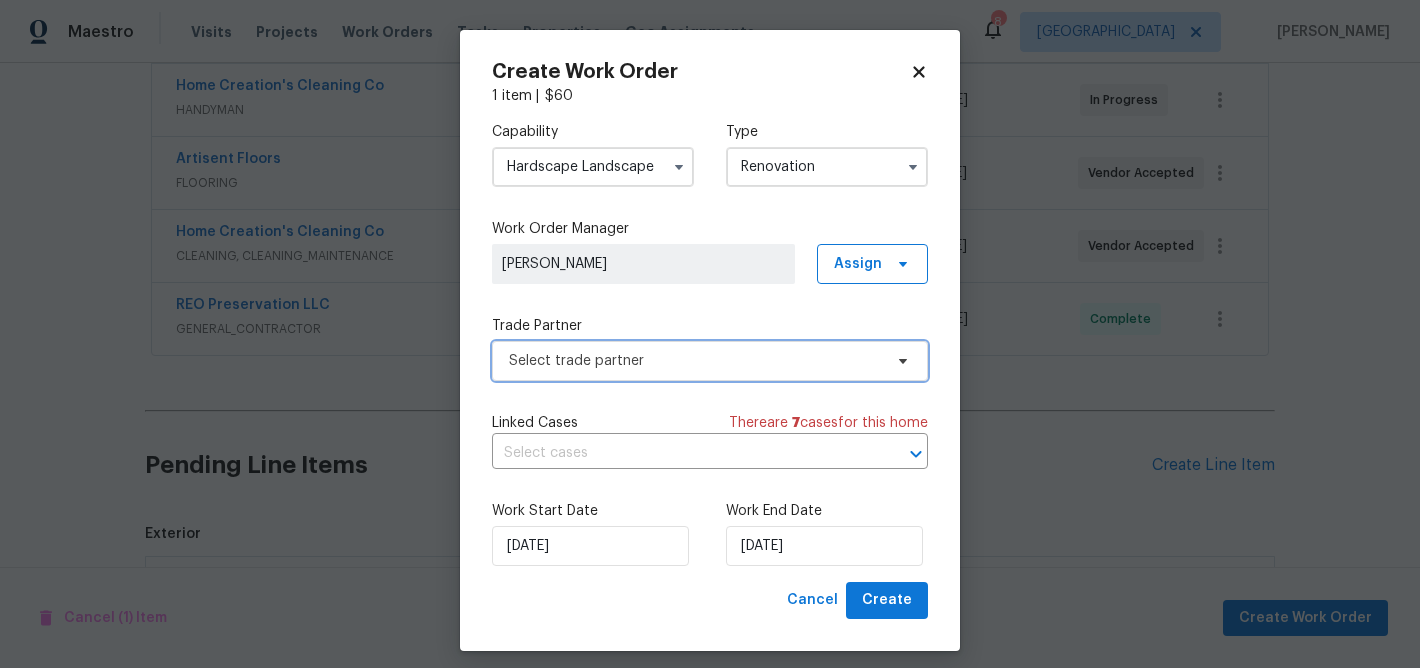 click on "Select trade partner" at bounding box center [695, 361] 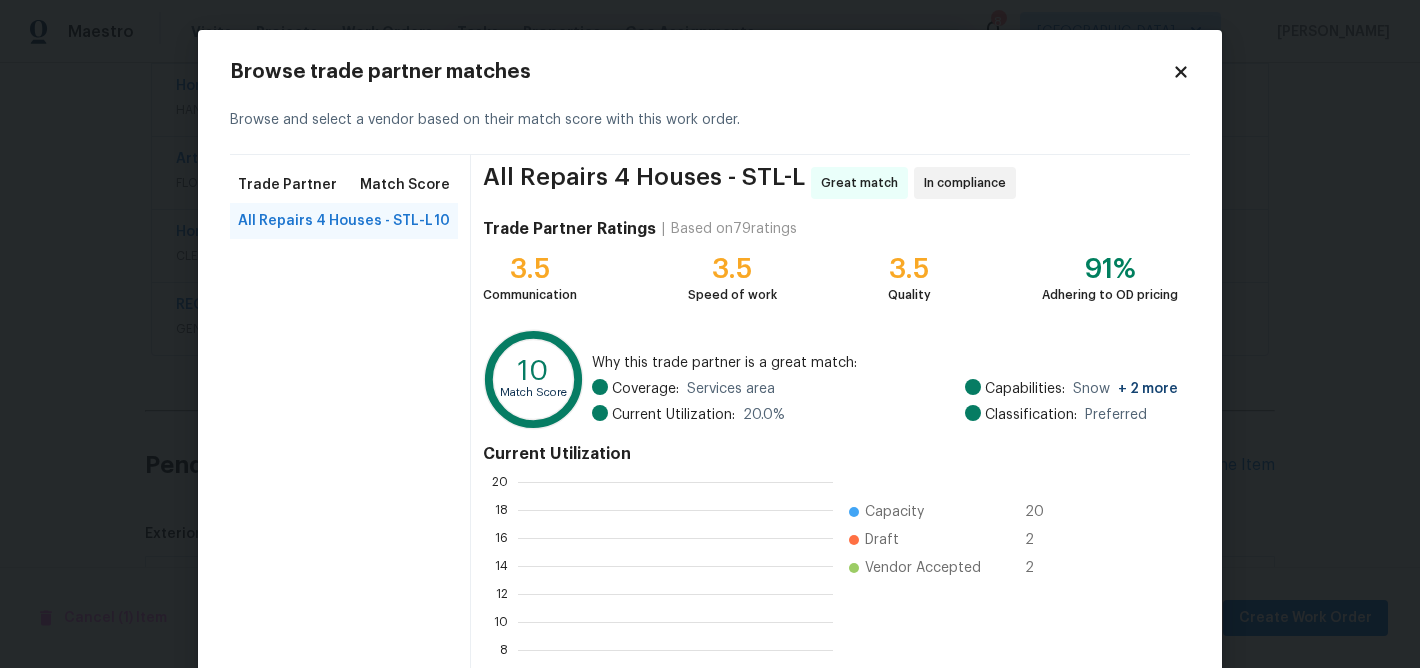 scroll, scrollTop: 2, scrollLeft: 2, axis: both 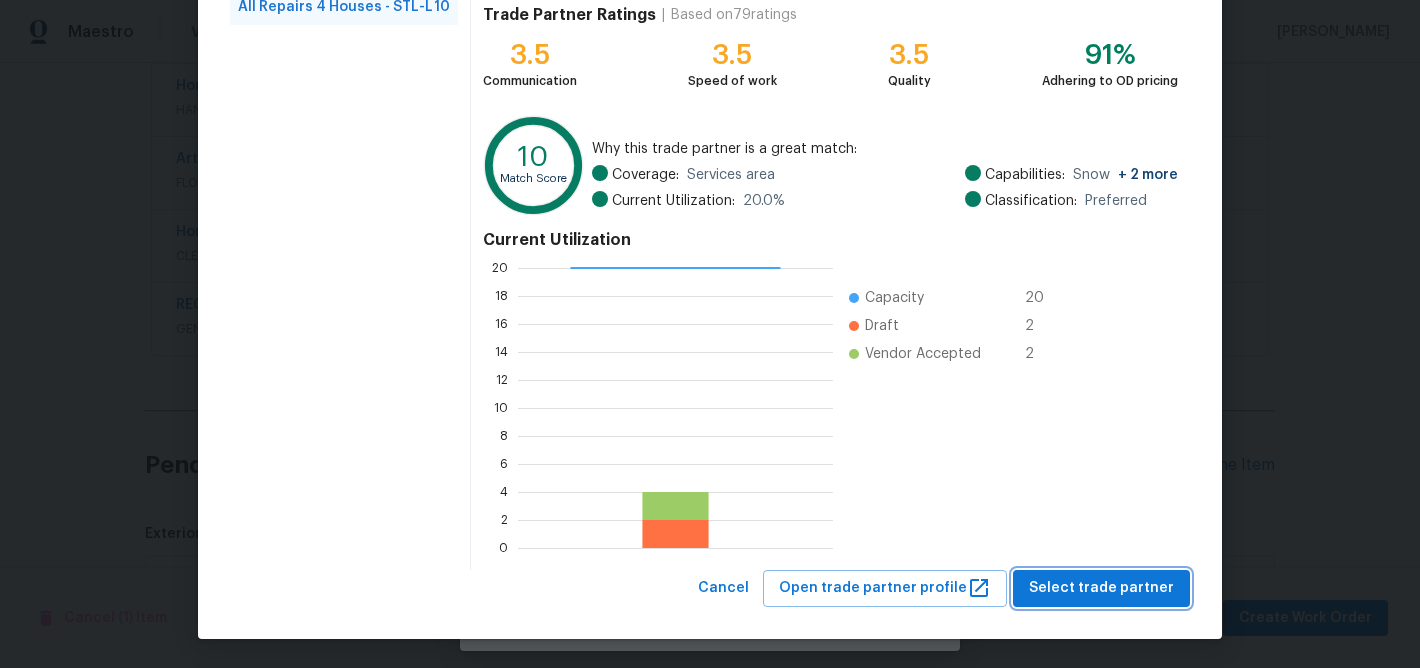click on "Select trade partner" at bounding box center (1101, 588) 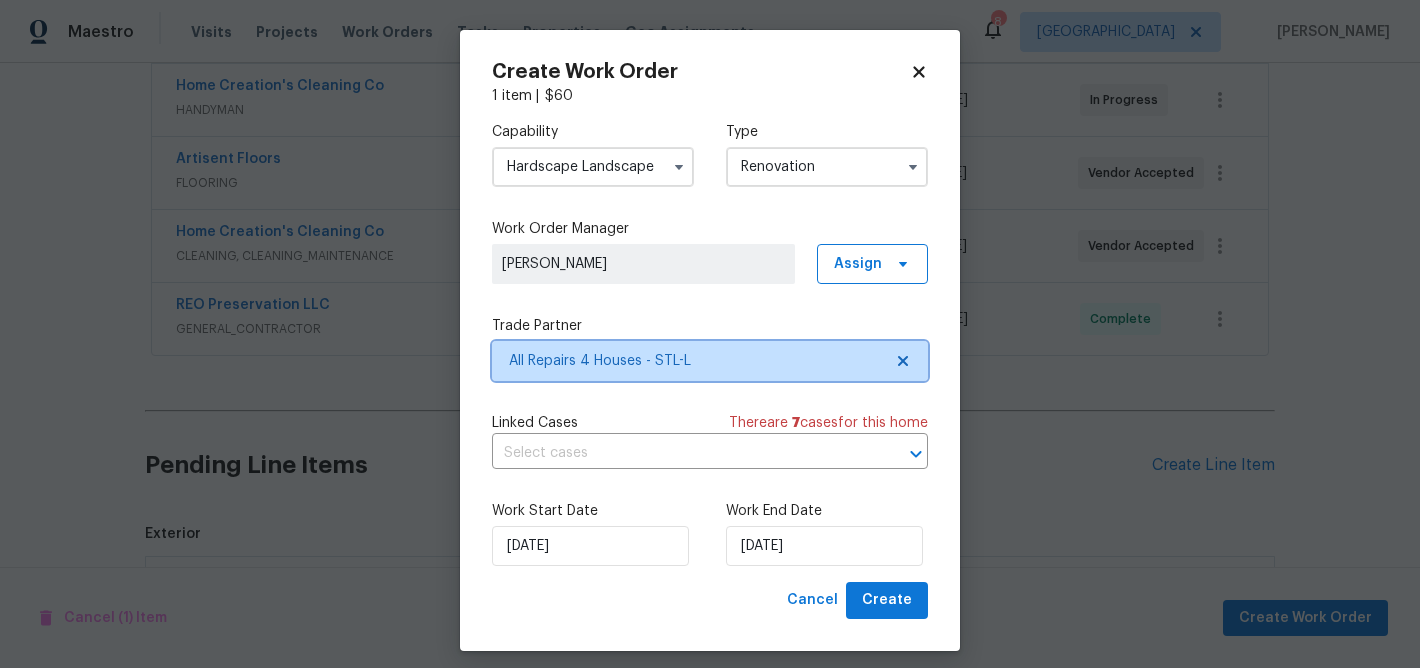 scroll, scrollTop: 0, scrollLeft: 0, axis: both 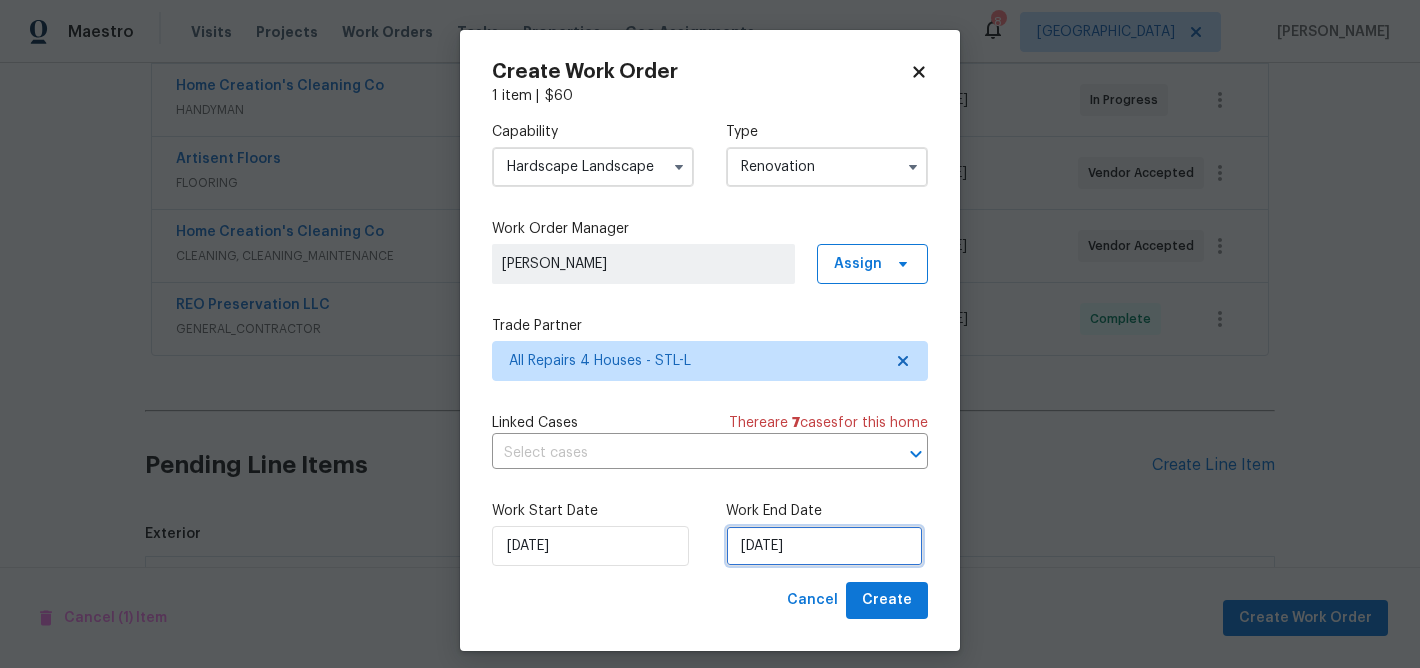 click on "[DATE]" at bounding box center (824, 546) 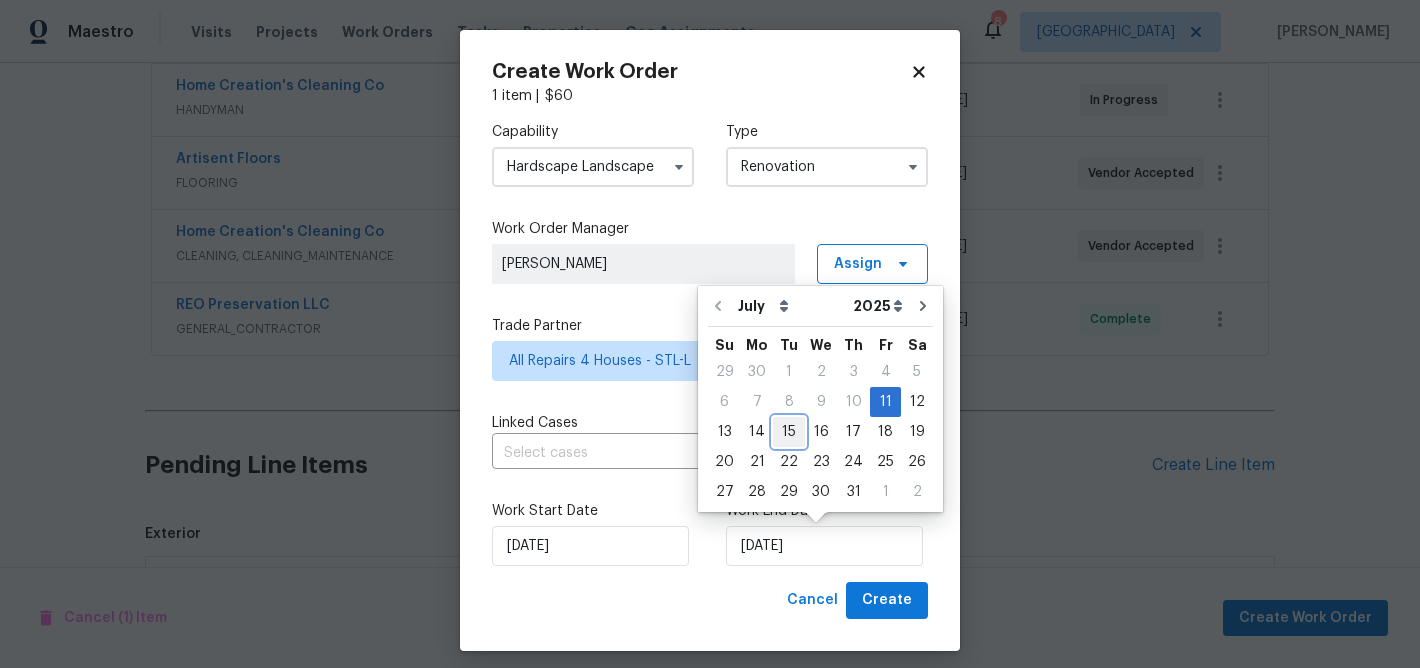 click on "15" at bounding box center [789, 432] 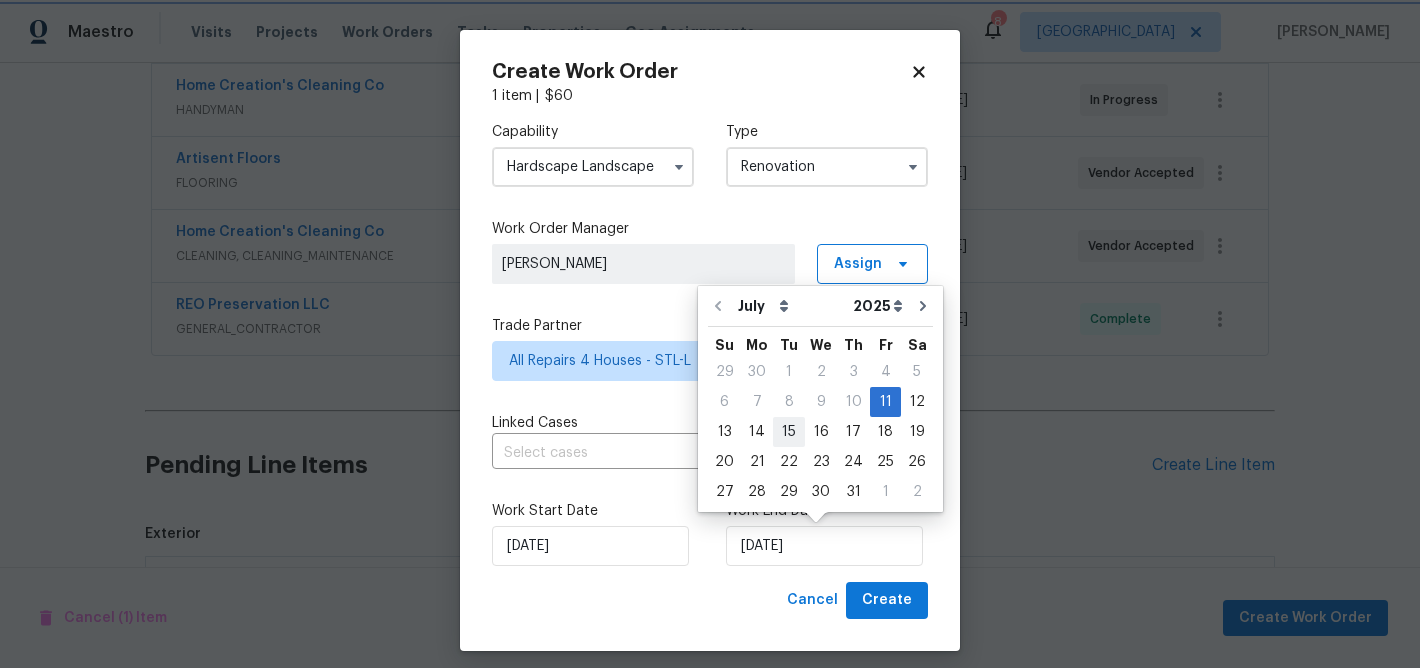type on "7/15/2025" 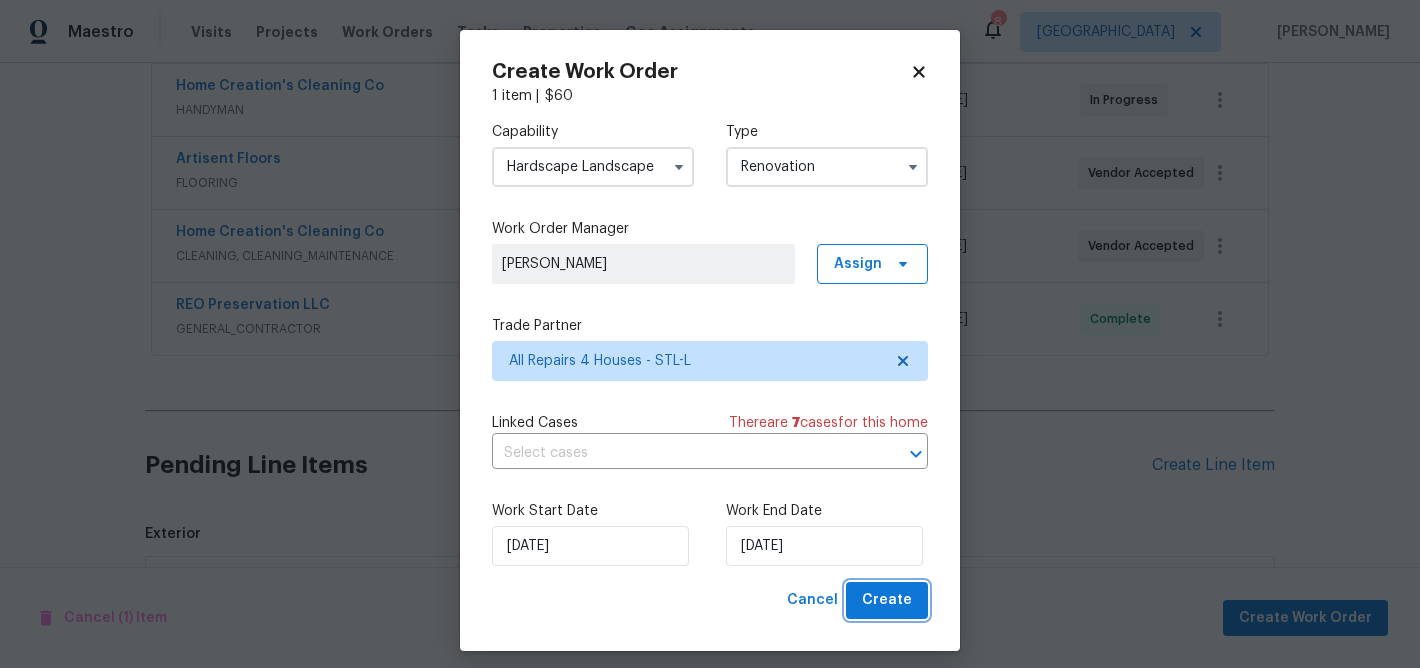 click on "Create" at bounding box center [887, 600] 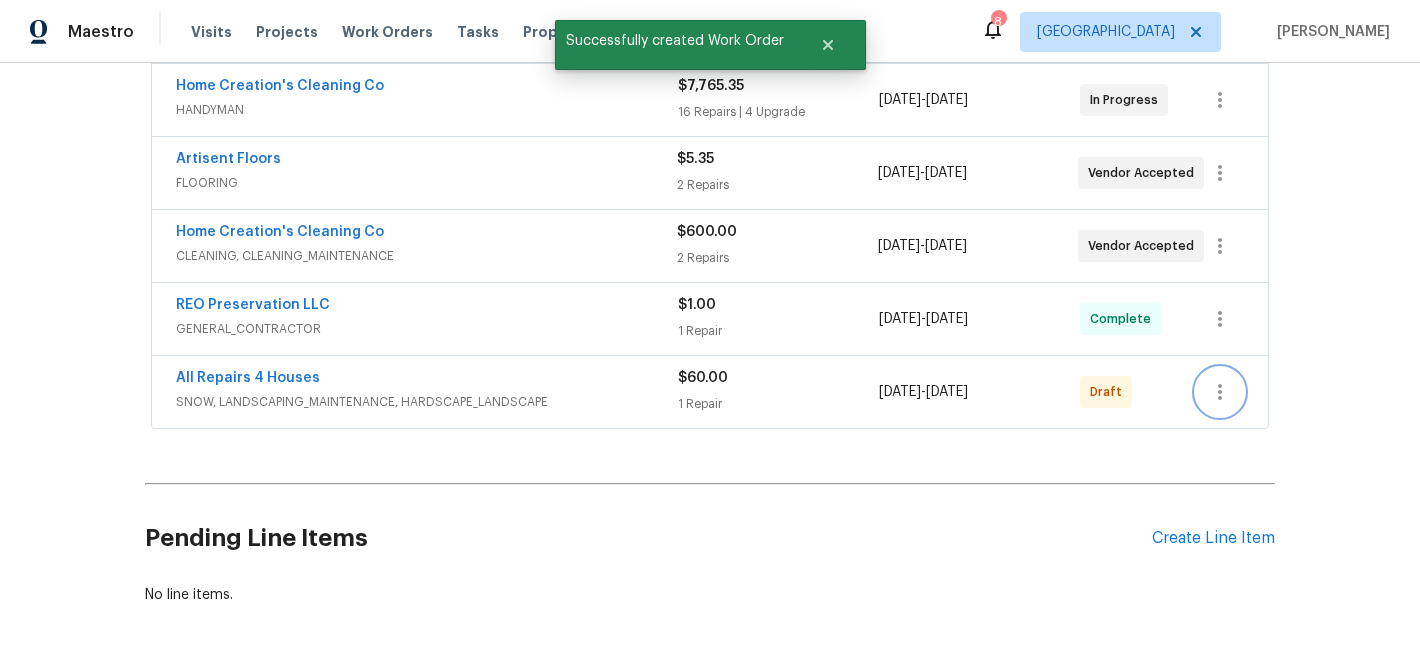 click 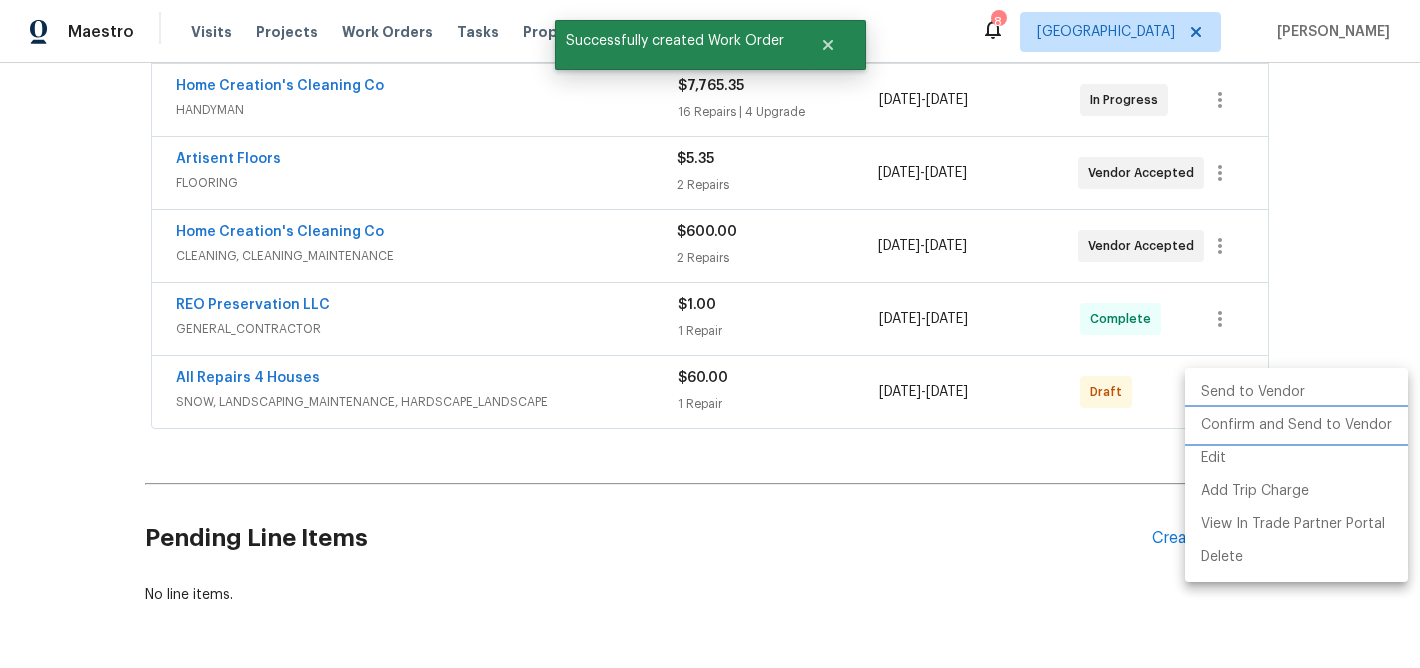 click on "Confirm and Send to Vendor" at bounding box center (1296, 425) 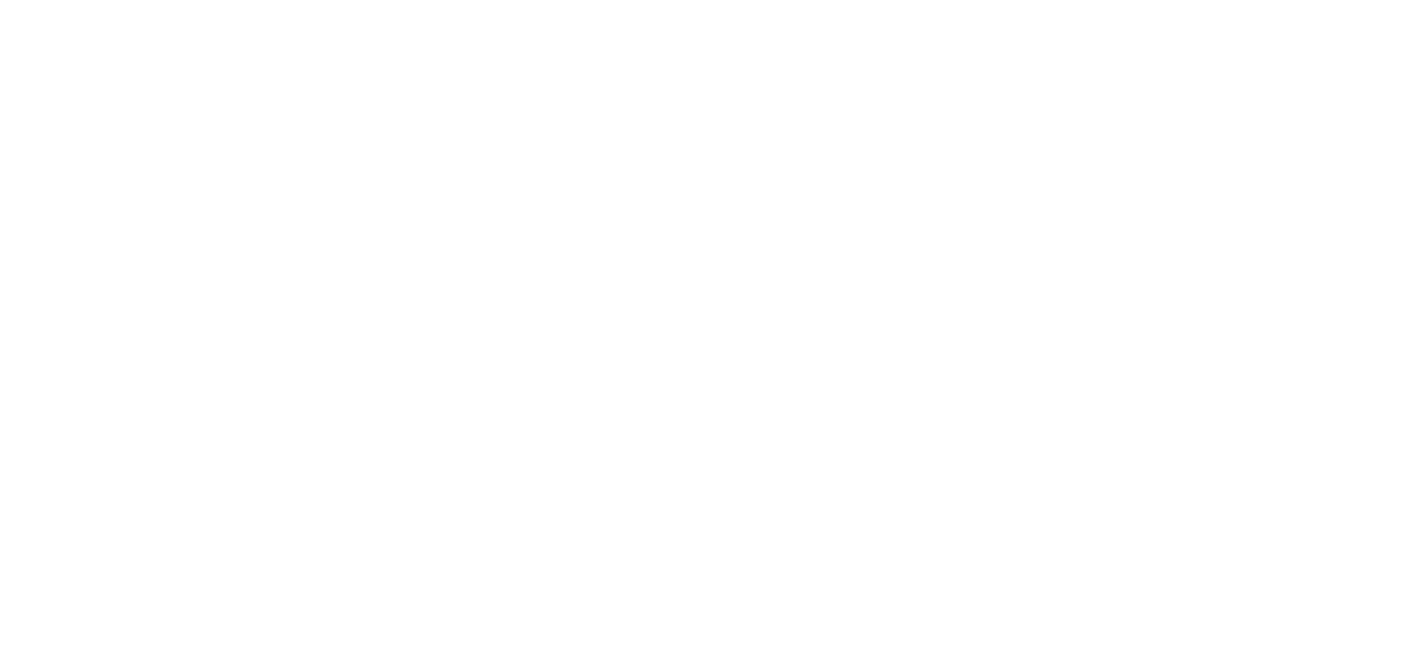 scroll, scrollTop: 0, scrollLeft: 0, axis: both 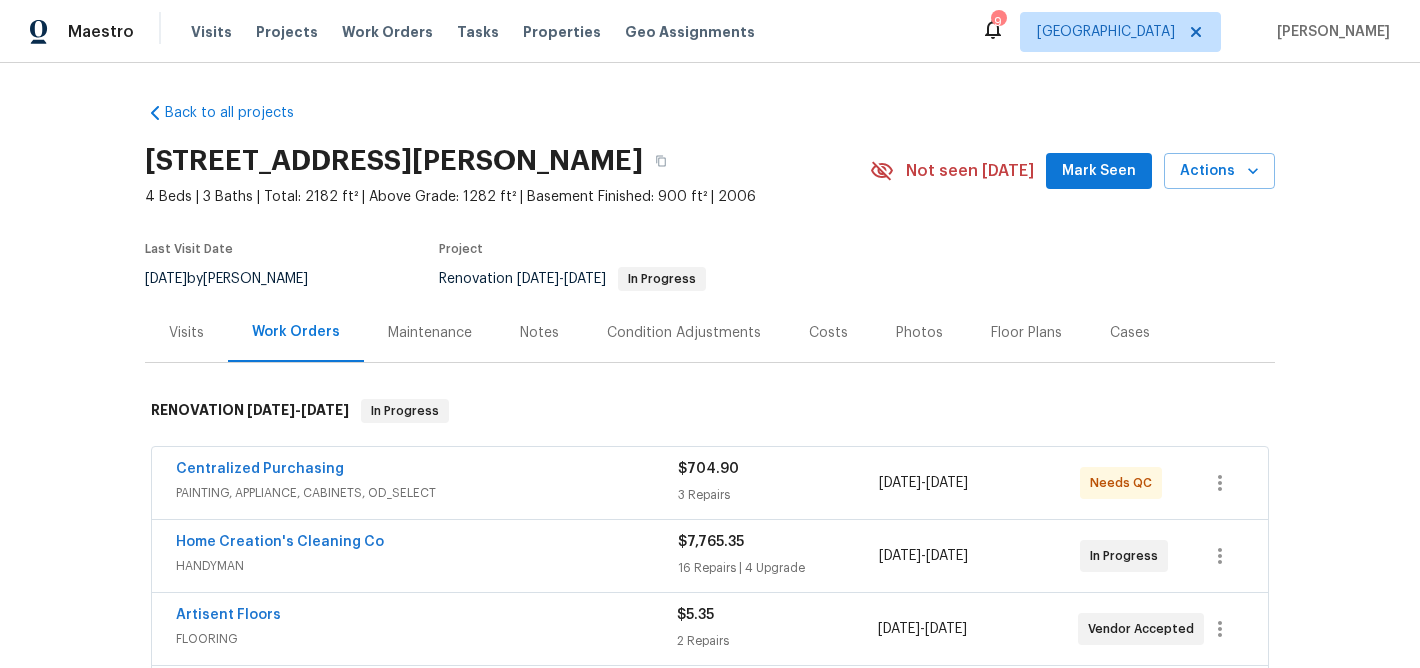 click on "Notes" at bounding box center (539, 333) 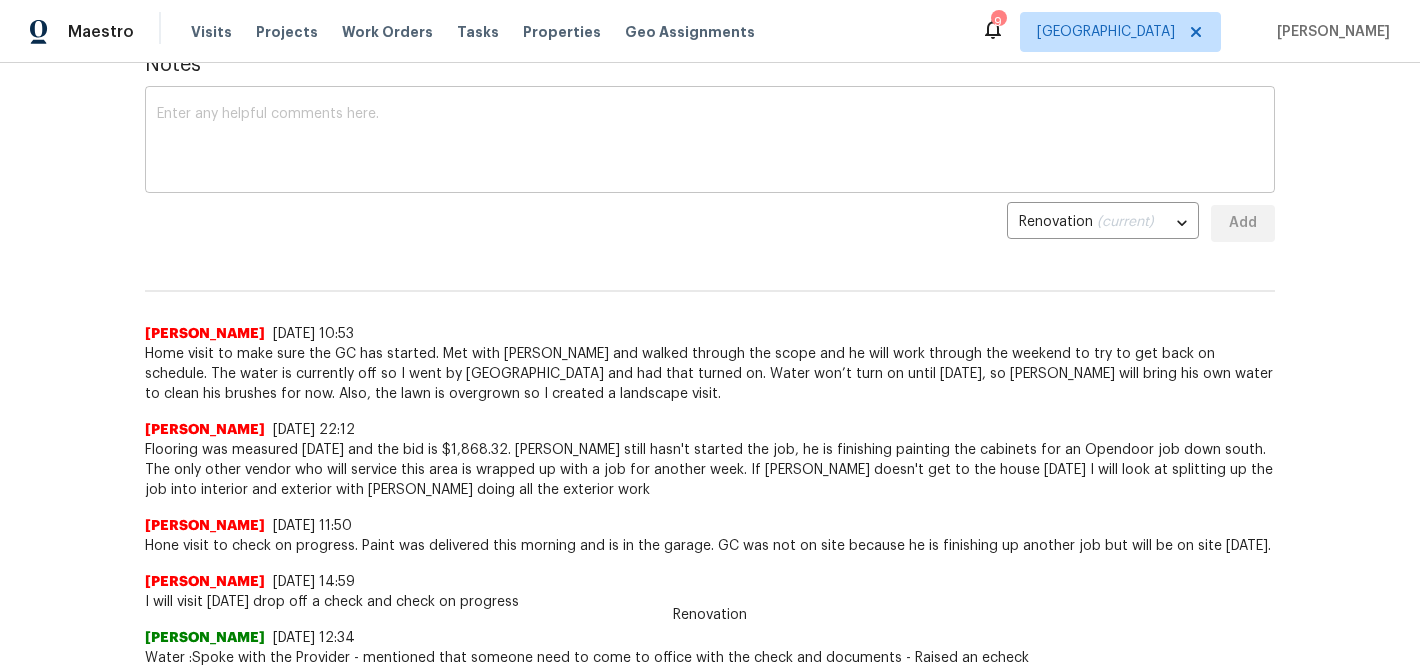 scroll, scrollTop: 327, scrollLeft: 0, axis: vertical 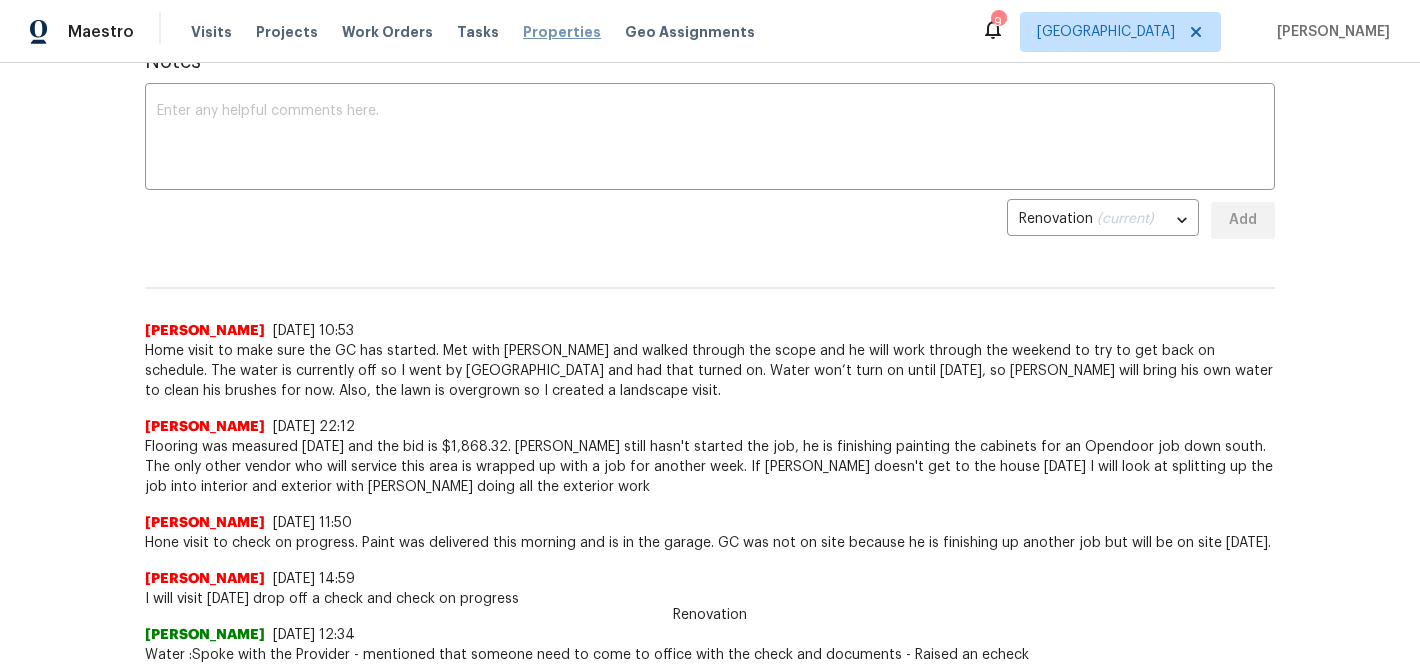 click on "Properties" at bounding box center (562, 32) 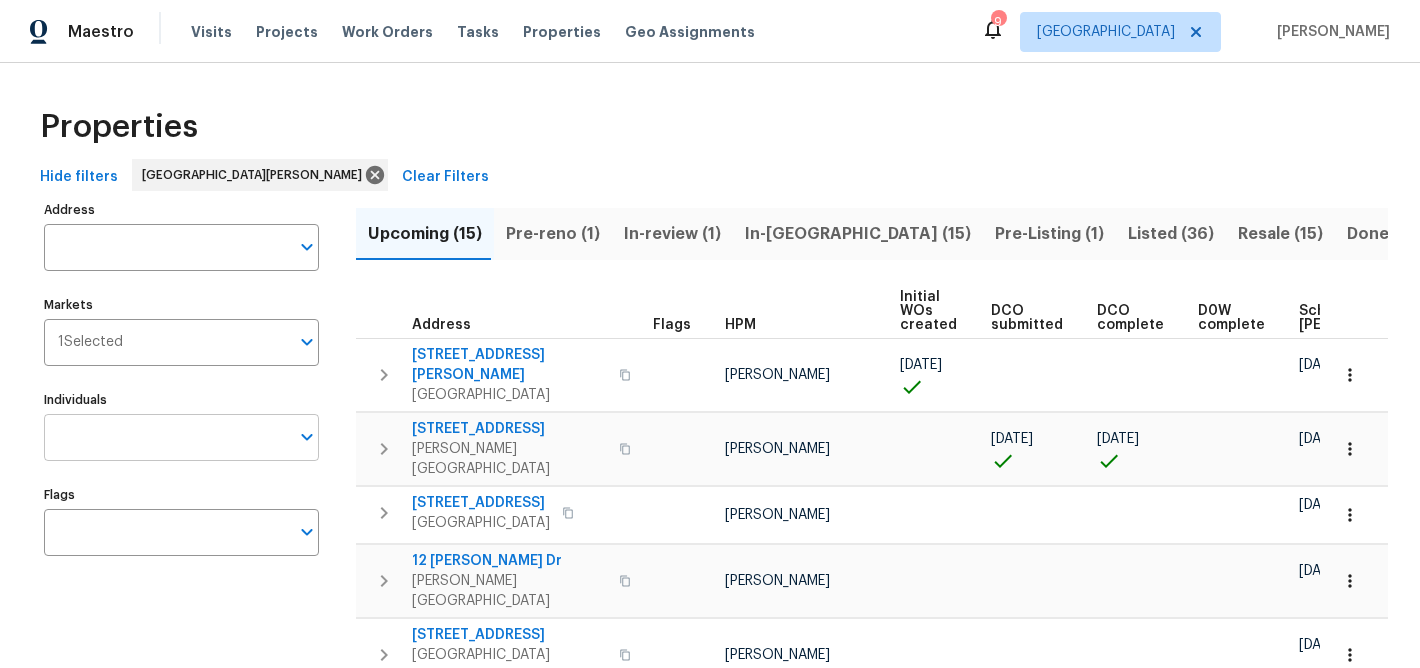 click on "Individuals" at bounding box center [166, 437] 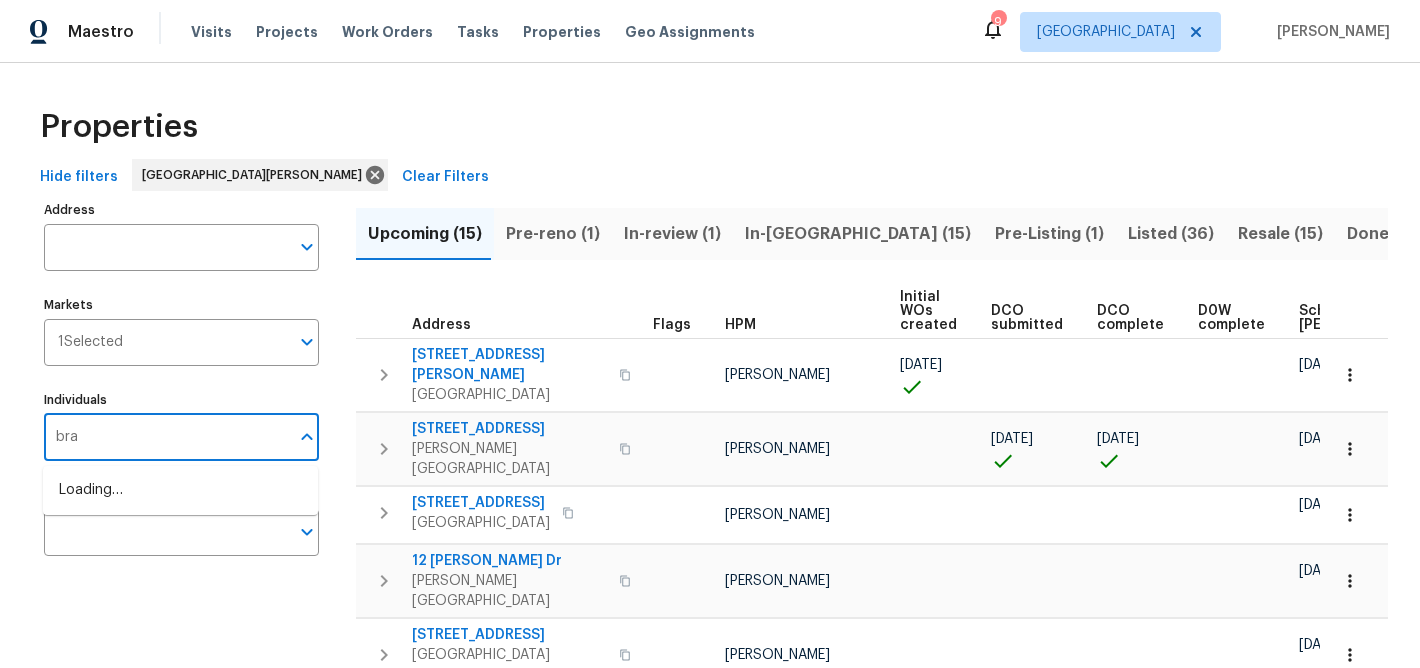 type on "brad" 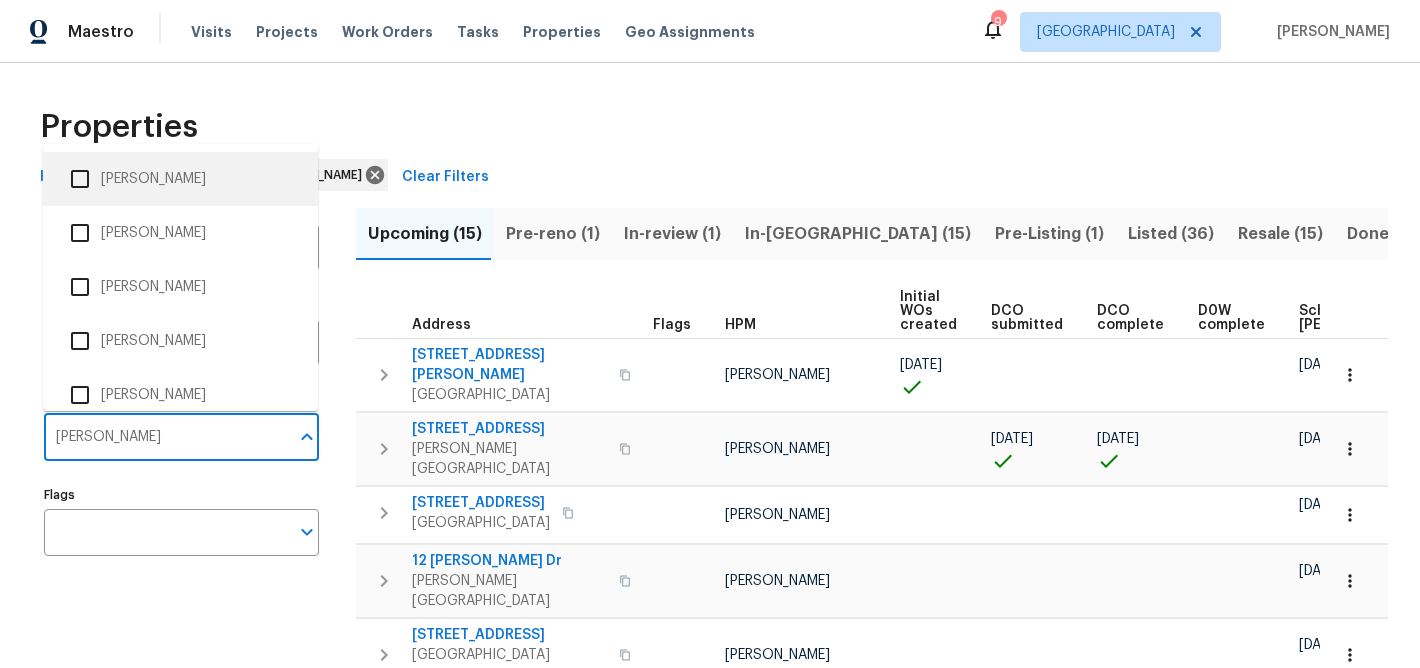 click at bounding box center [80, 179] 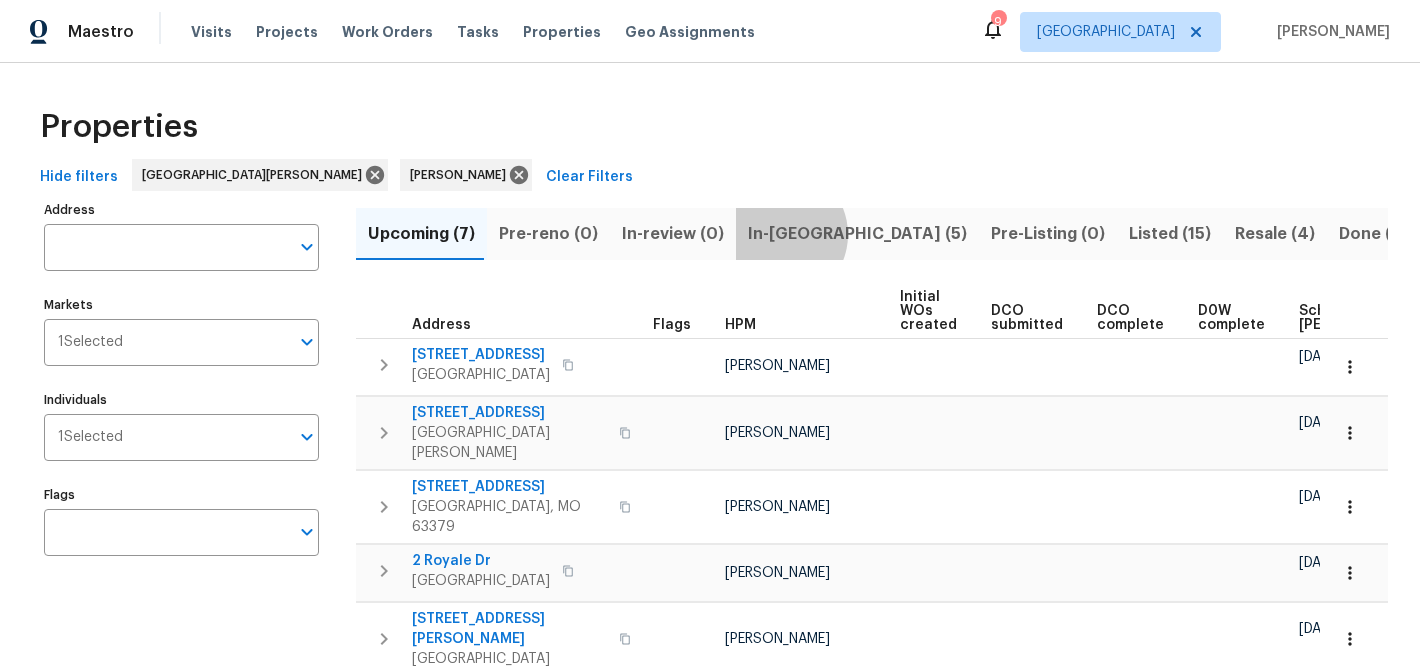 click on "In-reno (5)" at bounding box center (857, 234) 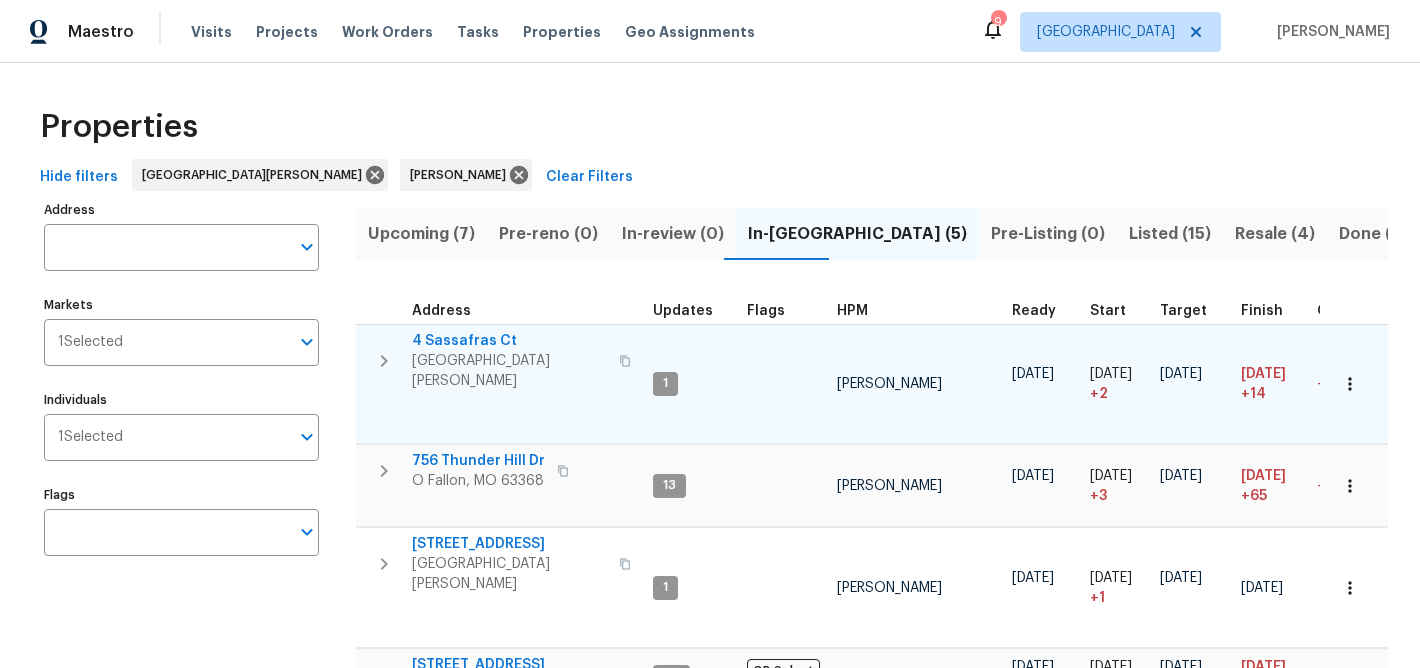 type 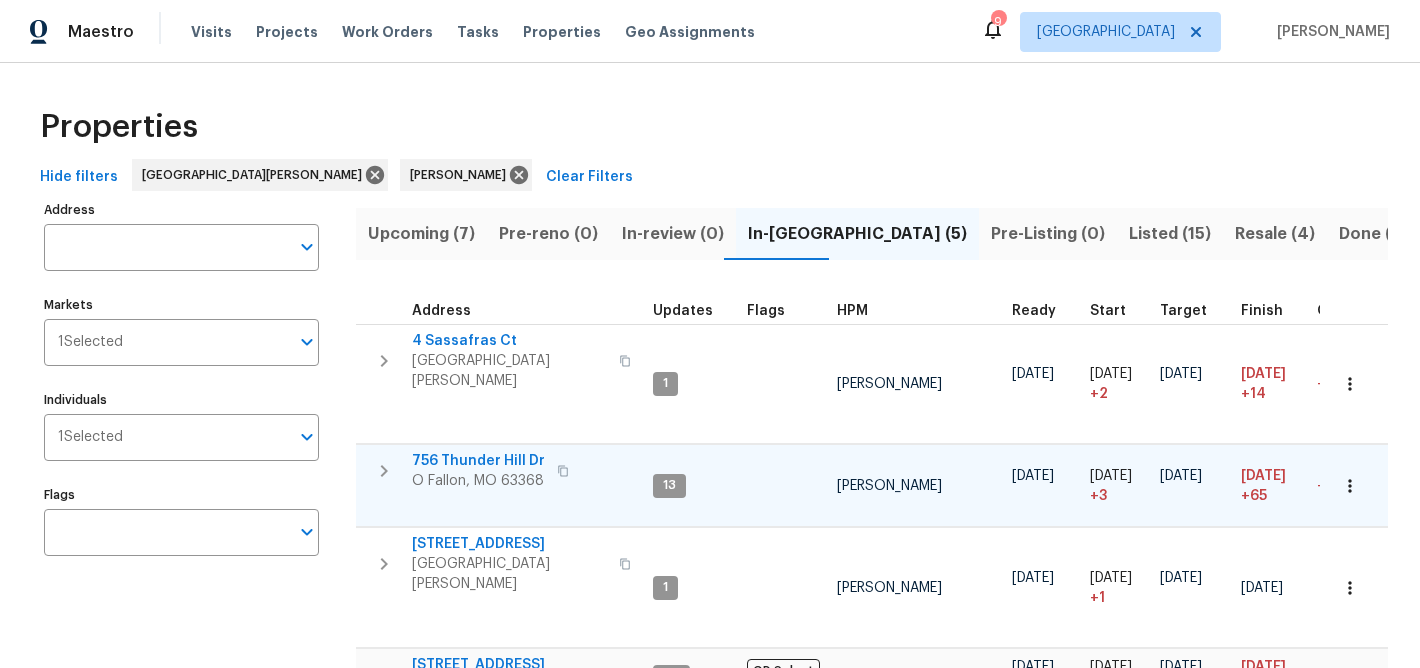click on "756 Thunder Hill Dr" at bounding box center (478, 461) 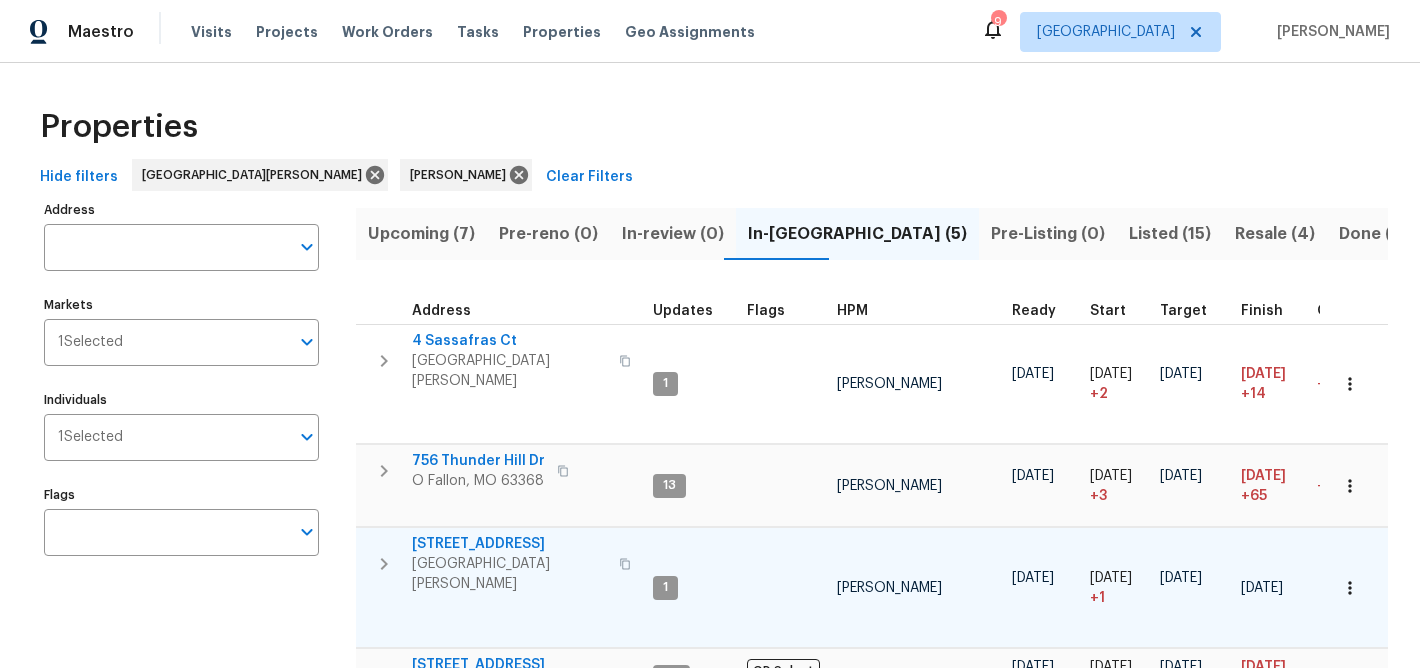 click on "417 Dove Dr" at bounding box center [509, 544] 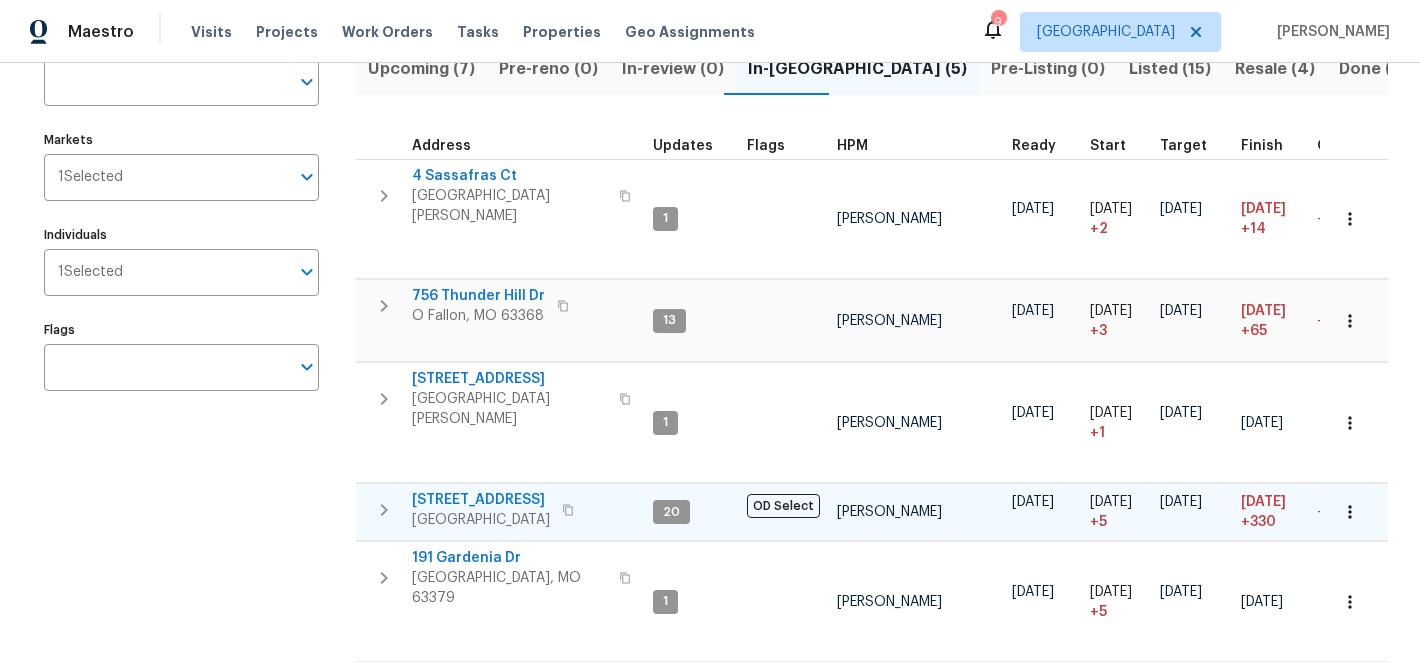 scroll, scrollTop: 169, scrollLeft: 0, axis: vertical 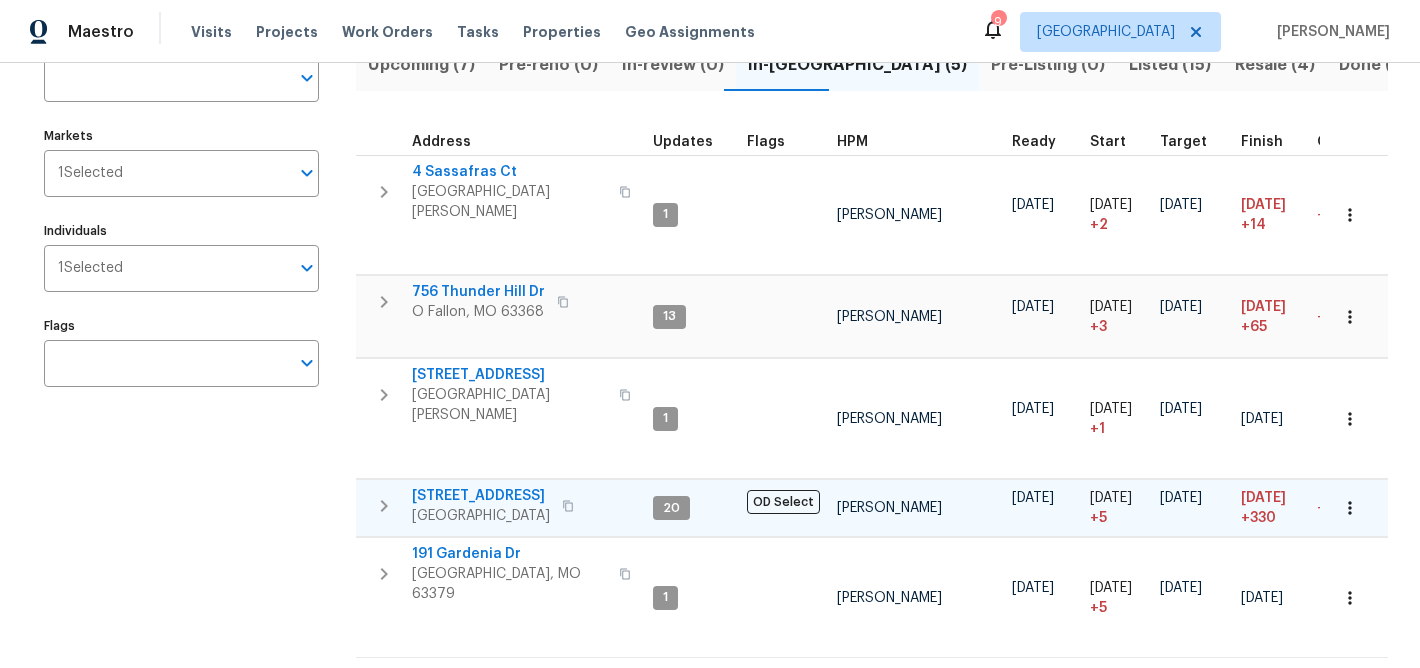 click on "15464 Country Ridge Dr" at bounding box center [481, 496] 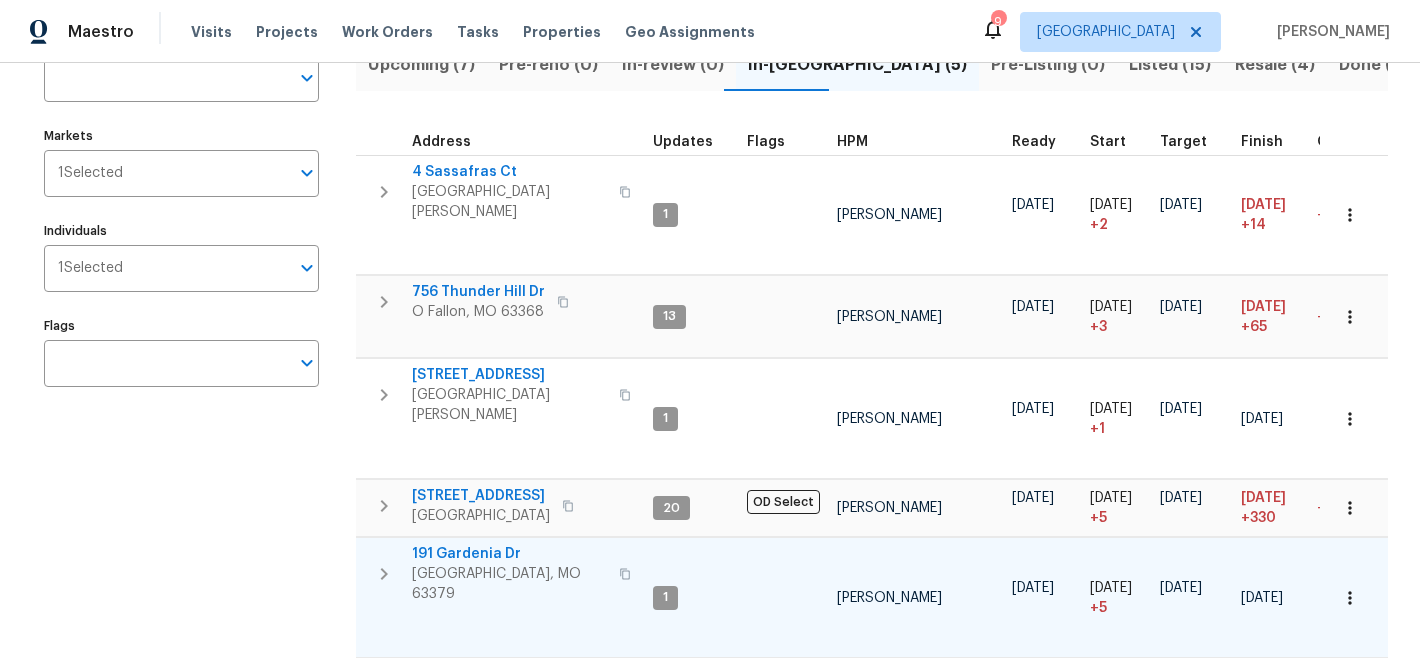 click on "191 Gardenia Dr" at bounding box center (509, 554) 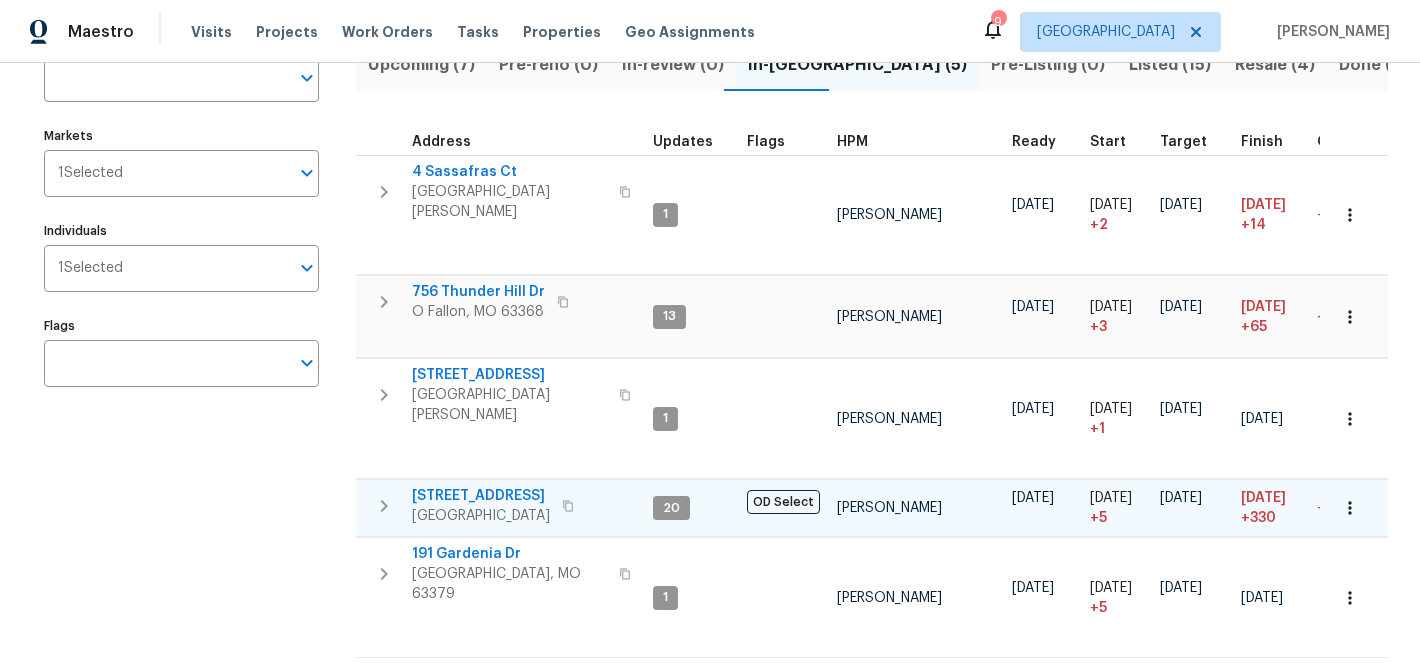 scroll, scrollTop: 210, scrollLeft: 0, axis: vertical 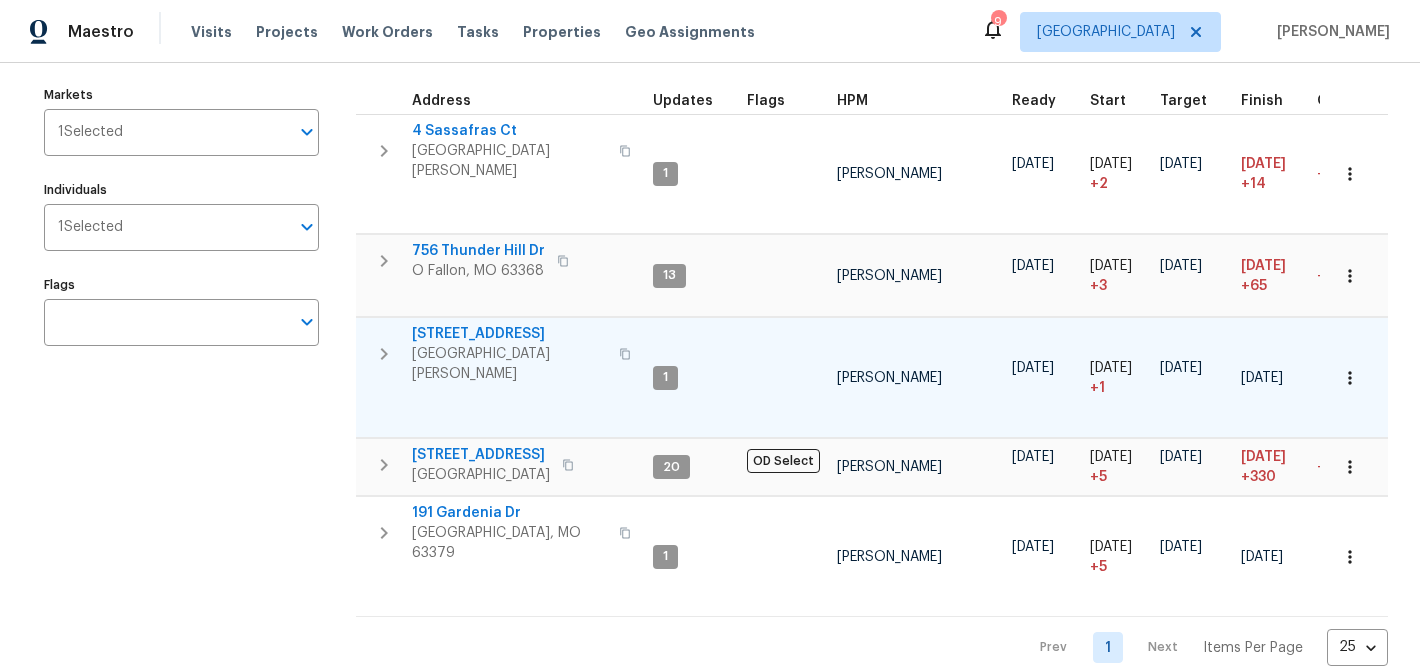 click on "417 Dove Dr" at bounding box center (509, 334) 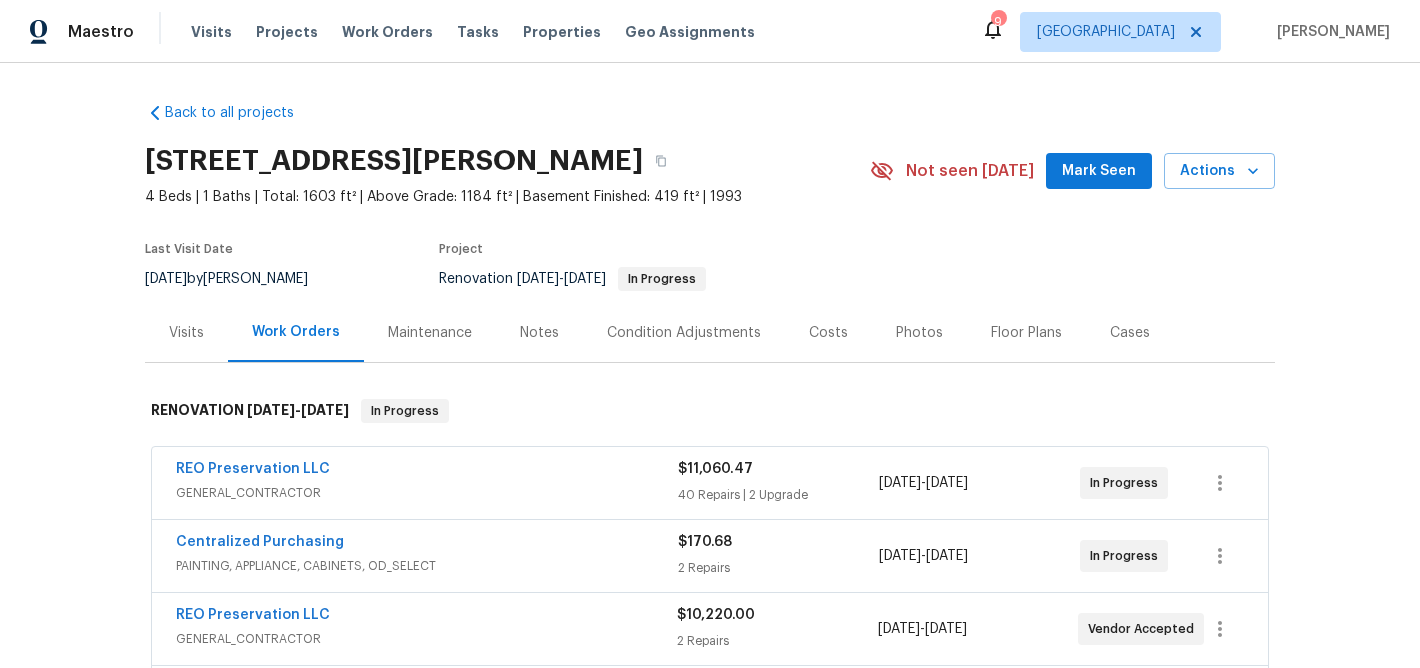 scroll, scrollTop: 0, scrollLeft: 0, axis: both 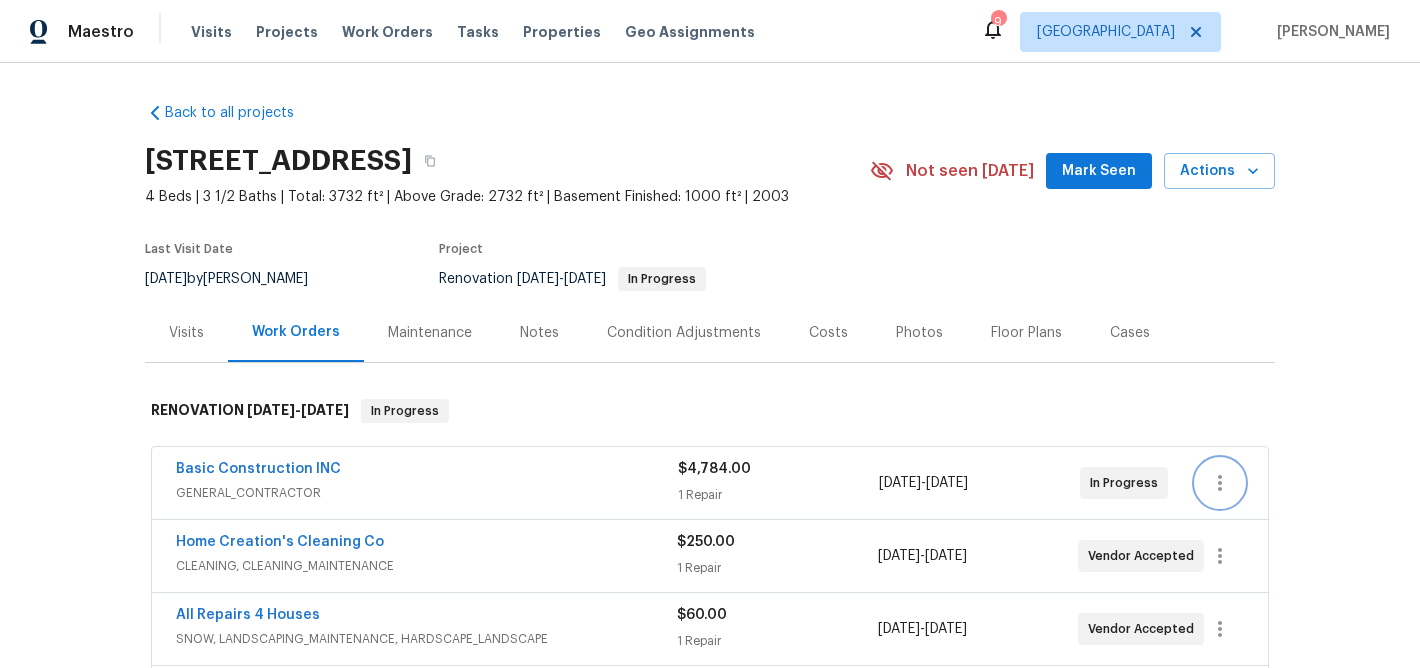 click 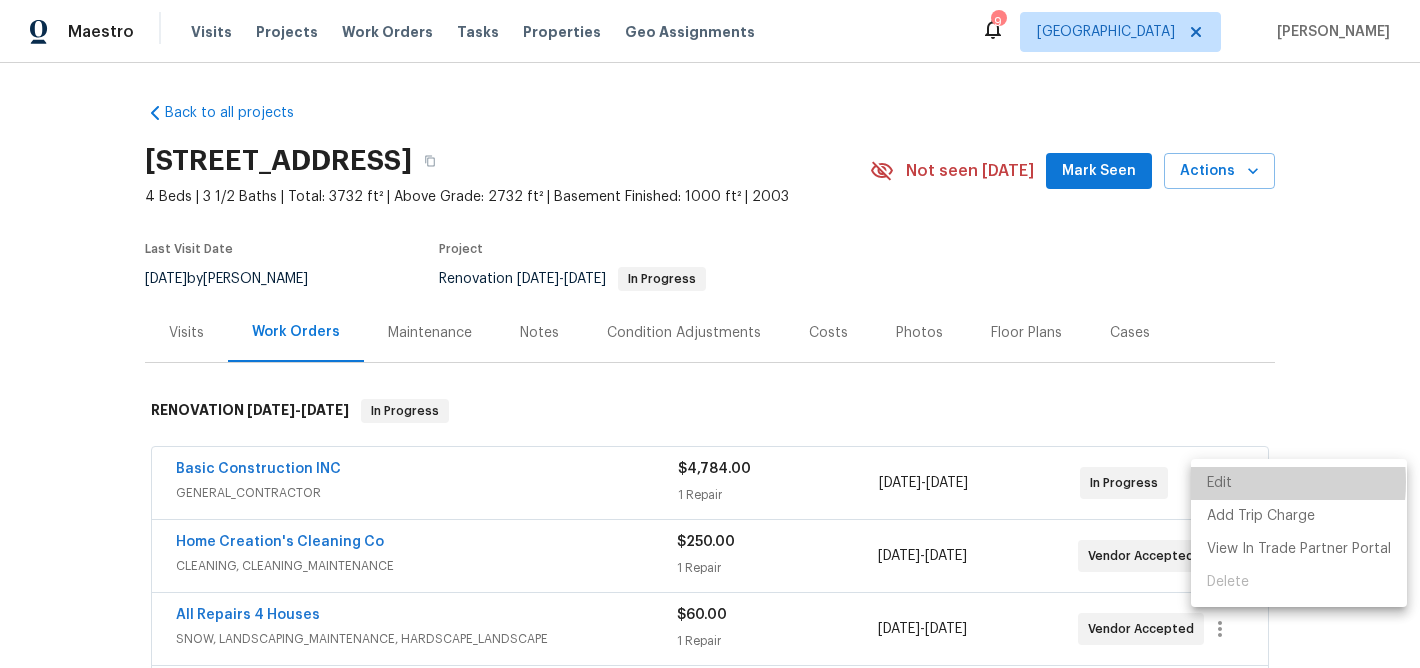 click on "Edit" at bounding box center [1299, 483] 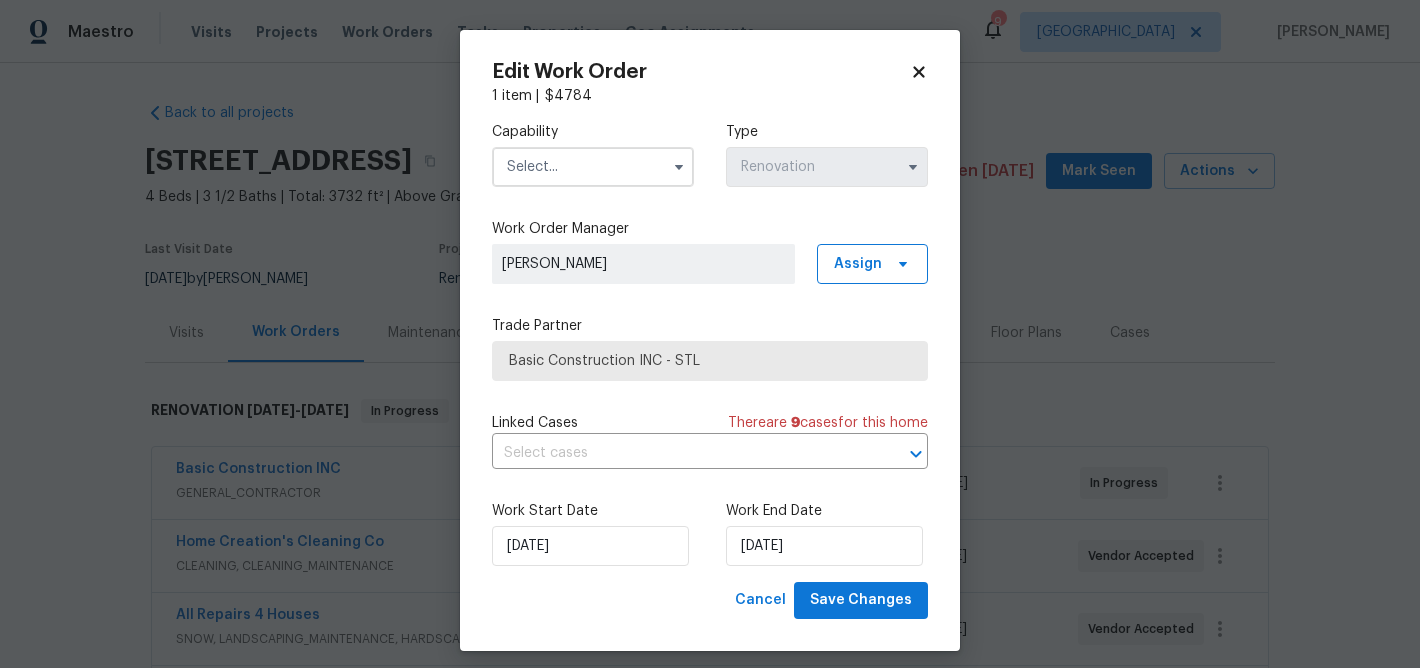 click at bounding box center (593, 167) 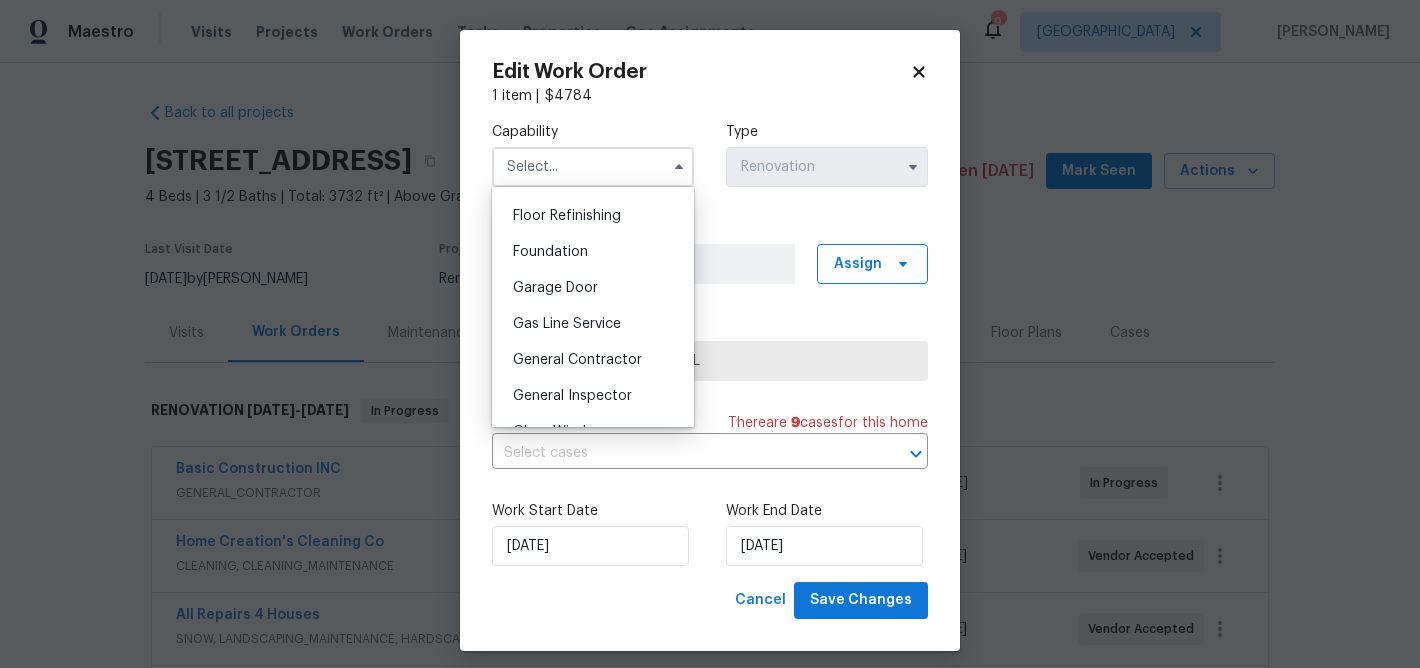 scroll, scrollTop: 808, scrollLeft: 0, axis: vertical 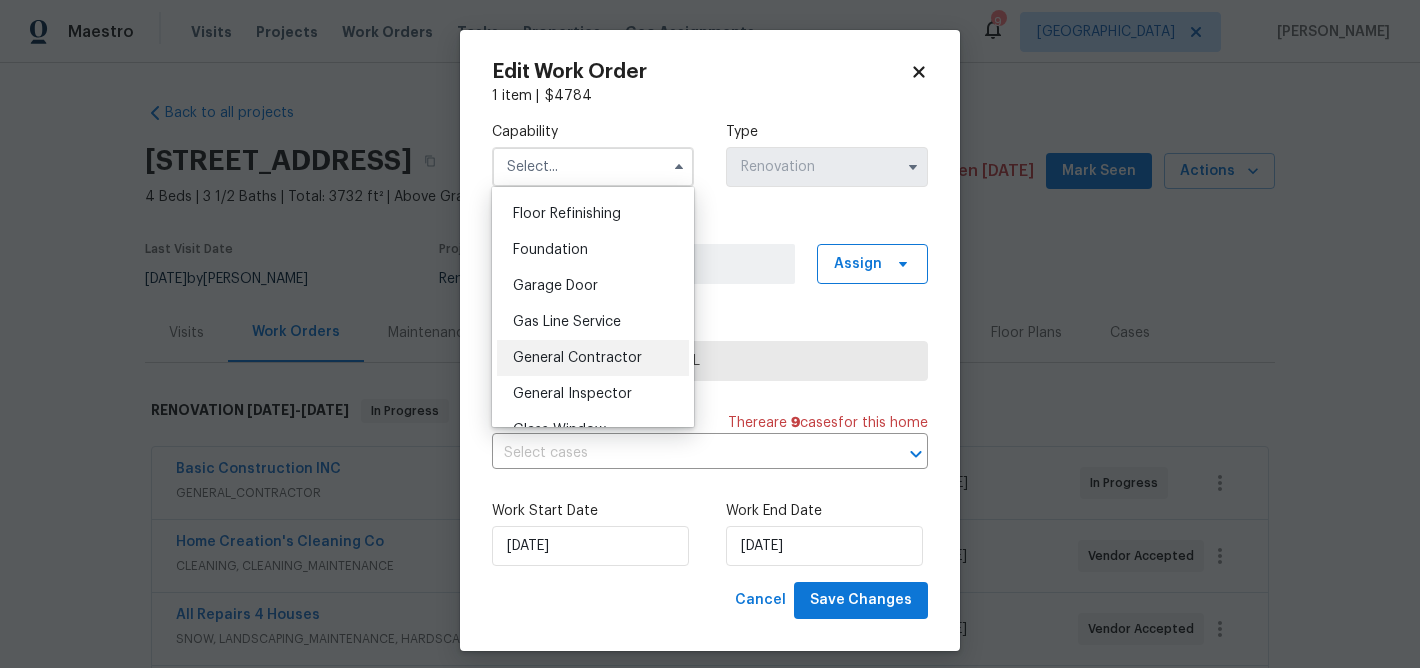 click on "General Contractor" at bounding box center [577, 358] 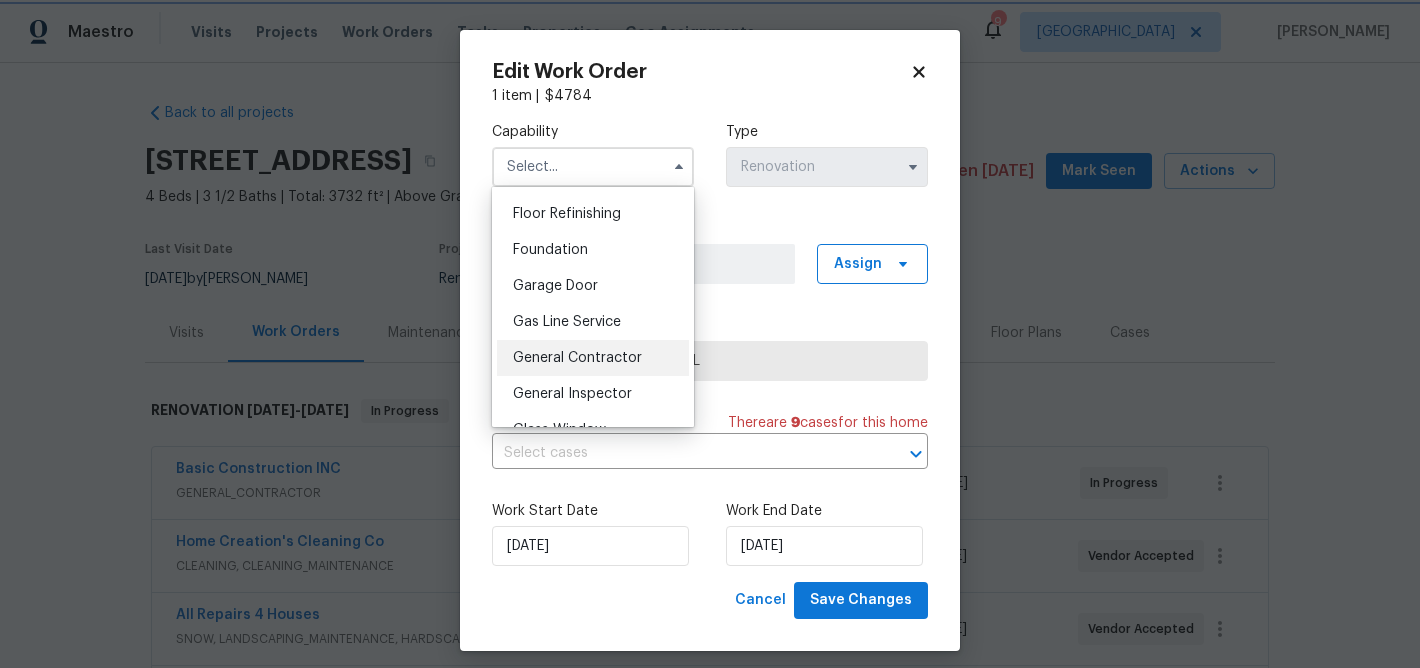 type on "General Contractor" 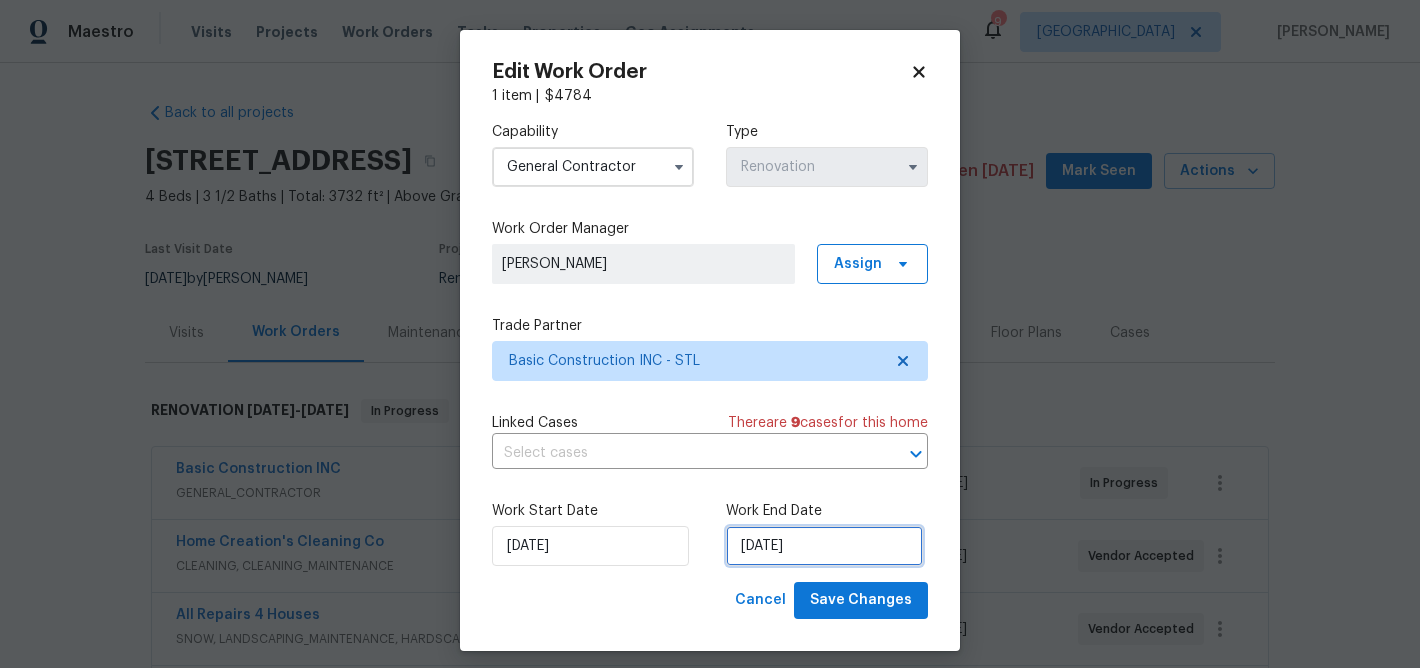 click on "7/4/2025" at bounding box center (824, 546) 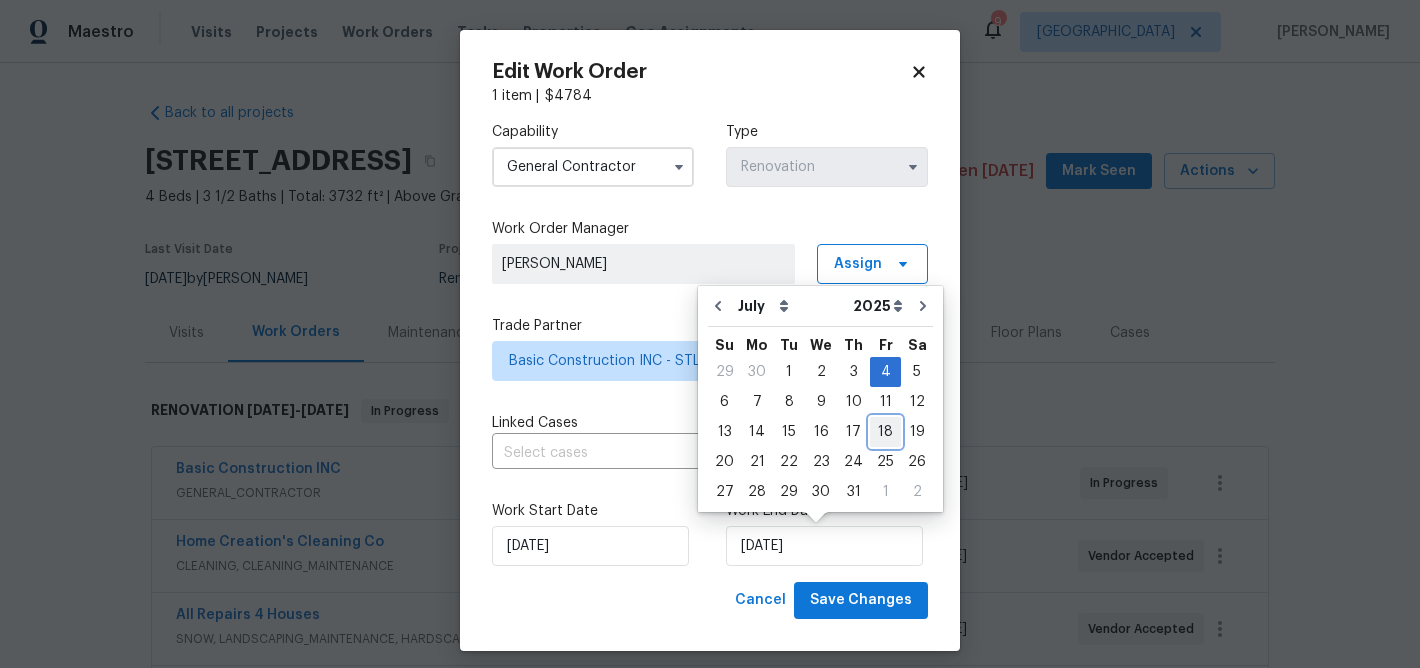 click on "18" at bounding box center (885, 432) 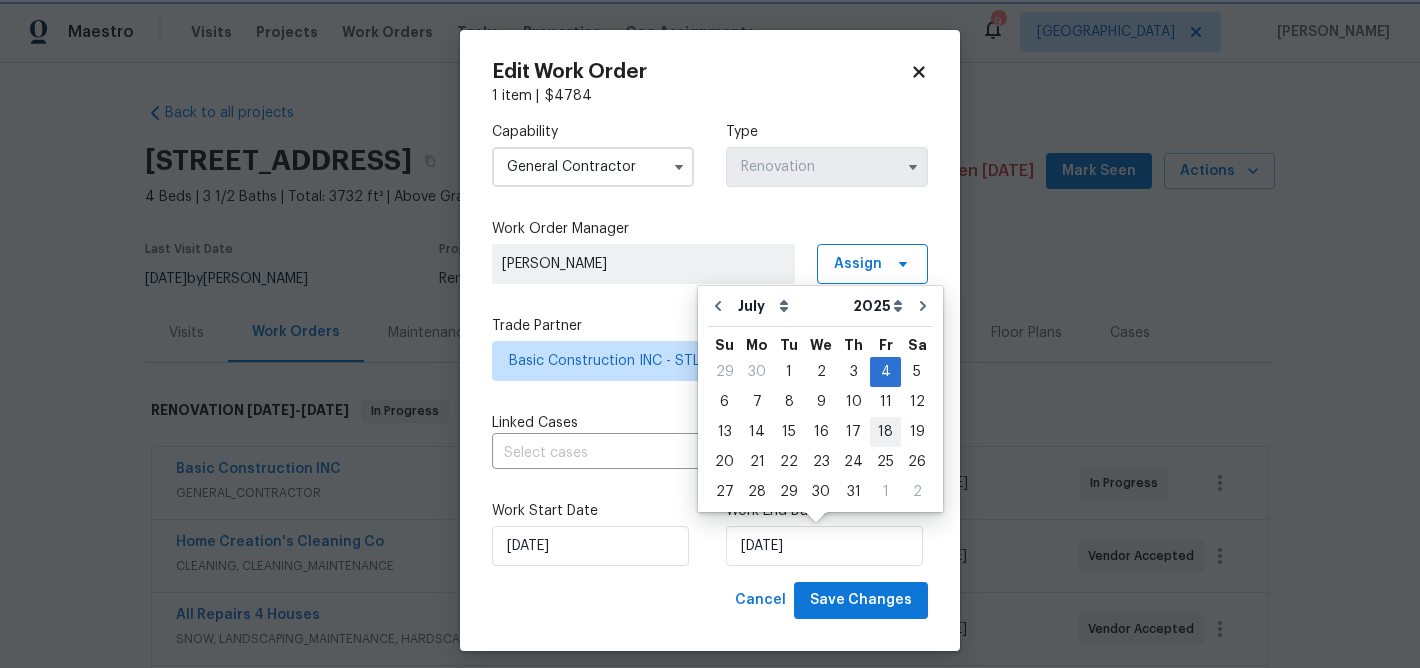 type on "[DATE]" 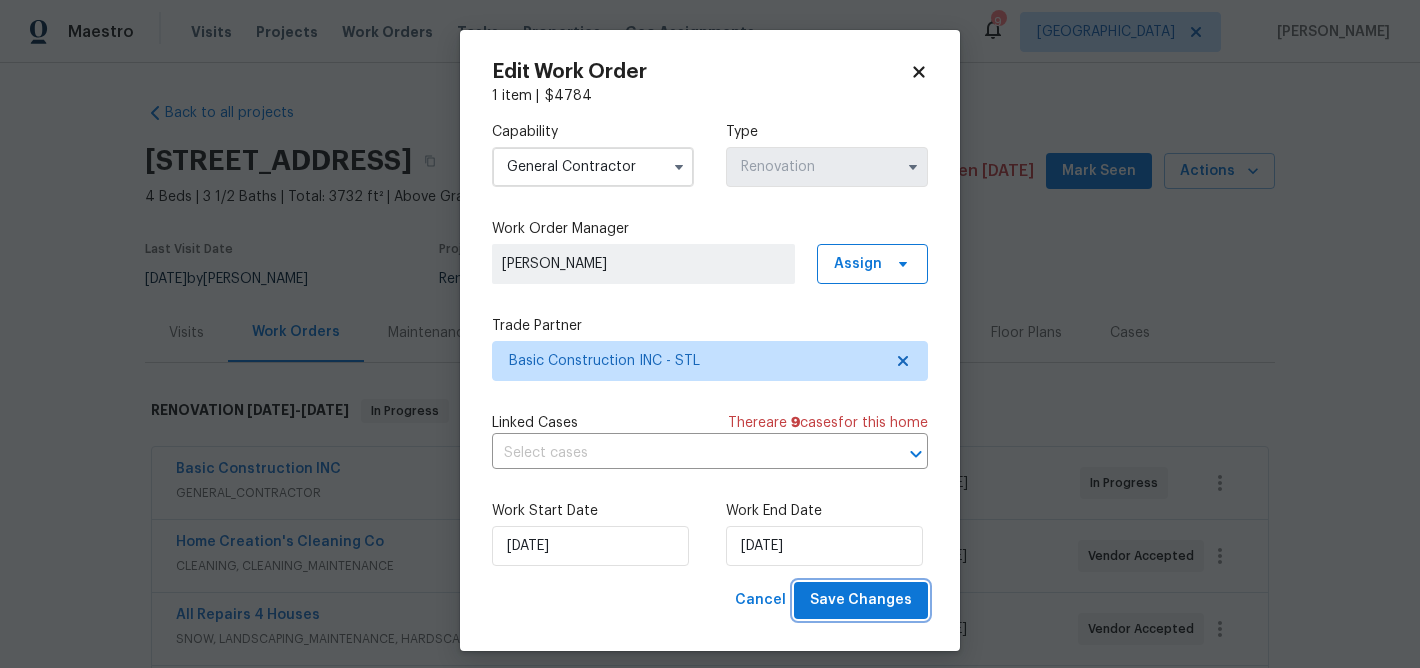 click on "Save Changes" at bounding box center [861, 600] 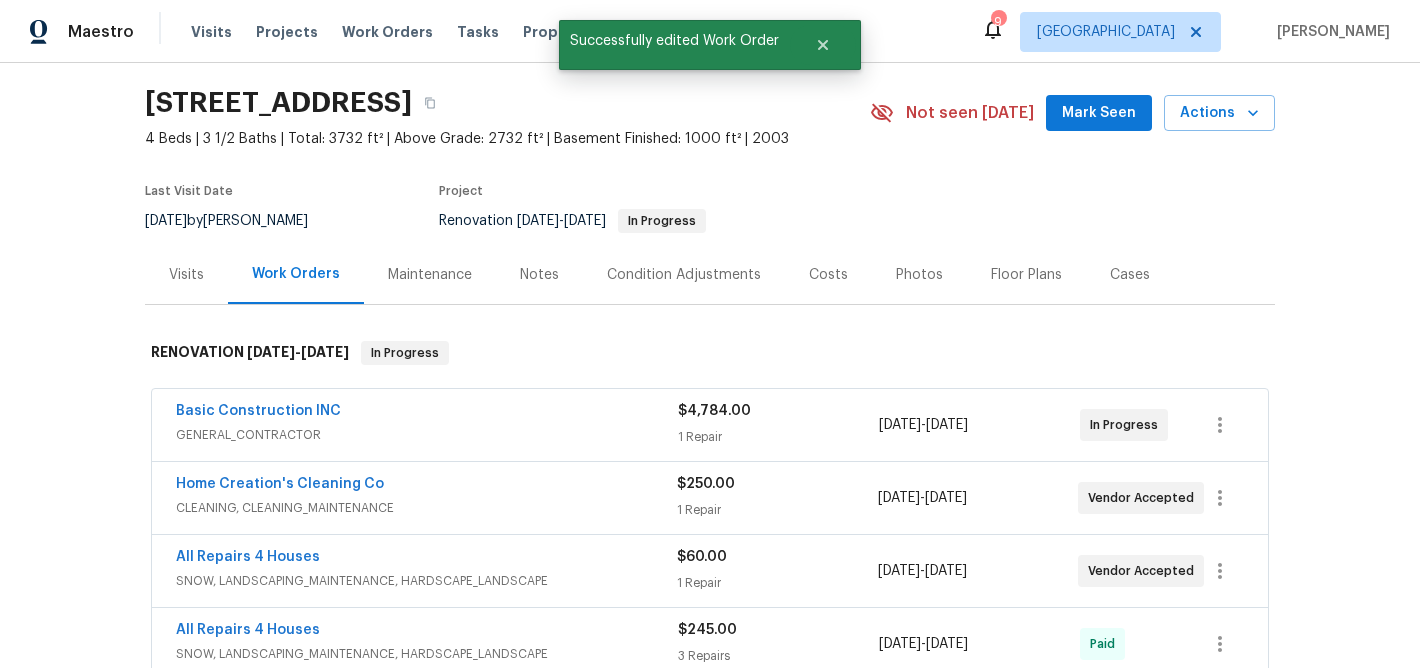 scroll, scrollTop: 62, scrollLeft: 0, axis: vertical 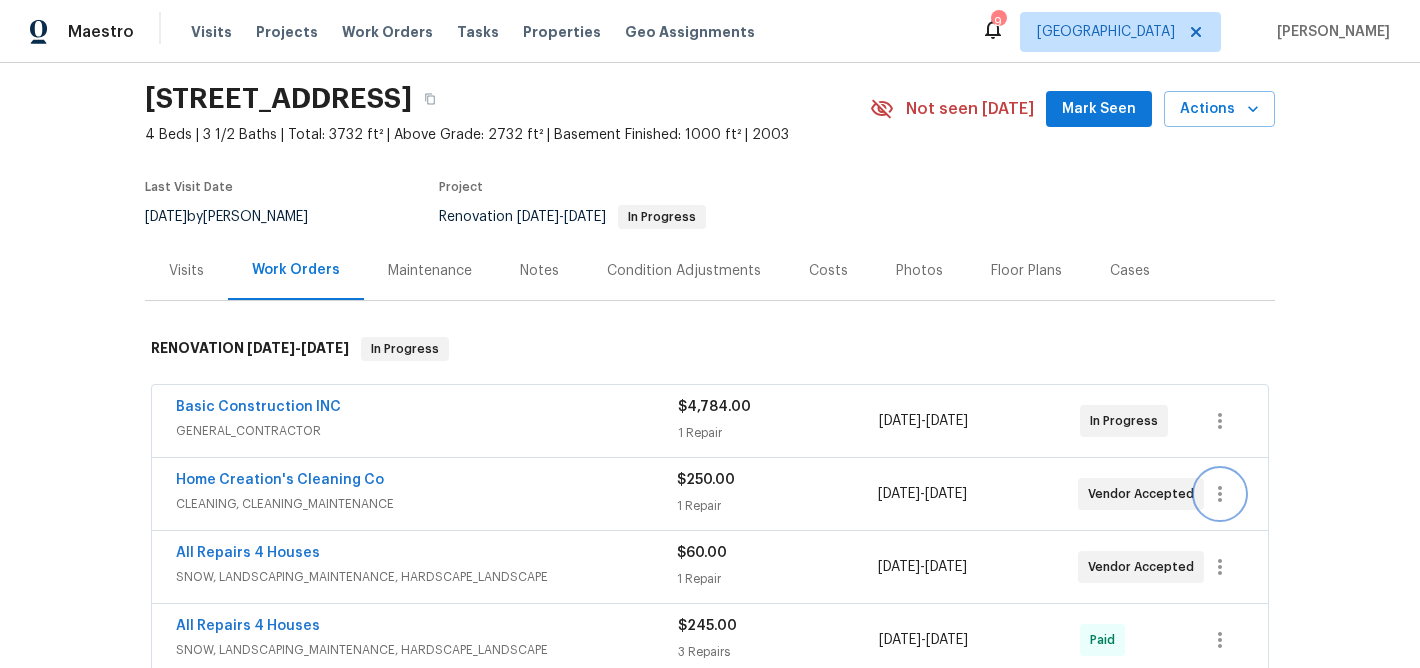 click 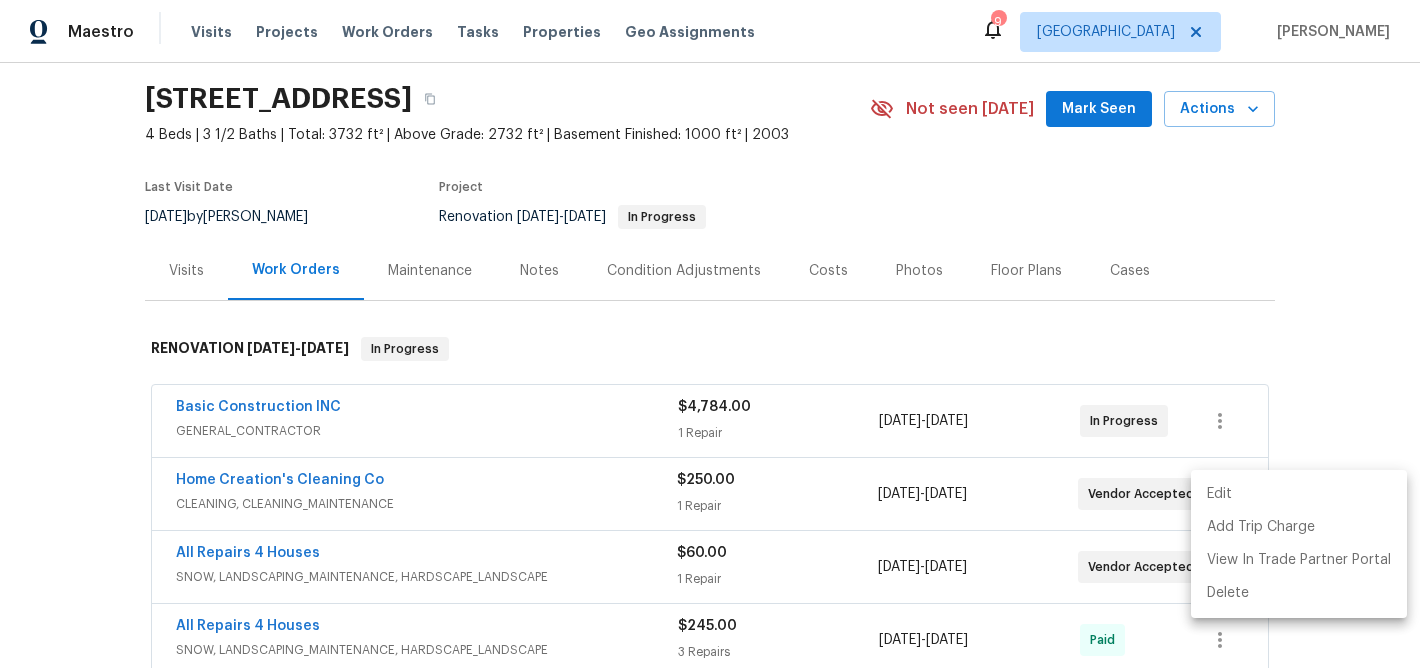 click on "Edit" at bounding box center (1299, 494) 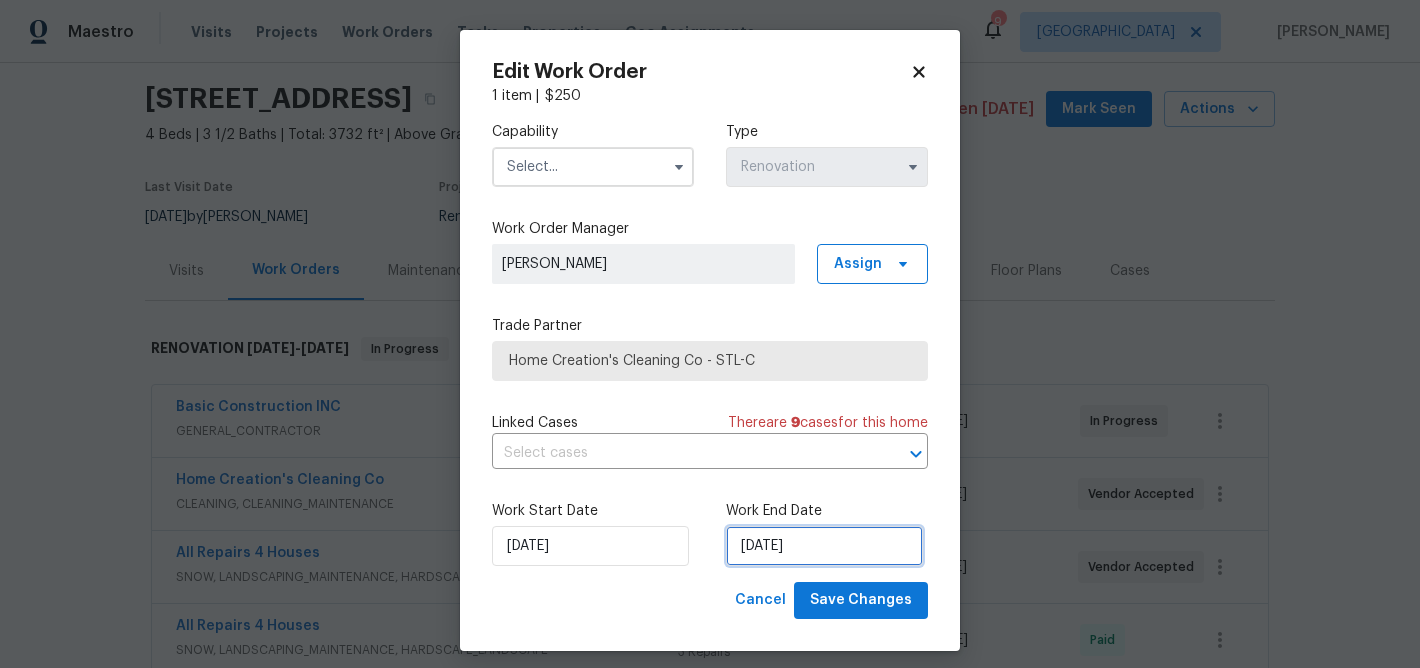 select on "5" 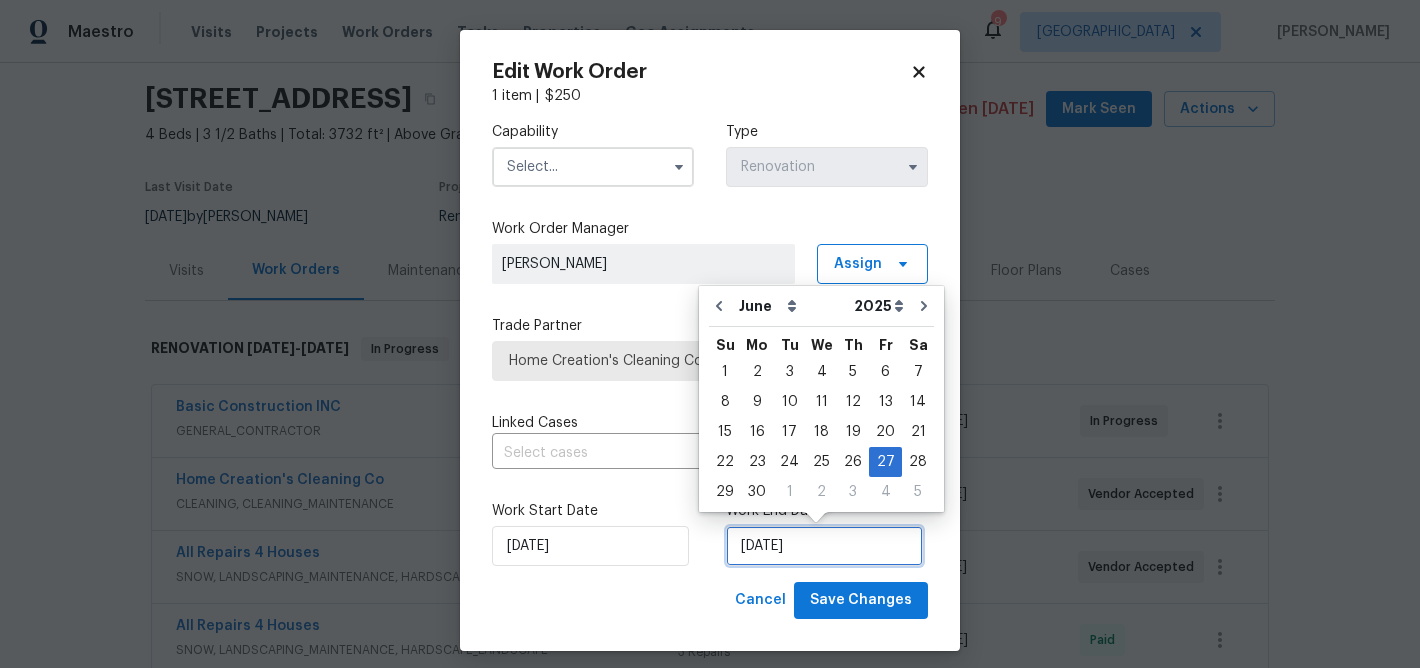 click on "6/27/2025" at bounding box center (824, 546) 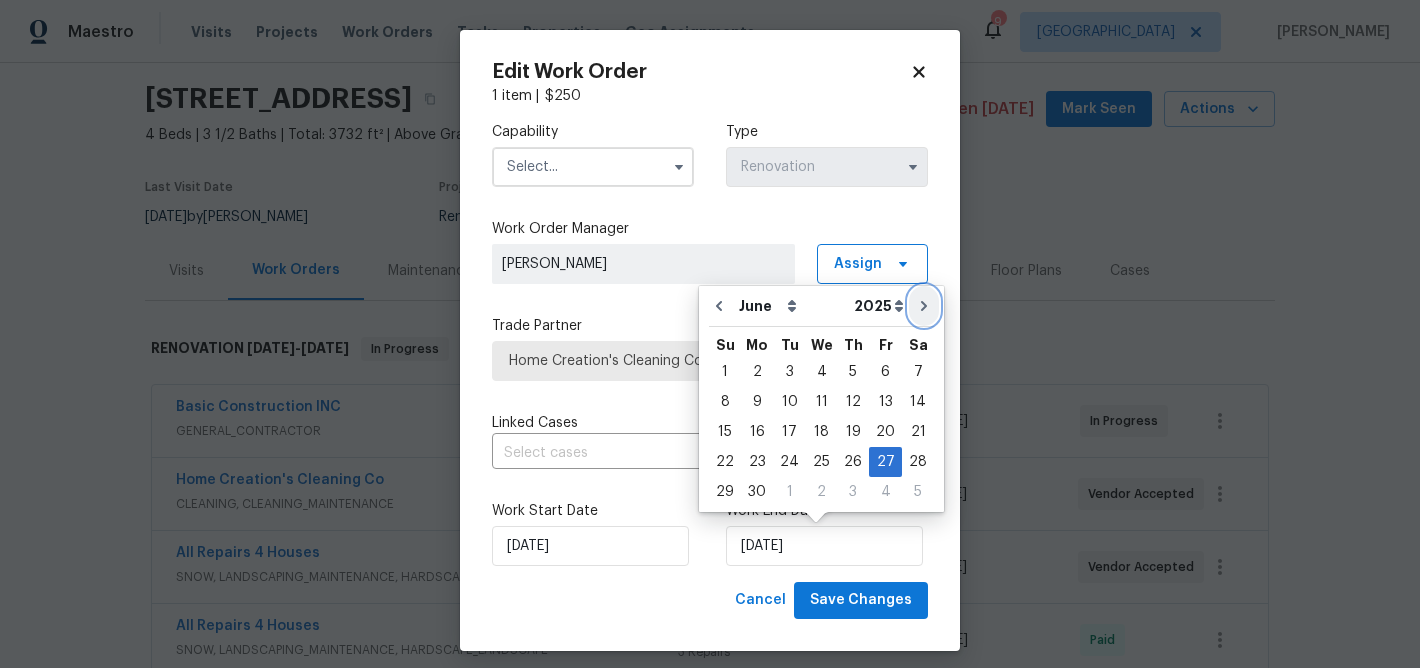 click 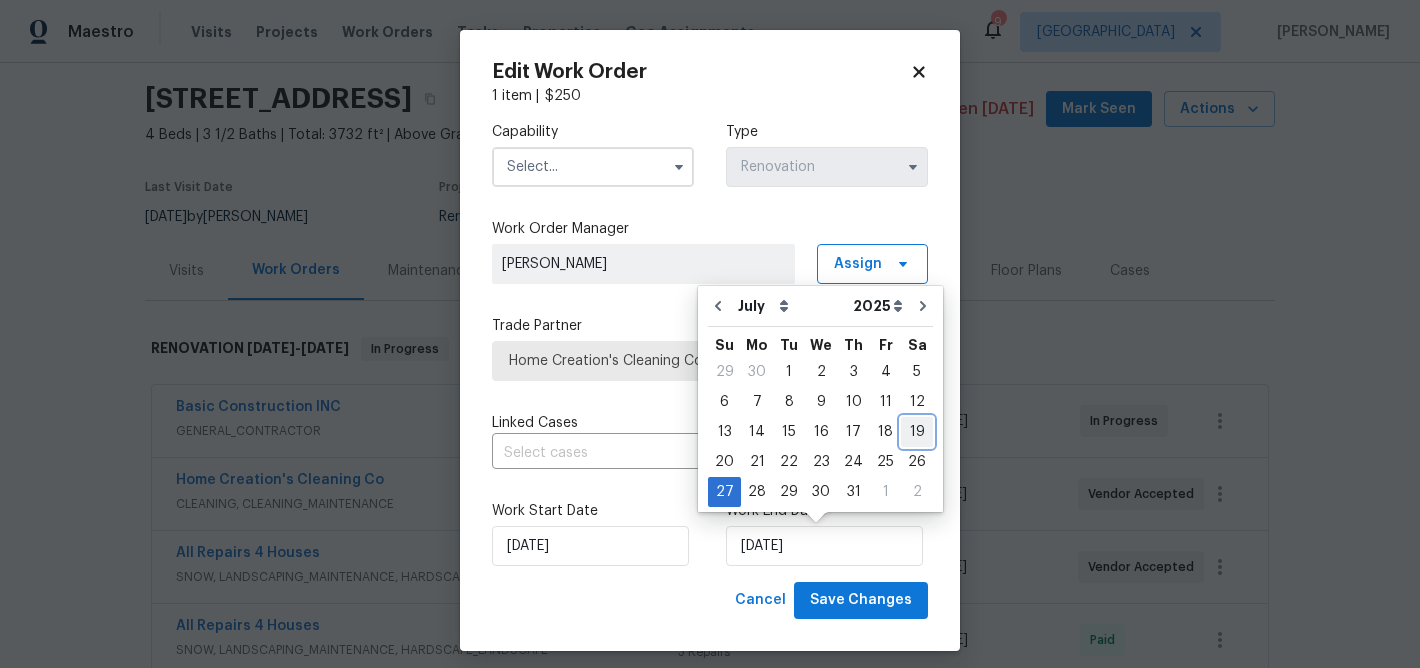 click on "19" at bounding box center (917, 432) 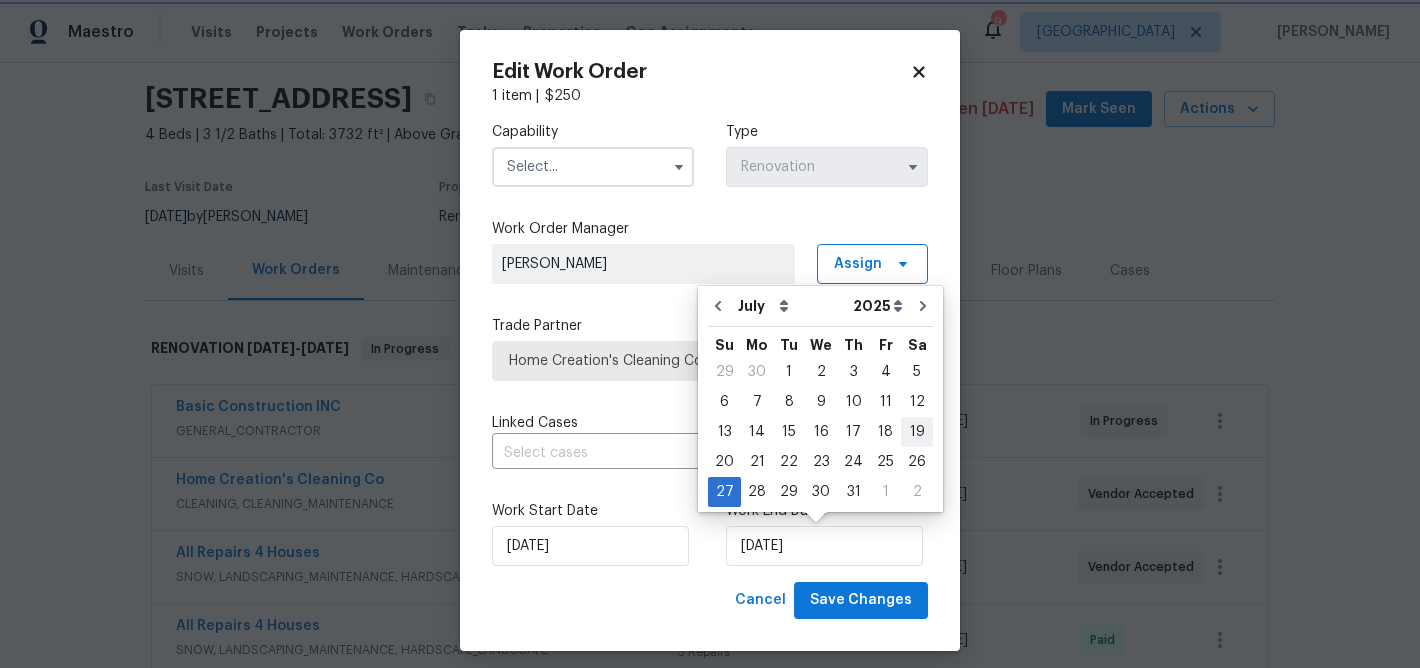 type on "7/19/2025" 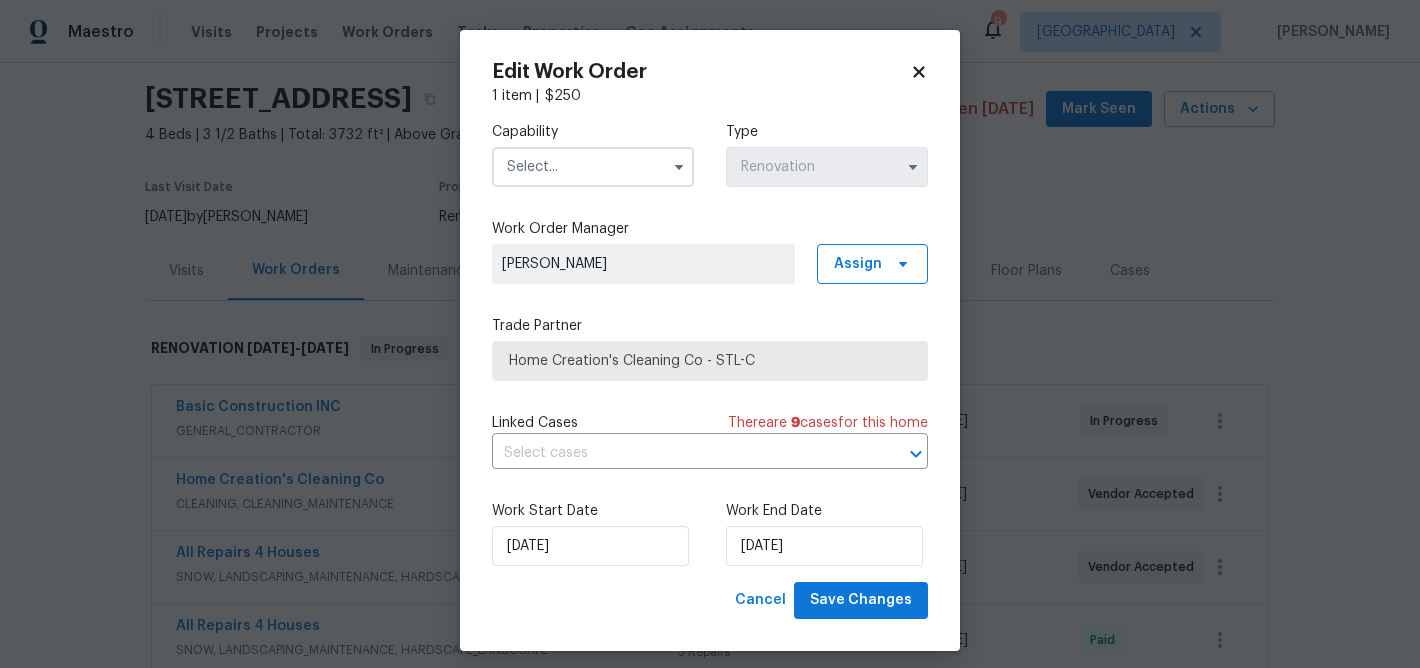click at bounding box center (593, 167) 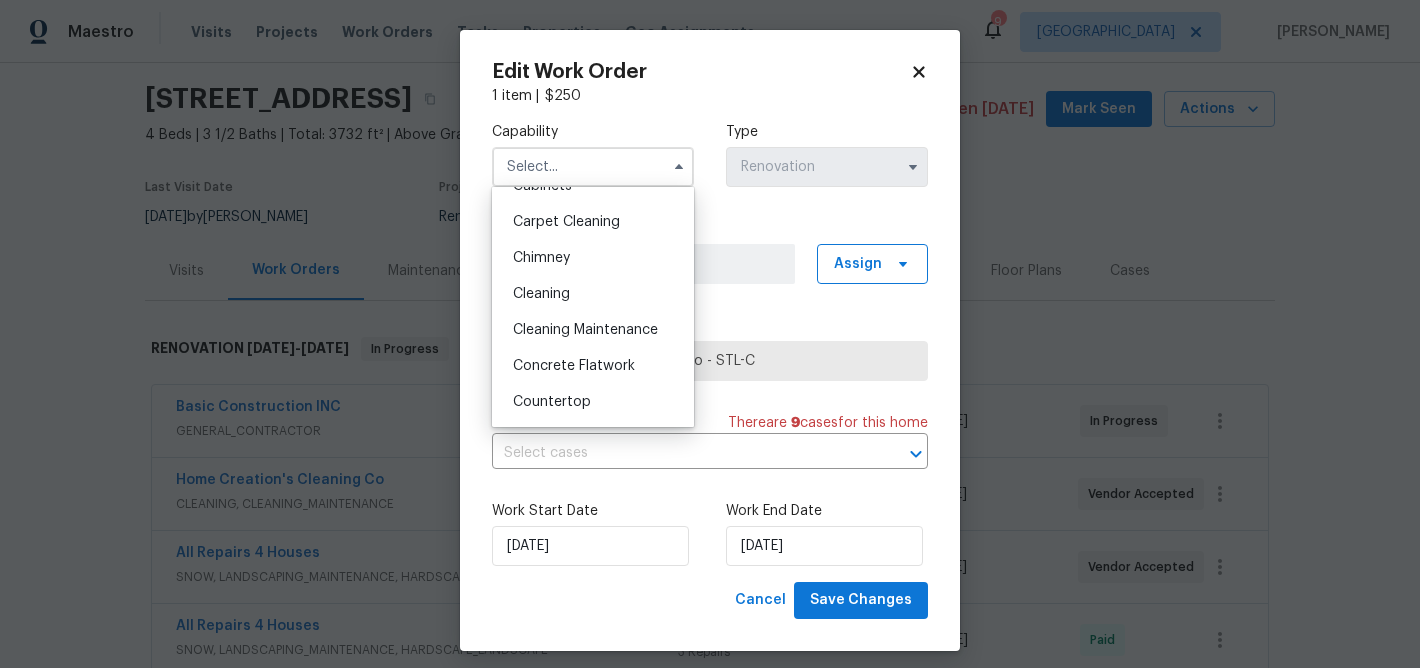 scroll, scrollTop: 210, scrollLeft: 0, axis: vertical 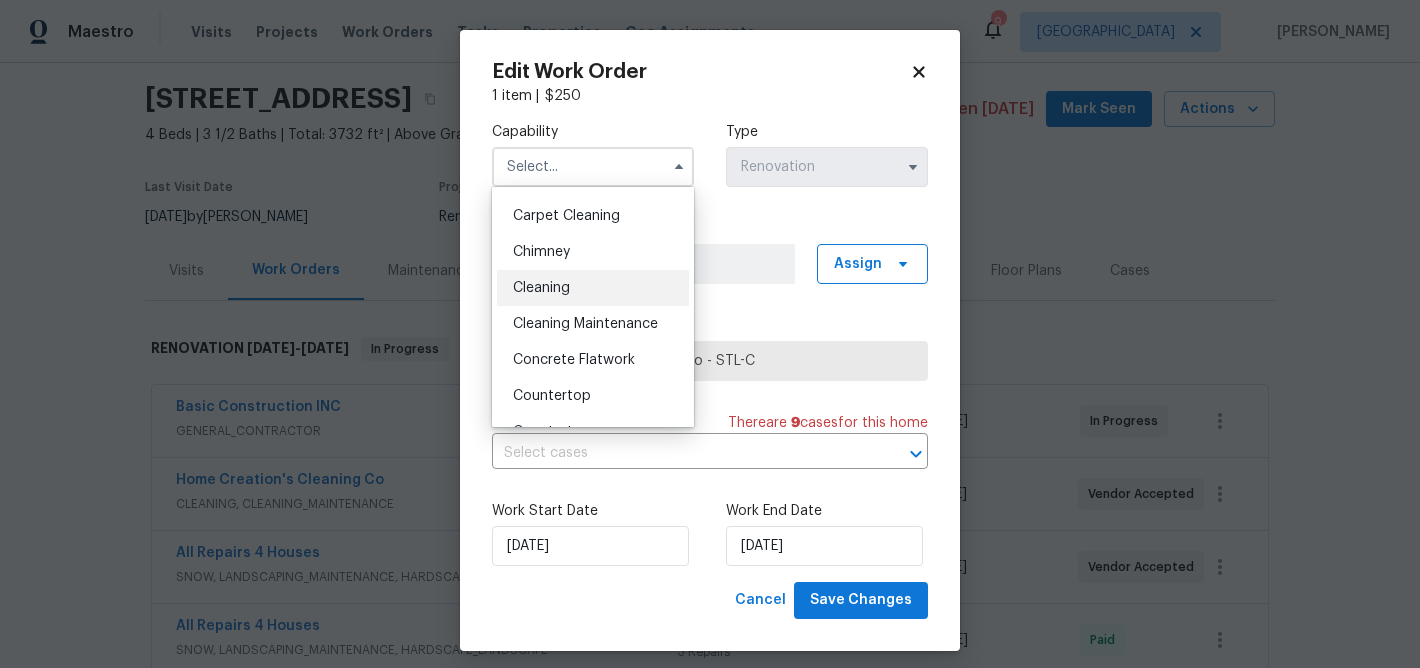 click on "Cleaning" at bounding box center (541, 288) 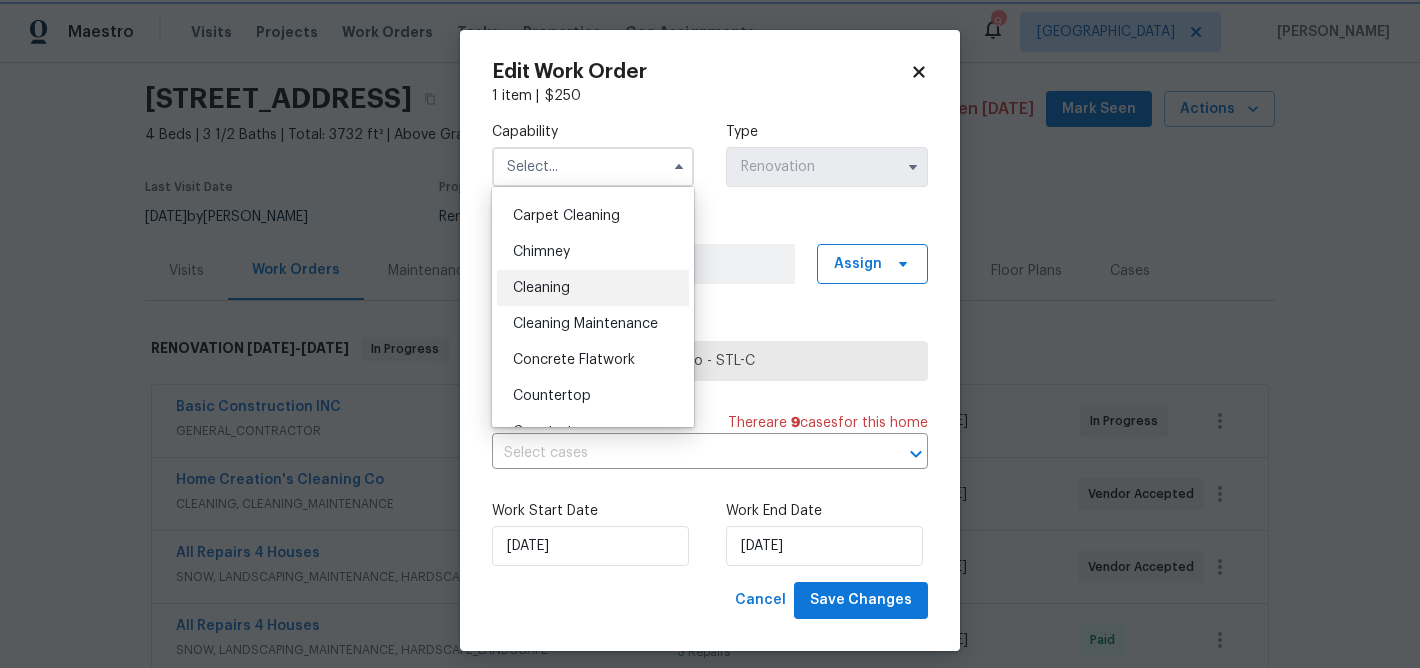 type on "Cleaning" 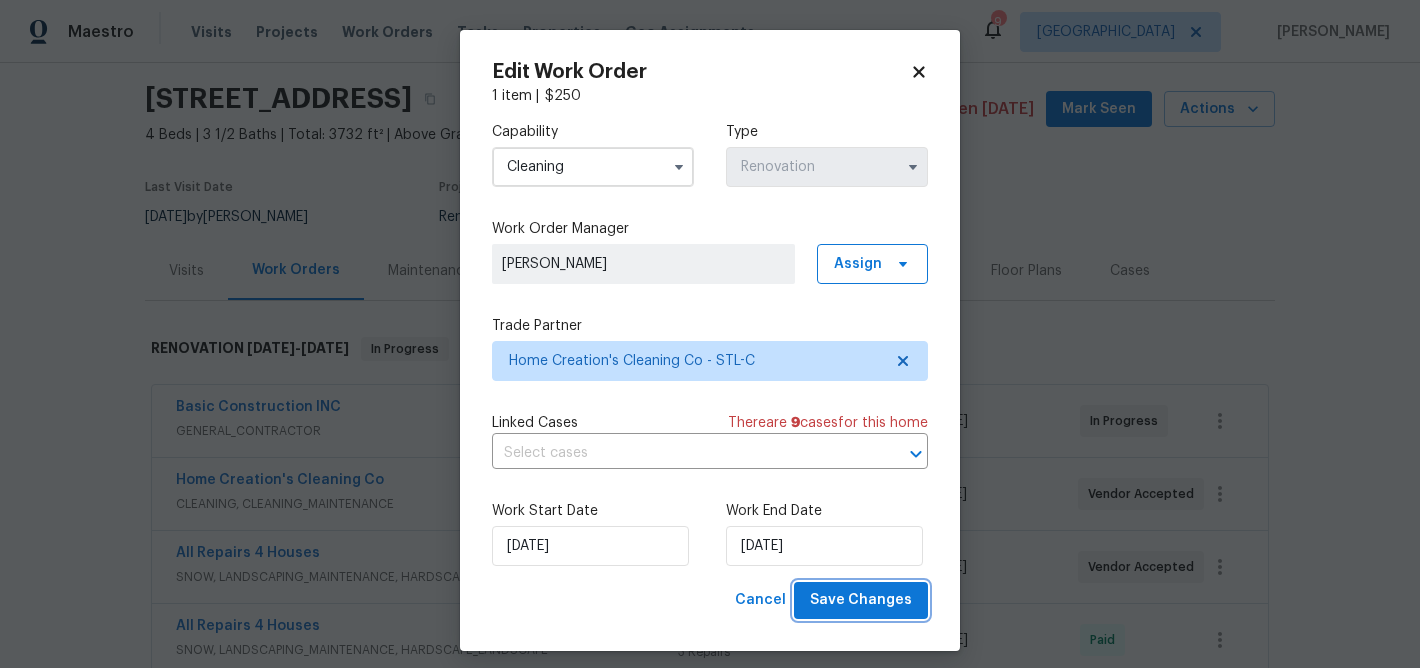 click on "Save Changes" at bounding box center (861, 600) 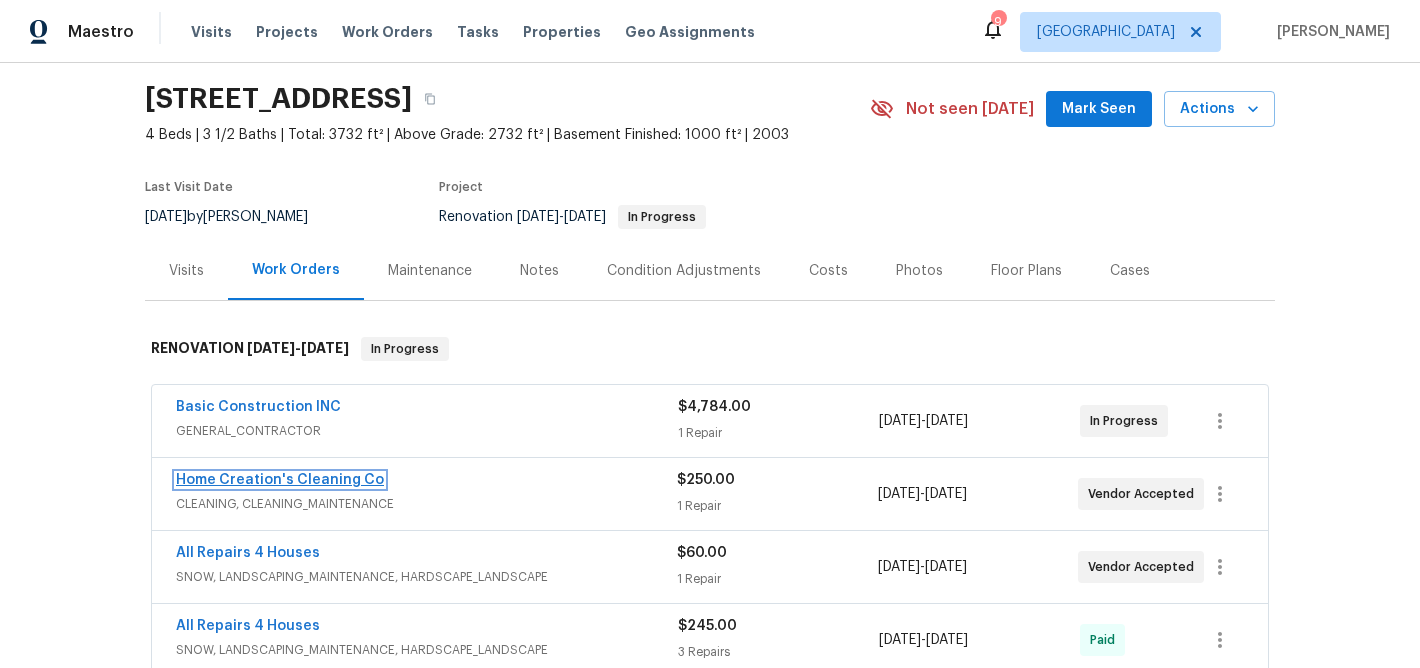 click on "Home Creation's Cleaning Co" at bounding box center (280, 480) 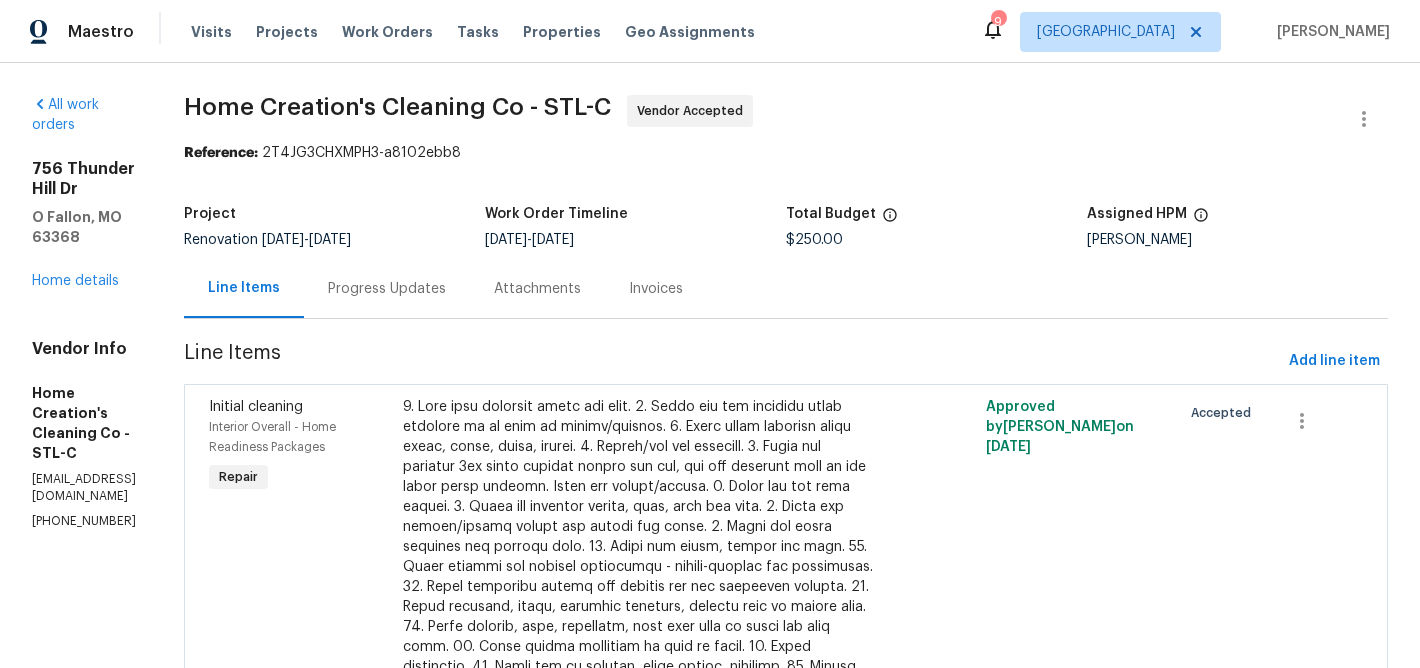 click at bounding box center (640, 597) 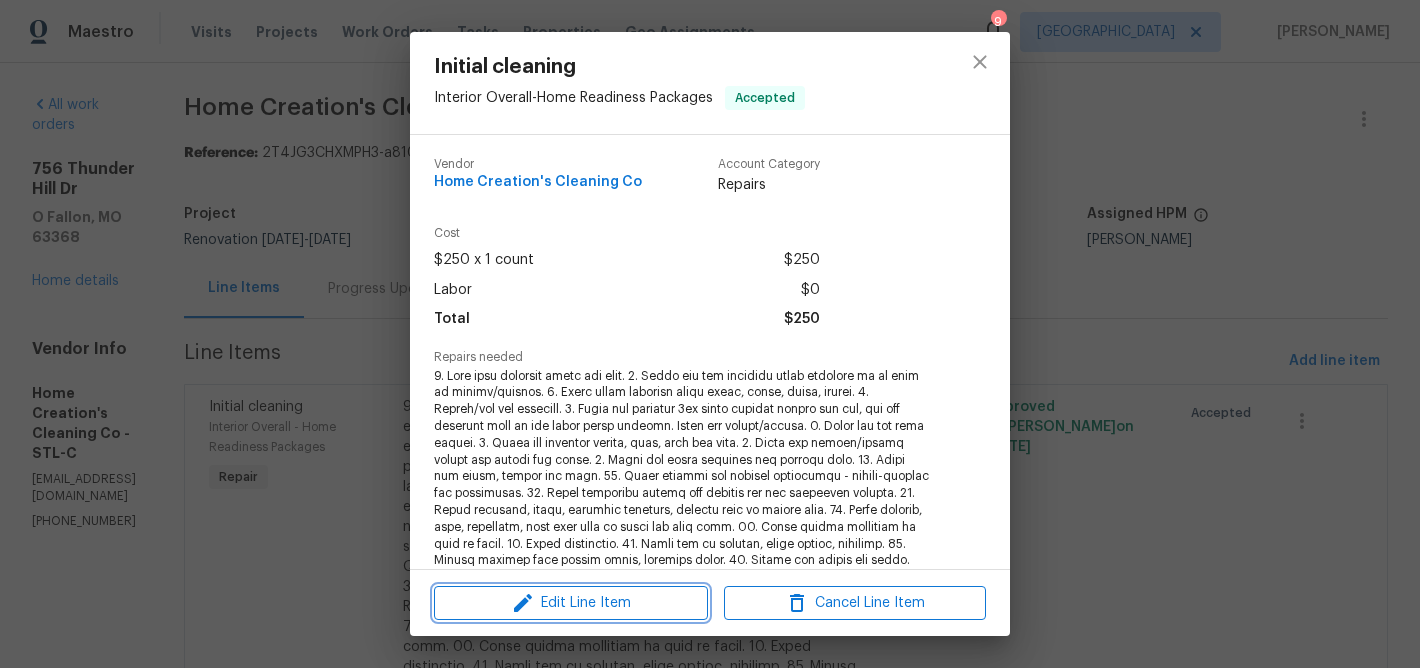 click on "Edit Line Item" at bounding box center (571, 603) 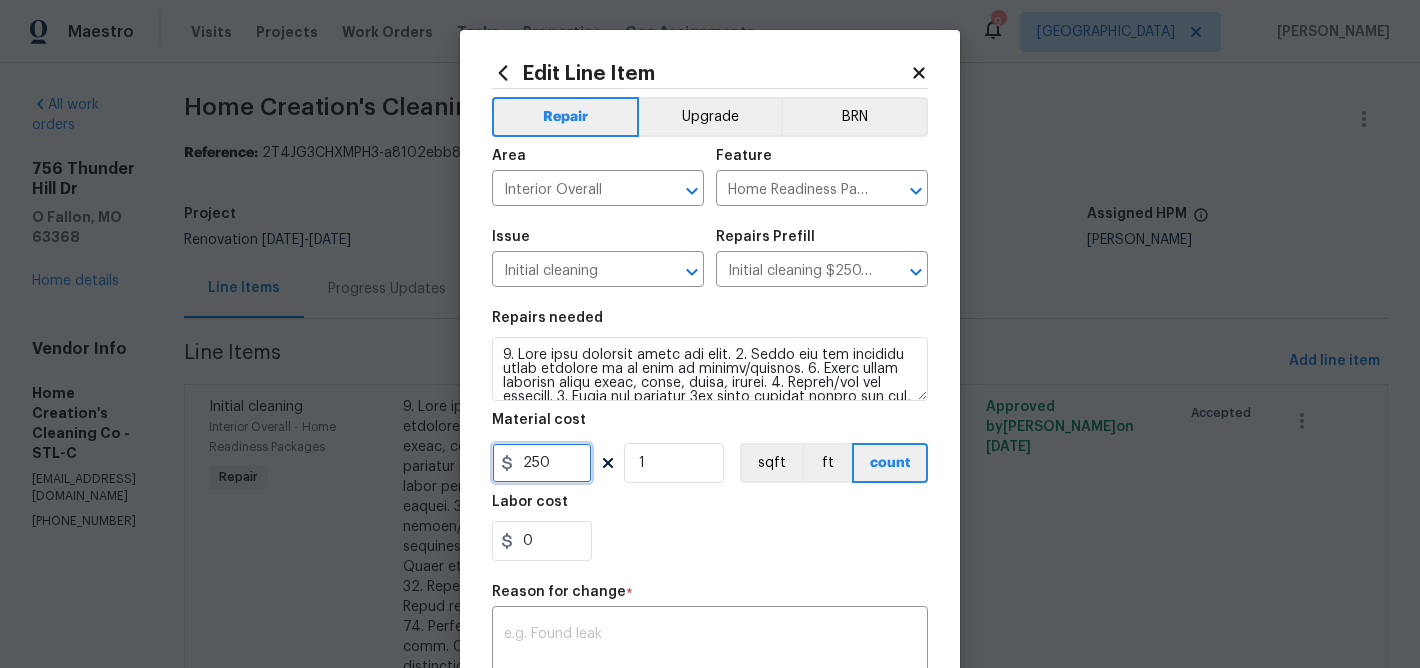 click on "250" at bounding box center (542, 463) 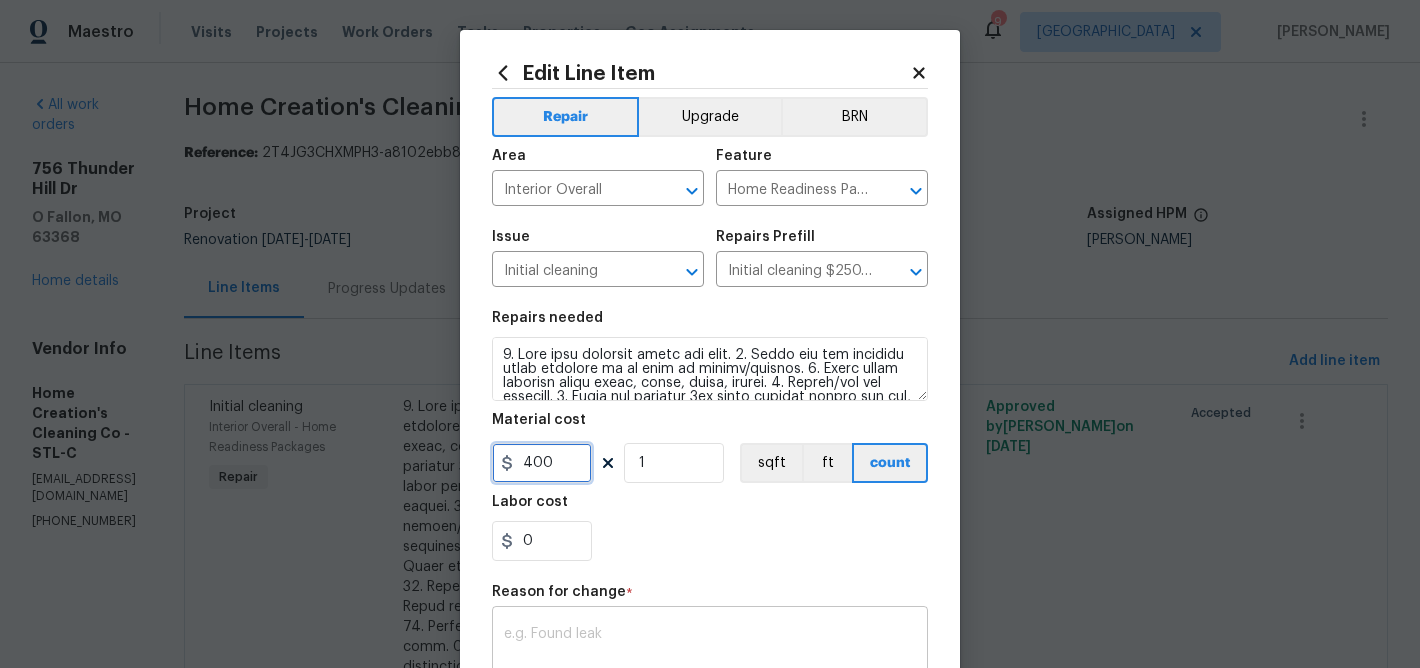 type on "400" 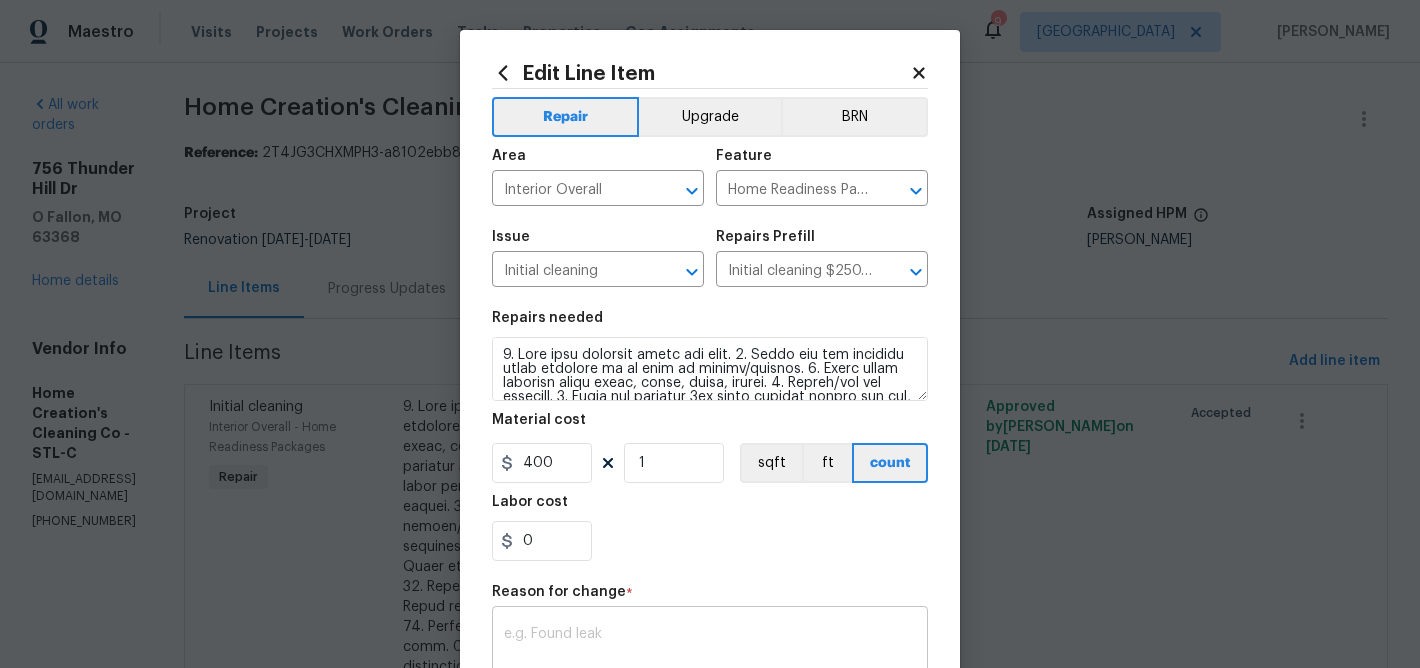 click on "x ​" at bounding box center (710, 648) 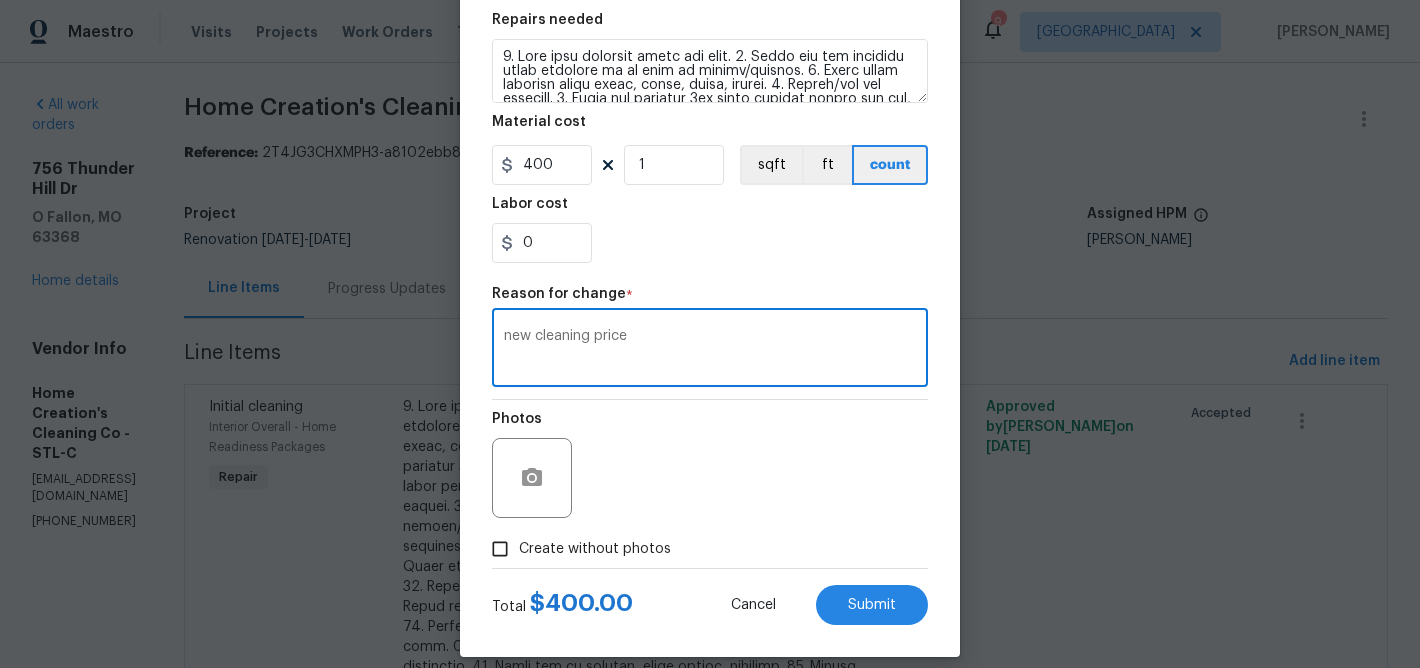 scroll, scrollTop: 318, scrollLeft: 0, axis: vertical 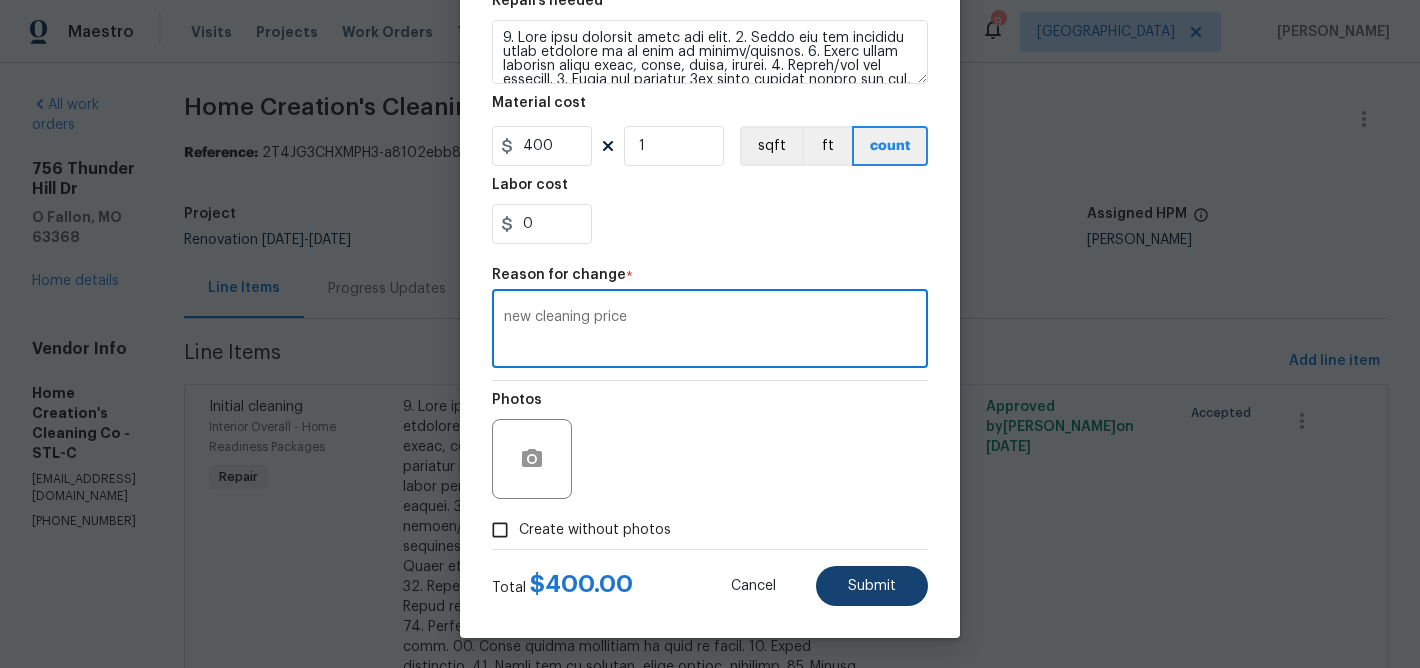 type on "new cleaning price" 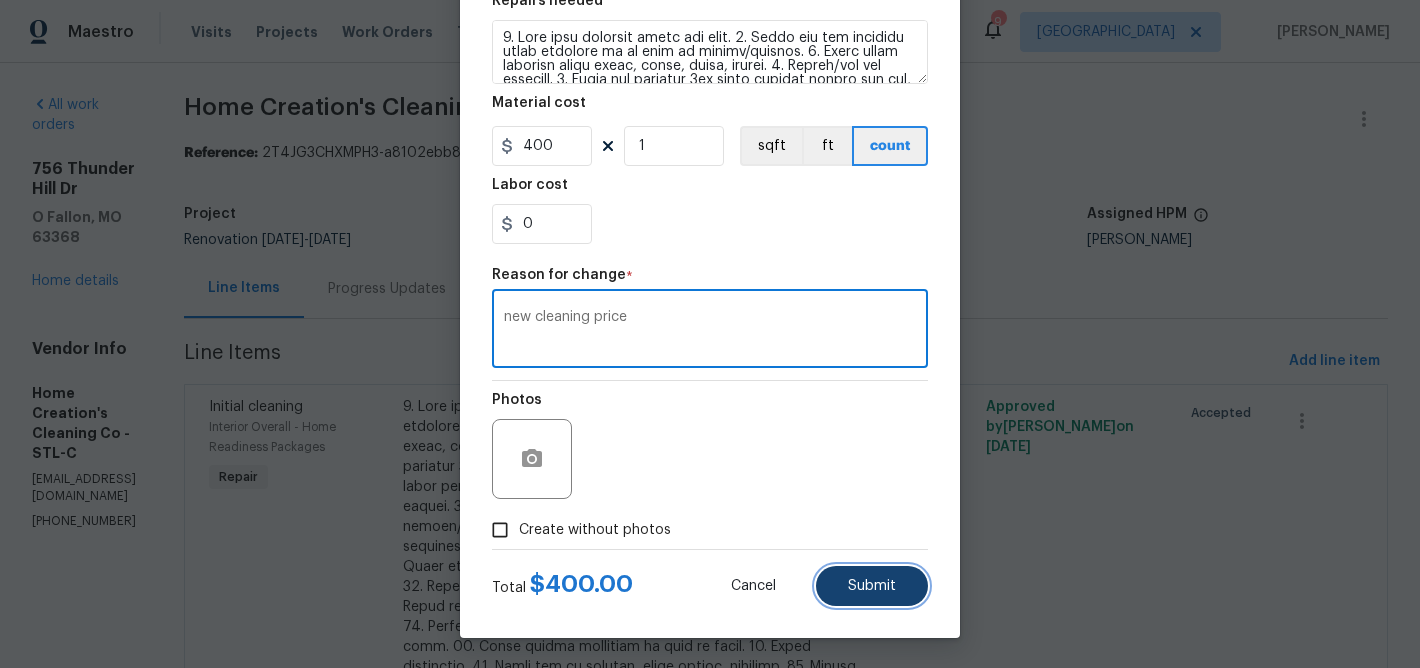 click on "Submit" at bounding box center [872, 586] 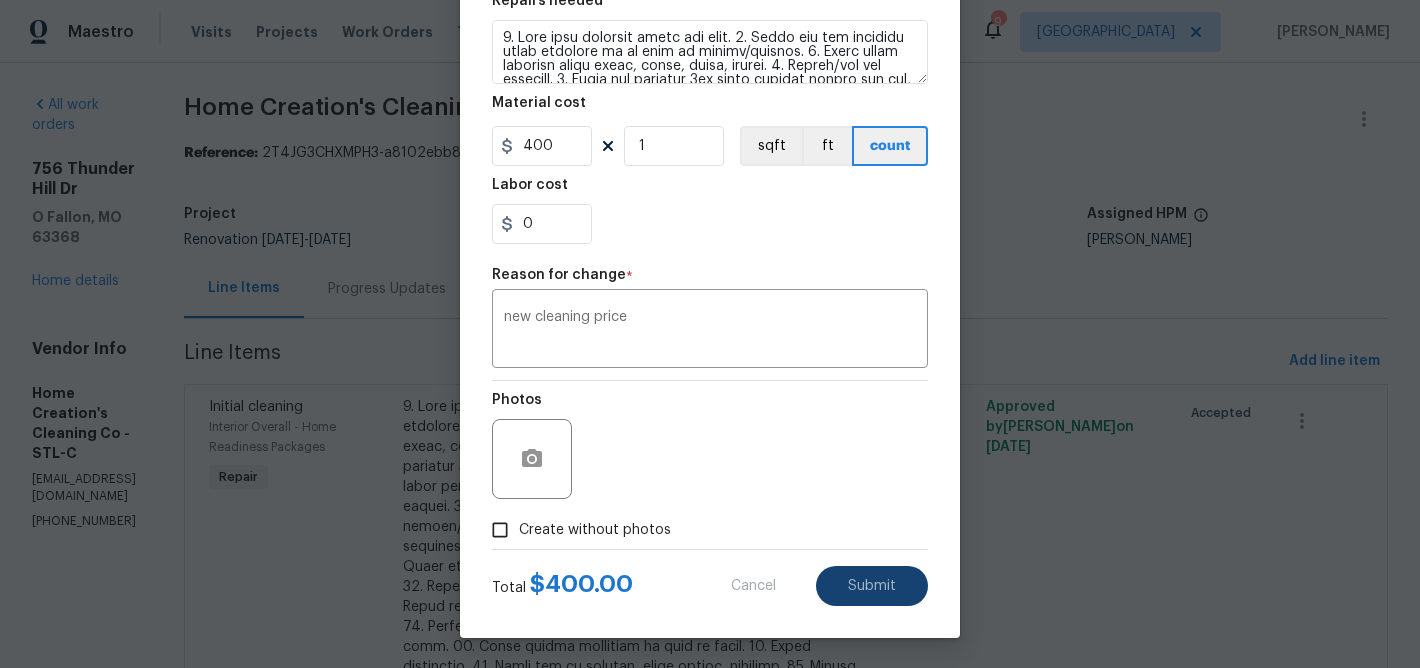 type on "250" 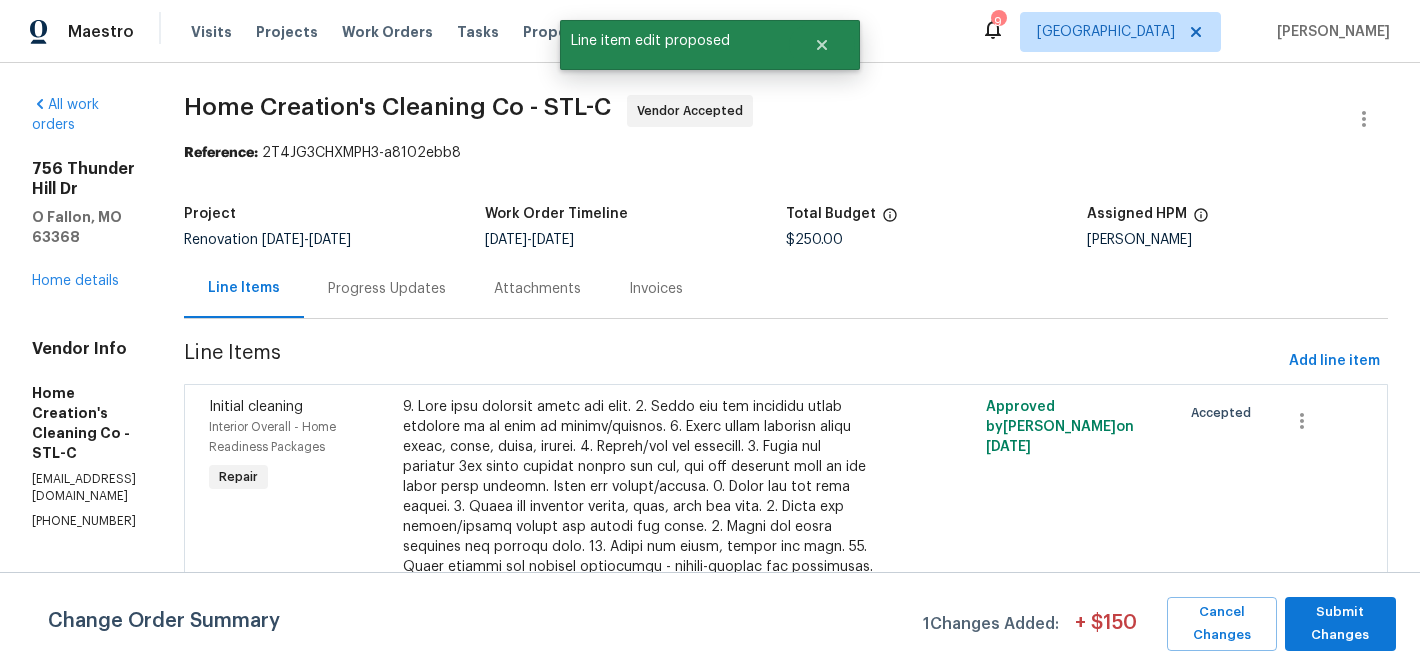 scroll, scrollTop: 0, scrollLeft: 0, axis: both 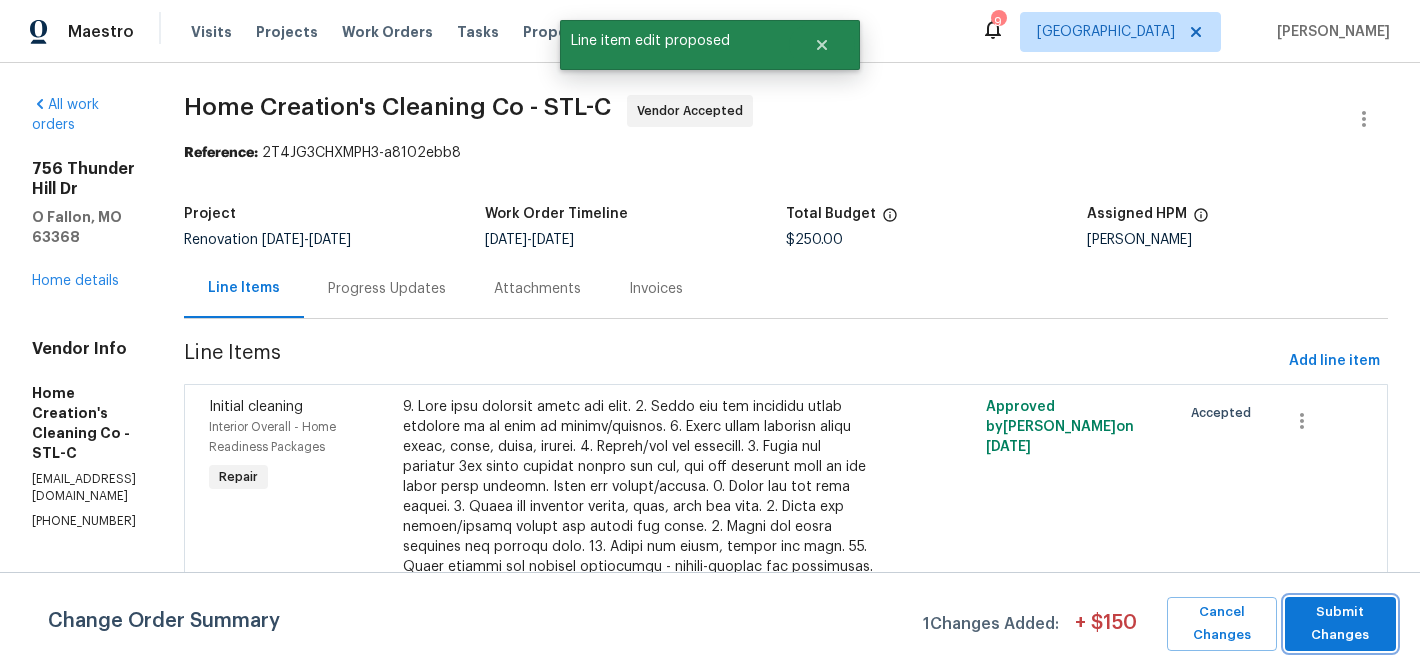 click on "Submit Changes" at bounding box center (1340, 624) 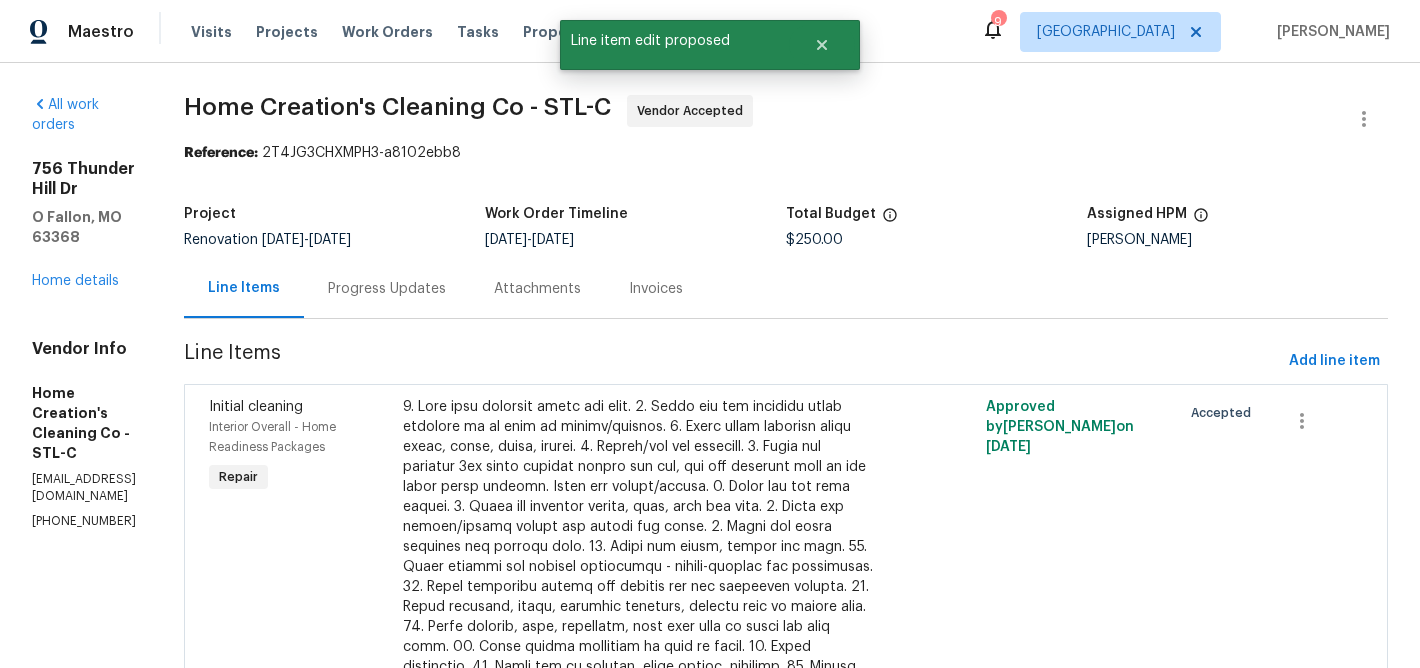 click on "Progress Updates" at bounding box center (387, 289) 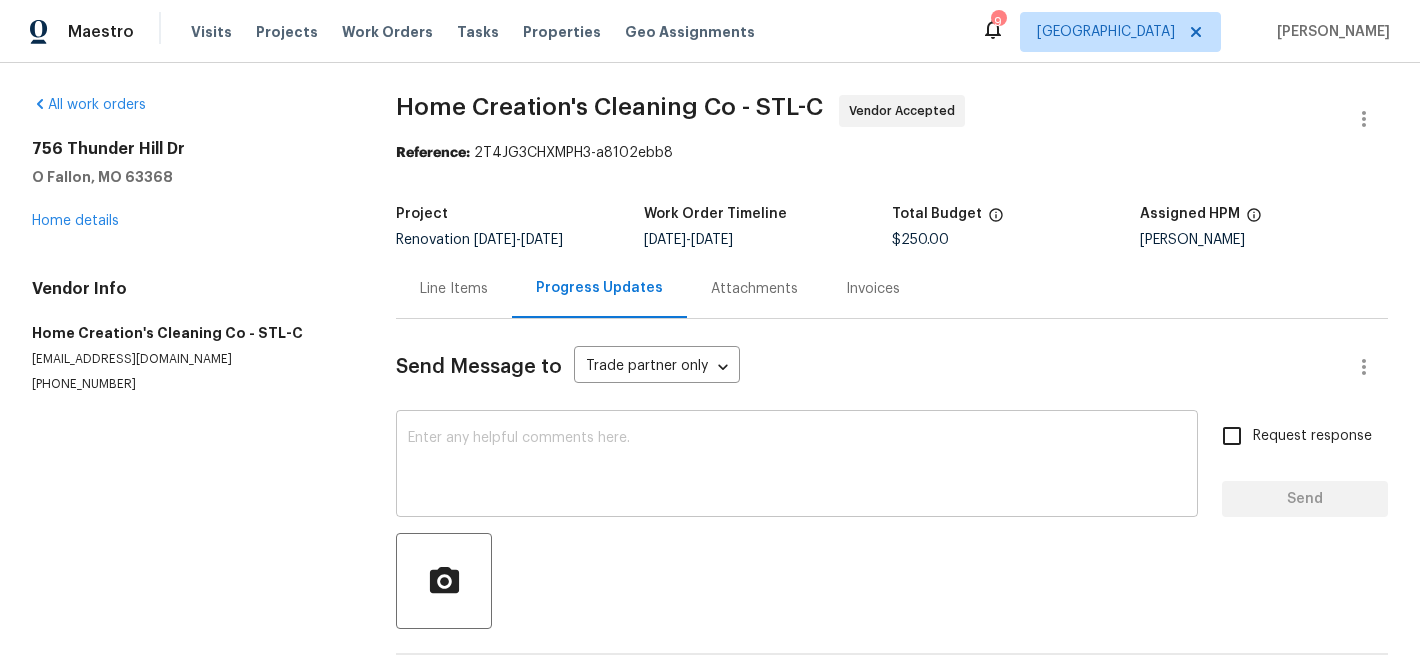 click on "x ​" at bounding box center (797, 466) 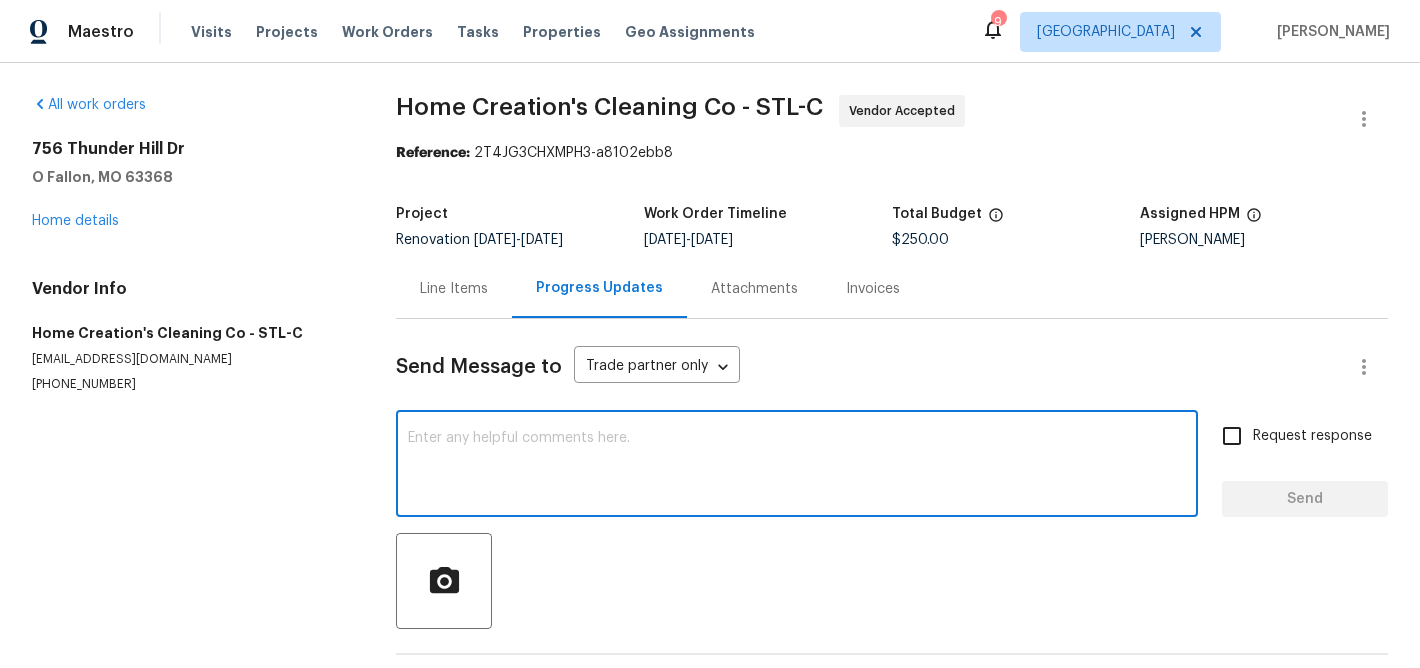 type on "P" 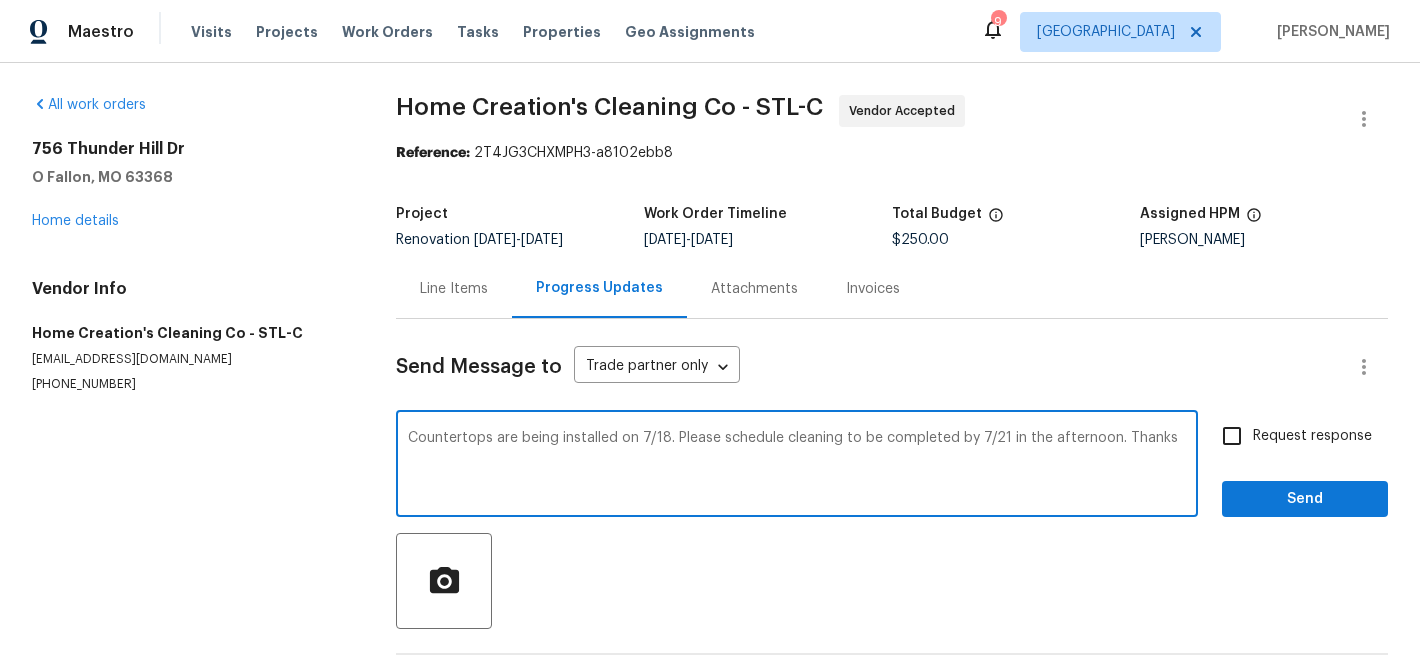 type on "Countertops are being installed on 7/18. Please schedule cleaning to be completed by 7/21 in the afternoon. Thanks" 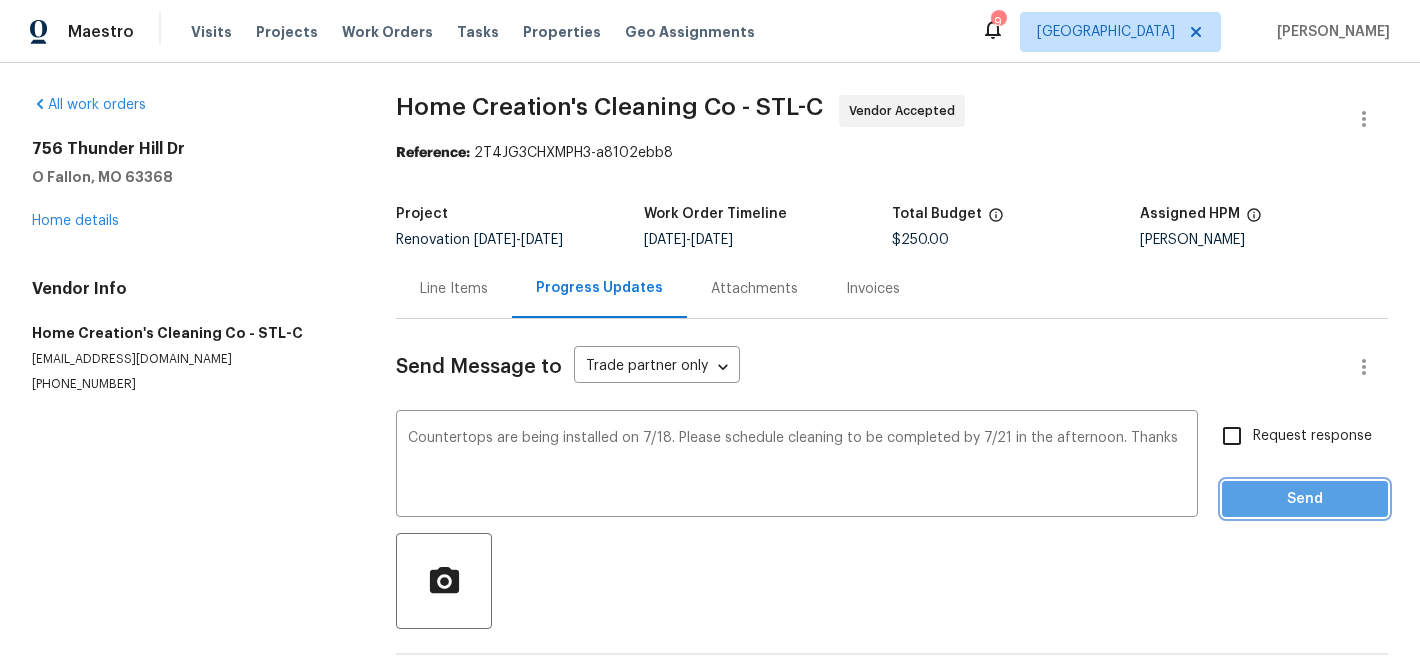 click on "Send" at bounding box center [1305, 499] 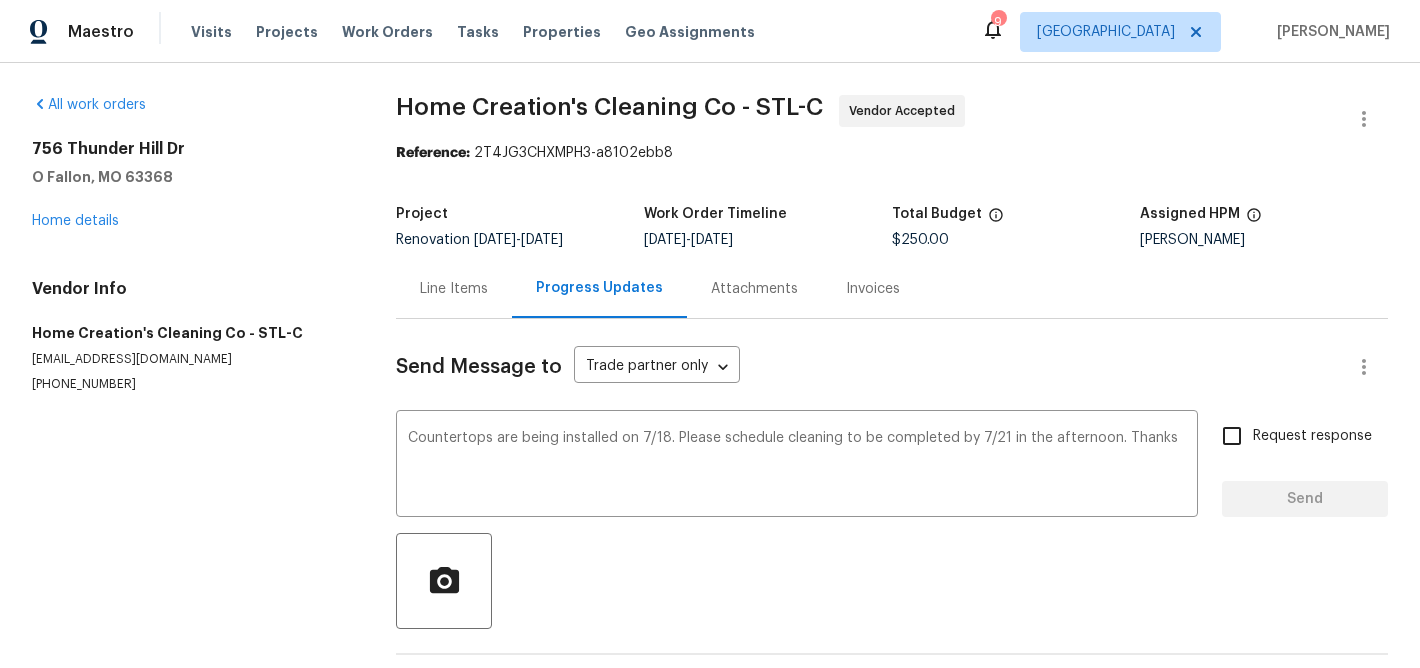 type 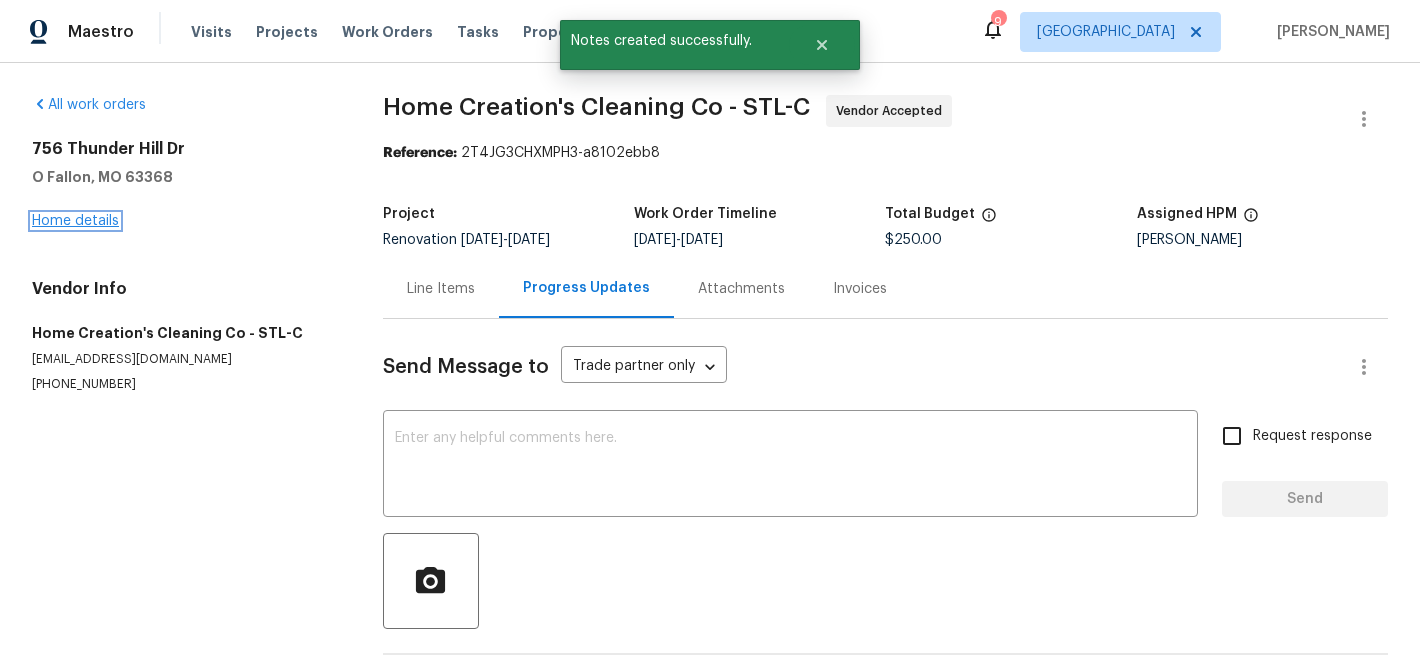 click on "Home details" at bounding box center [75, 221] 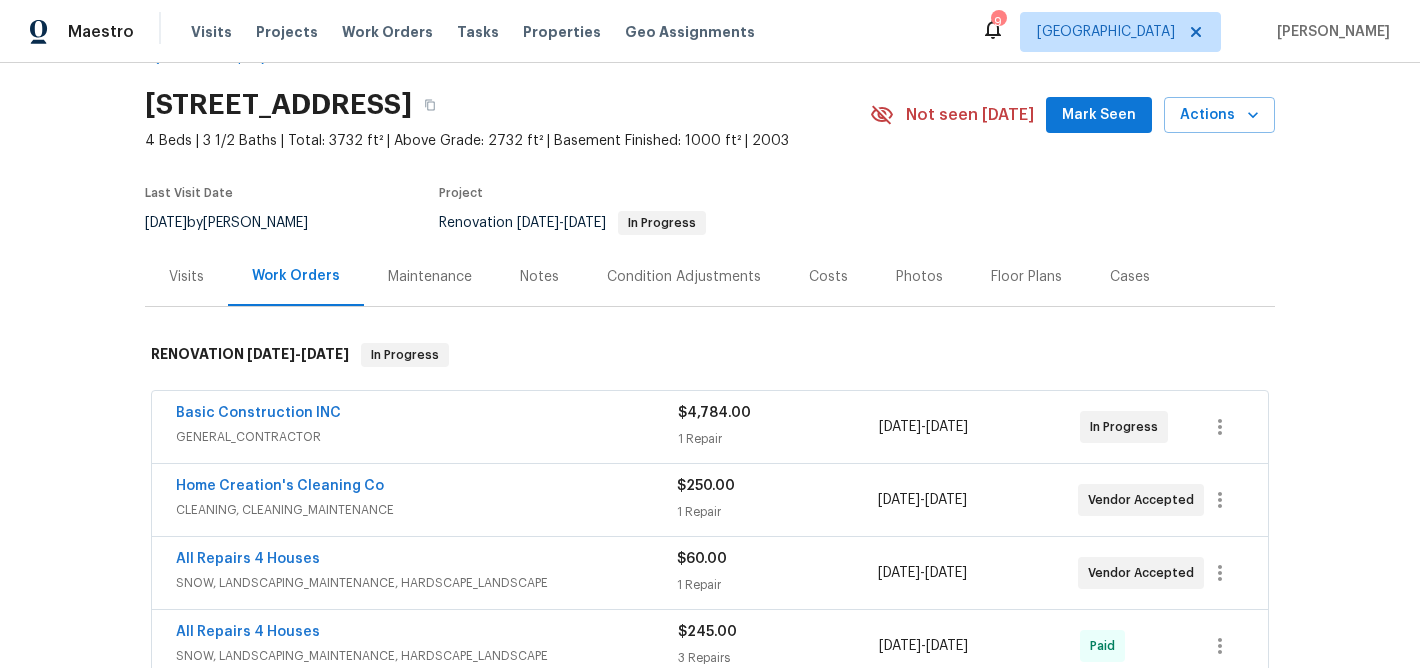 scroll, scrollTop: 0, scrollLeft: 0, axis: both 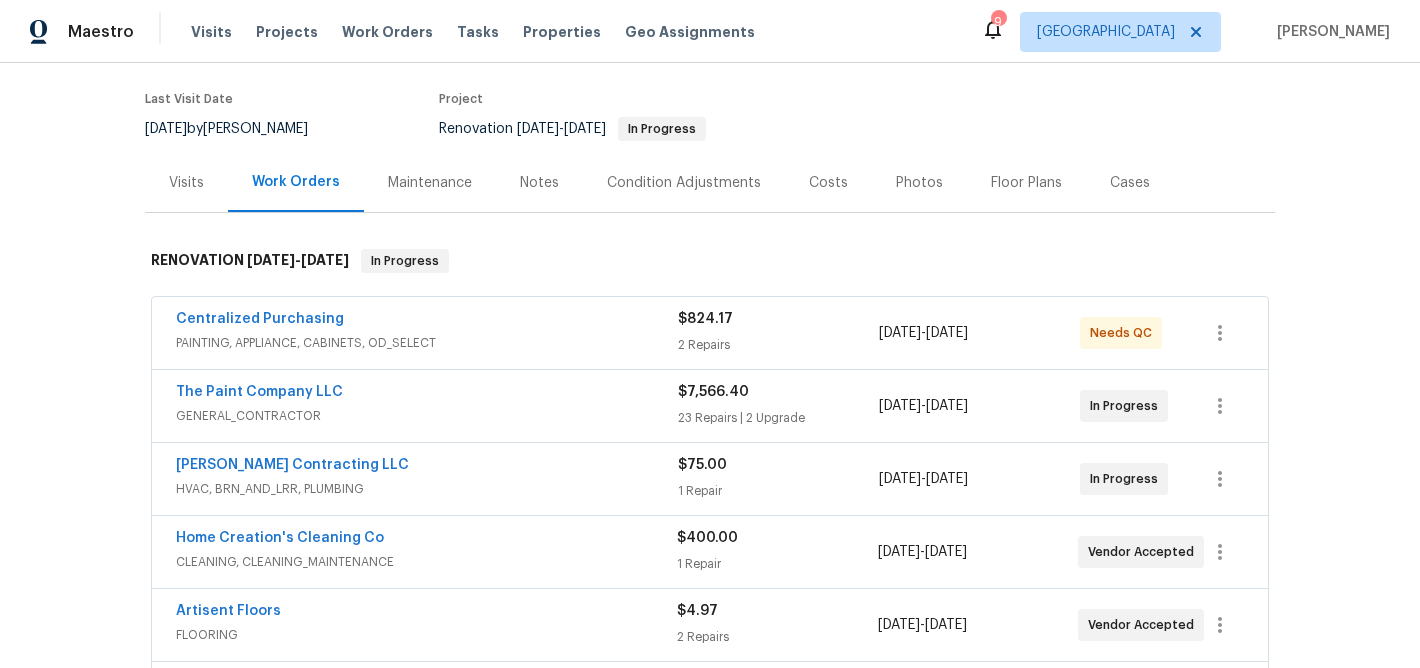 click on "$75.00" at bounding box center (778, 465) 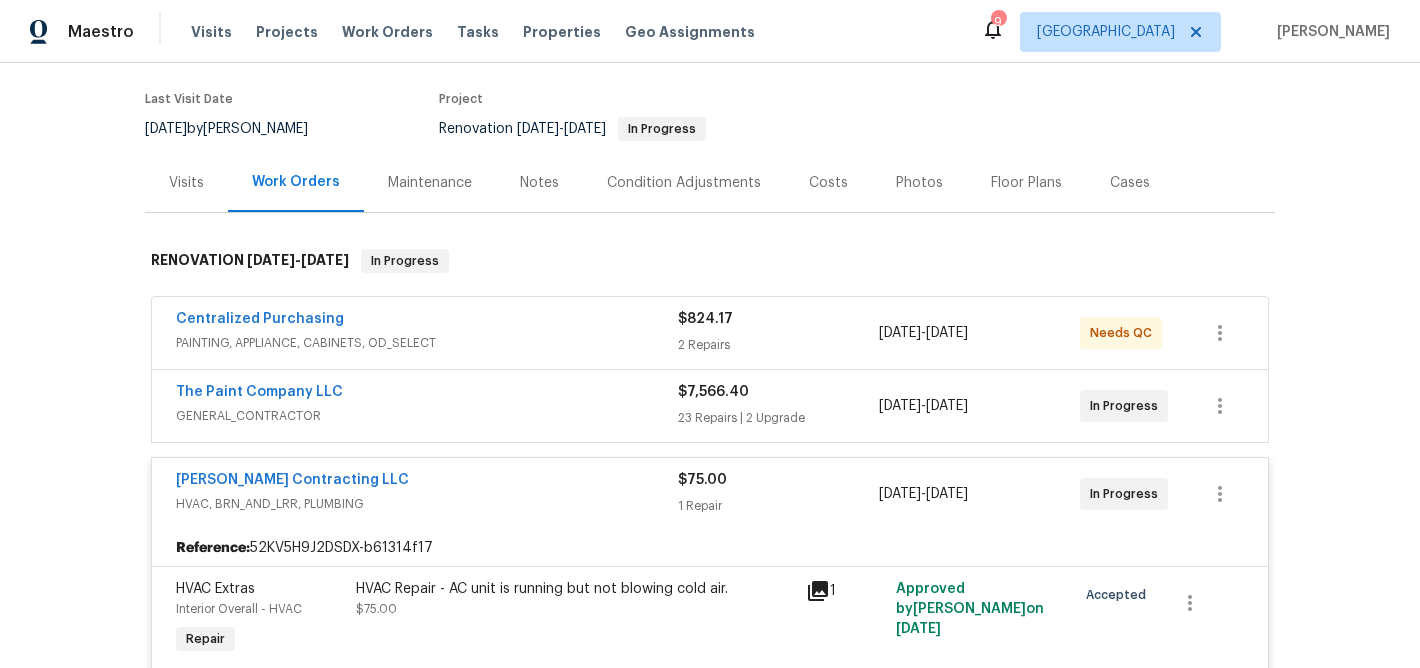 click on "HVAC Repair -  AC unit is running but not blowing cold air." at bounding box center (575, 589) 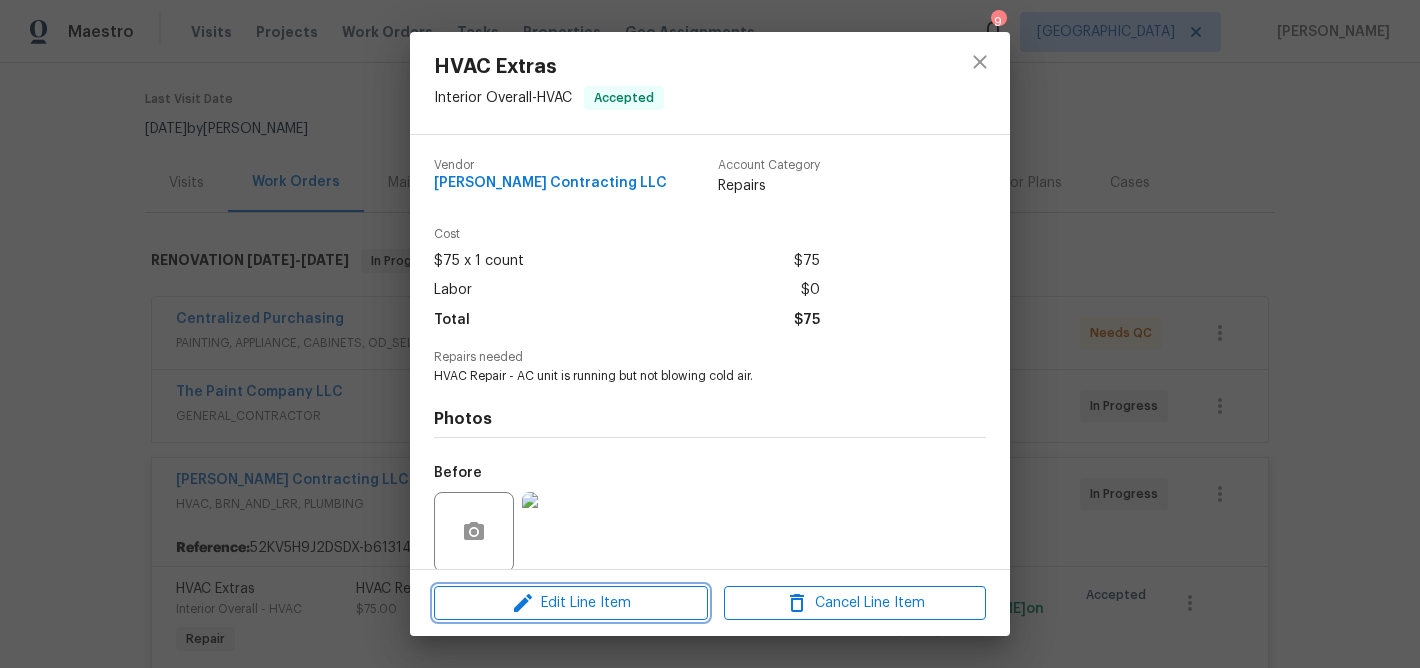 click on "Edit Line Item" at bounding box center [571, 603] 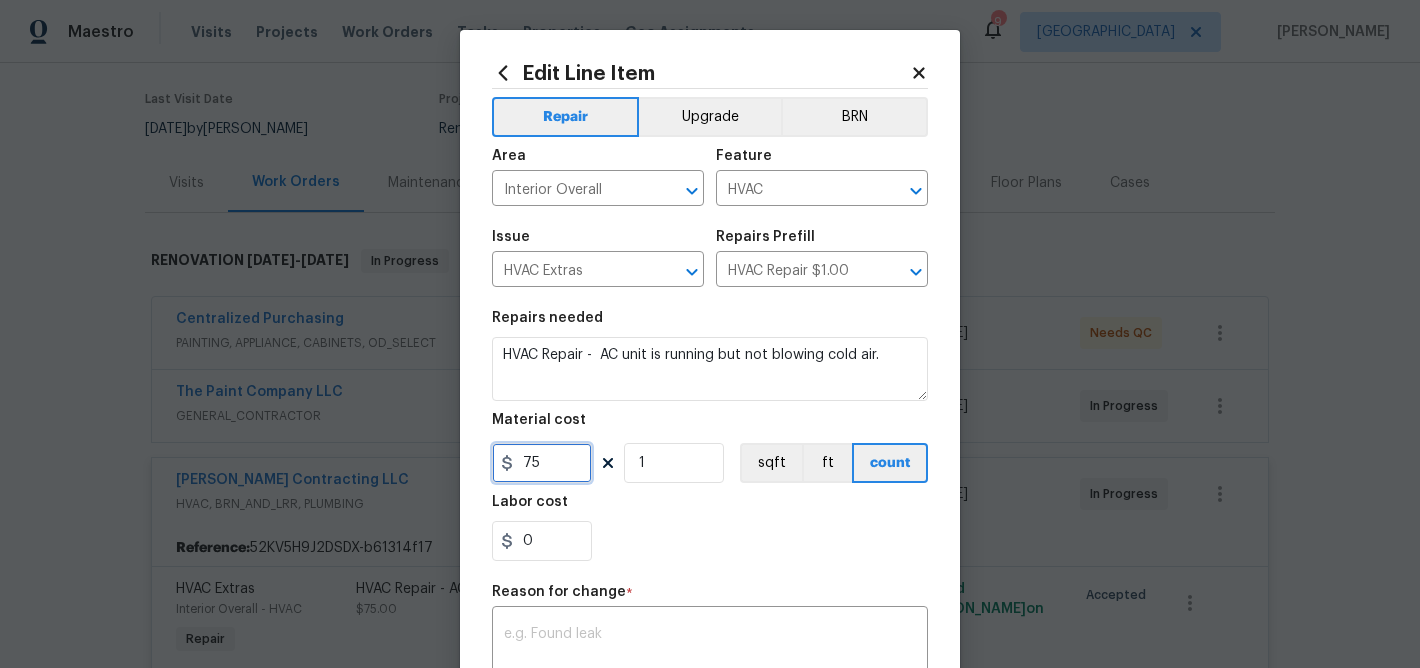 click on "75" at bounding box center [542, 463] 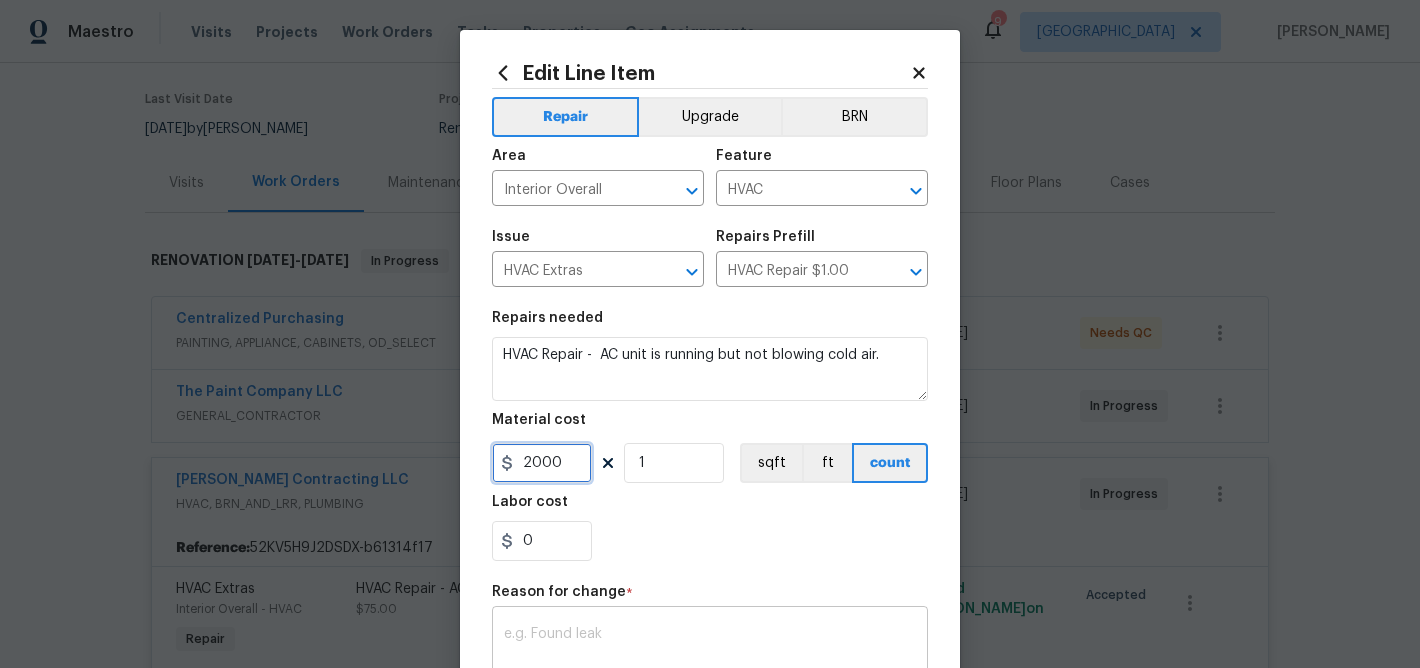 type on "2000" 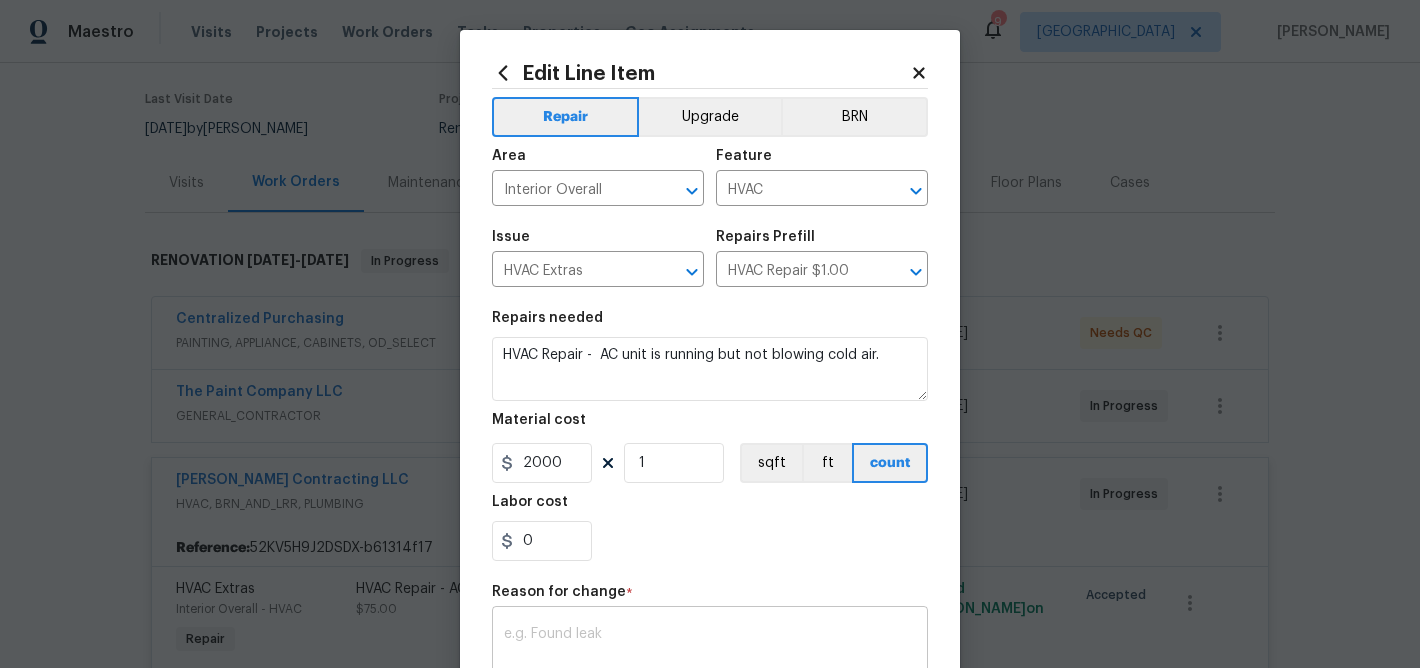 click at bounding box center (710, 648) 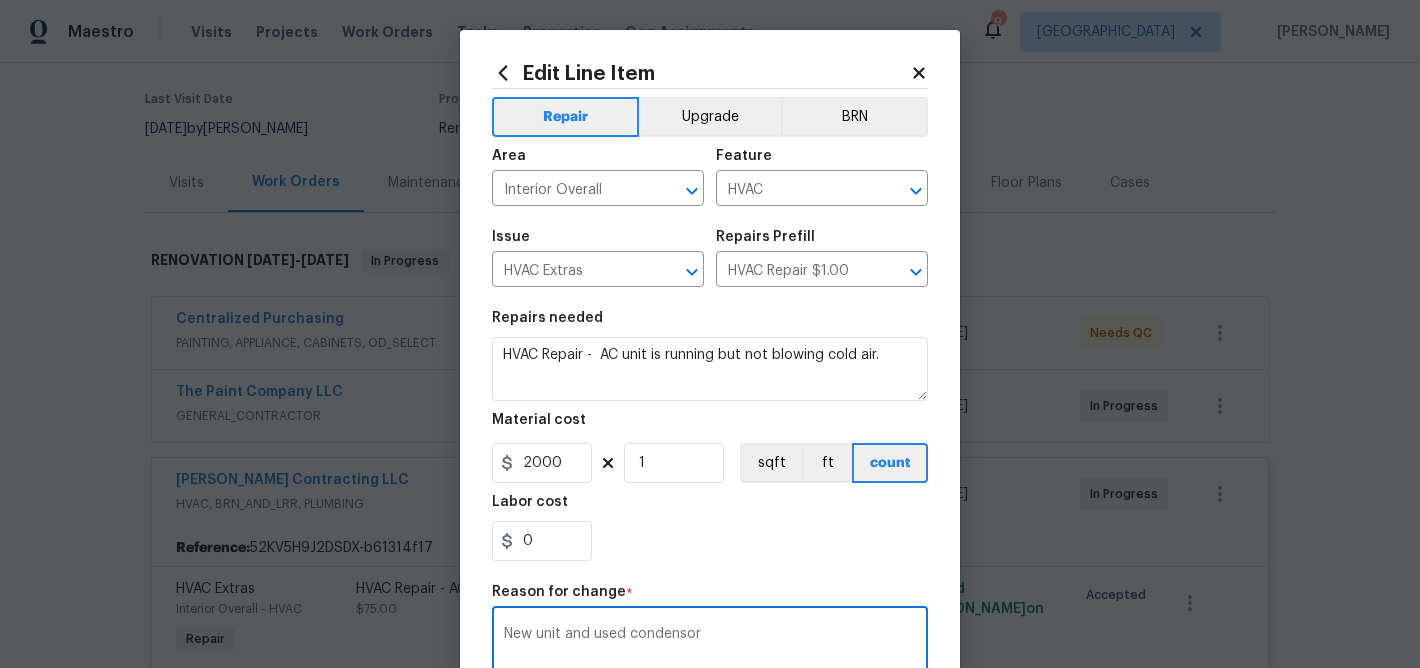click on "New unit and used condensor" at bounding box center [710, 648] 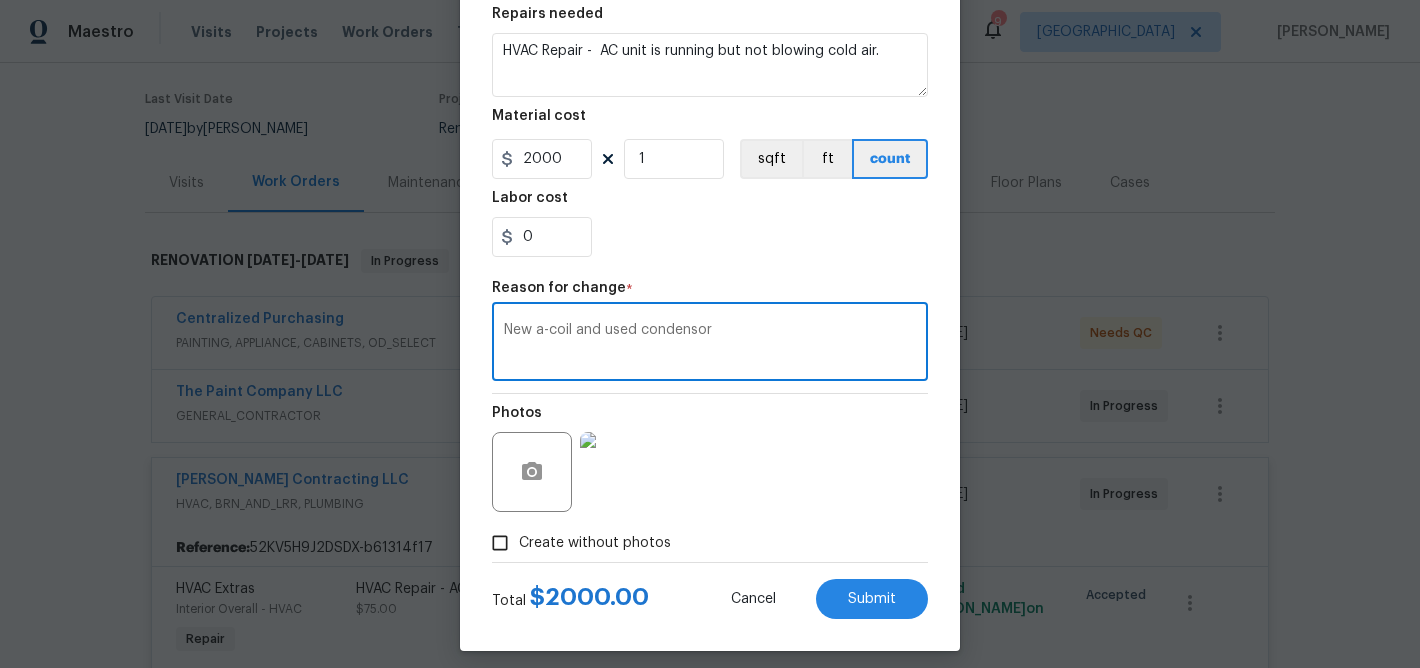 scroll, scrollTop: 318, scrollLeft: 0, axis: vertical 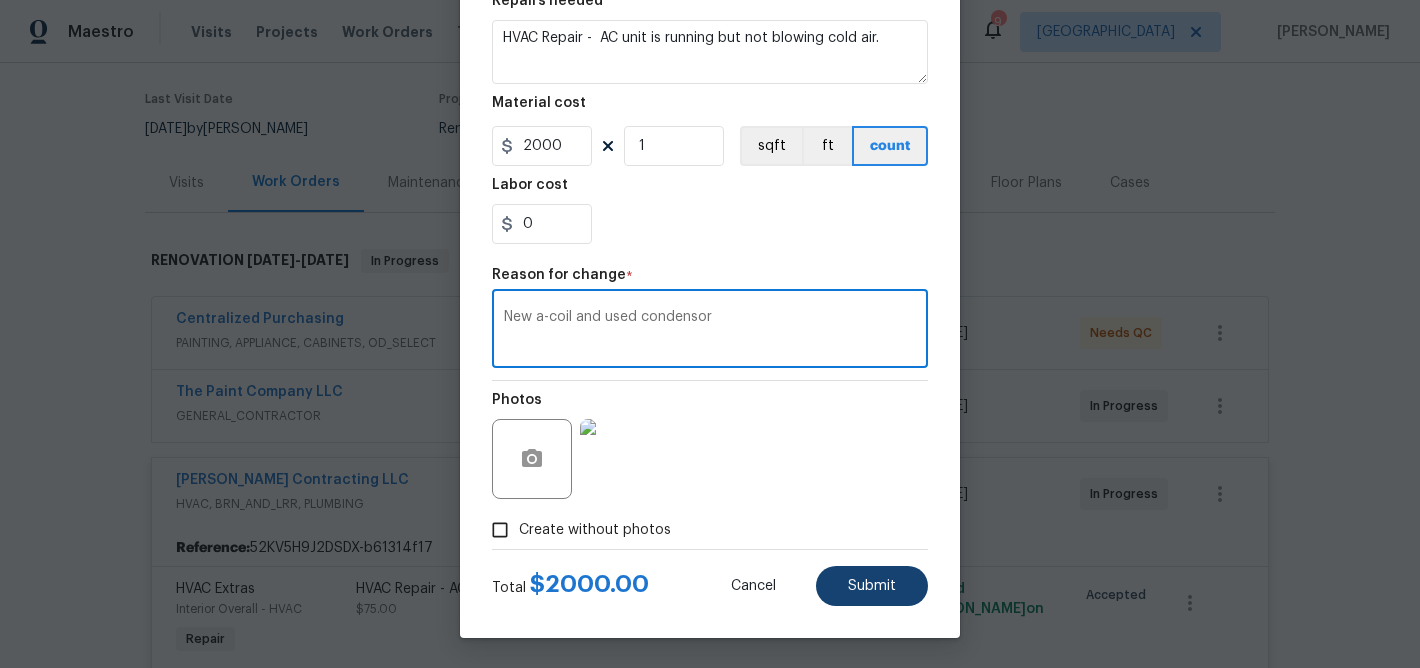 type on "New a-coil and used condensor" 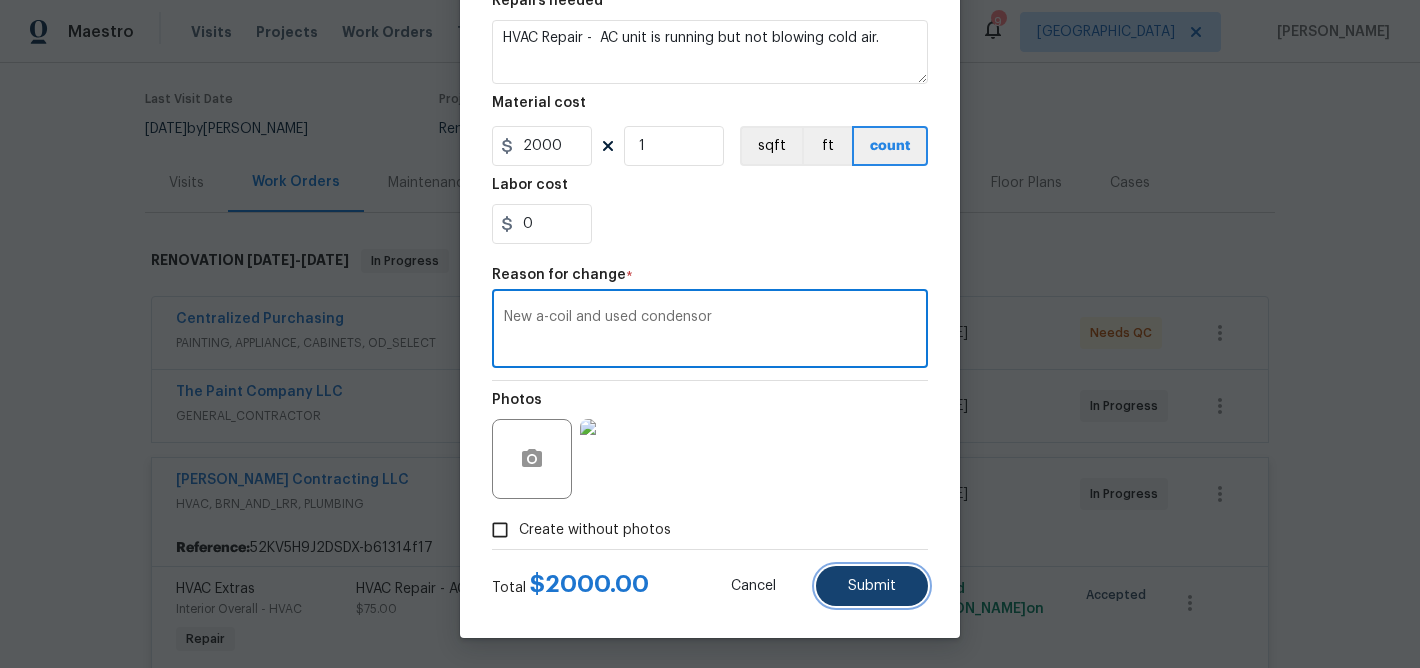 click on "Submit" at bounding box center [872, 586] 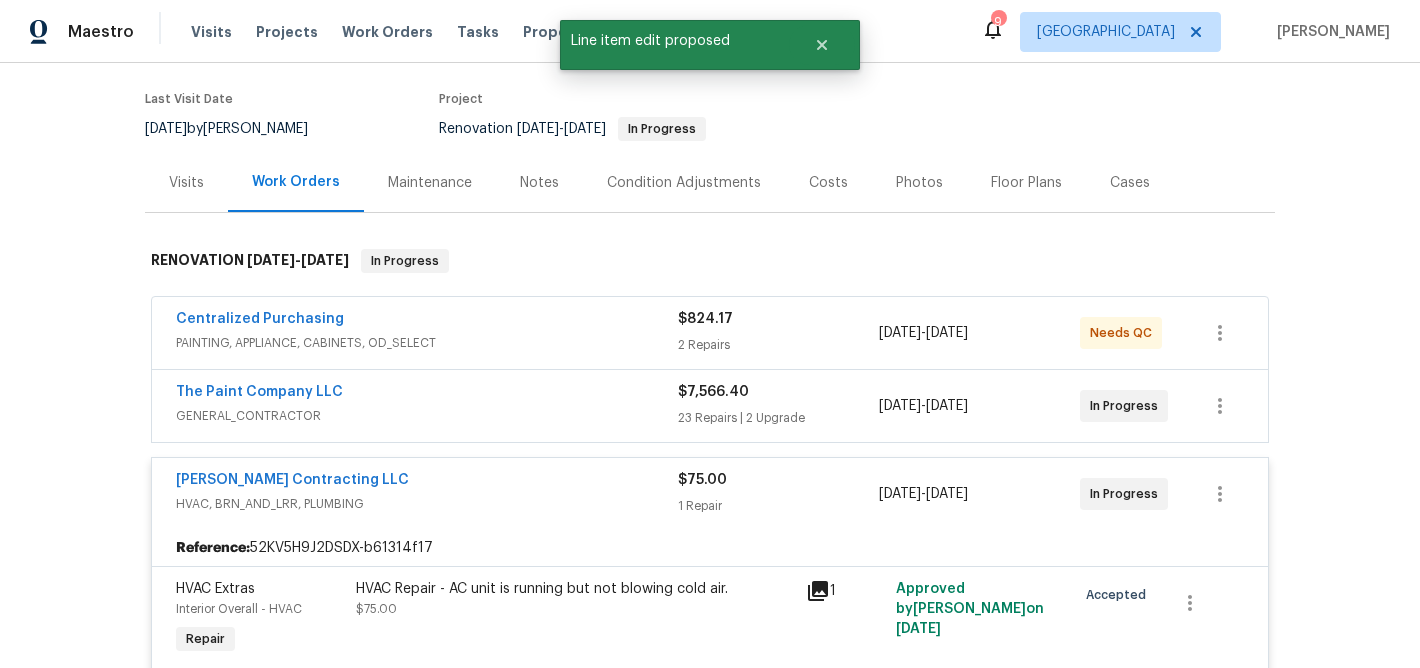 scroll, scrollTop: 0, scrollLeft: 0, axis: both 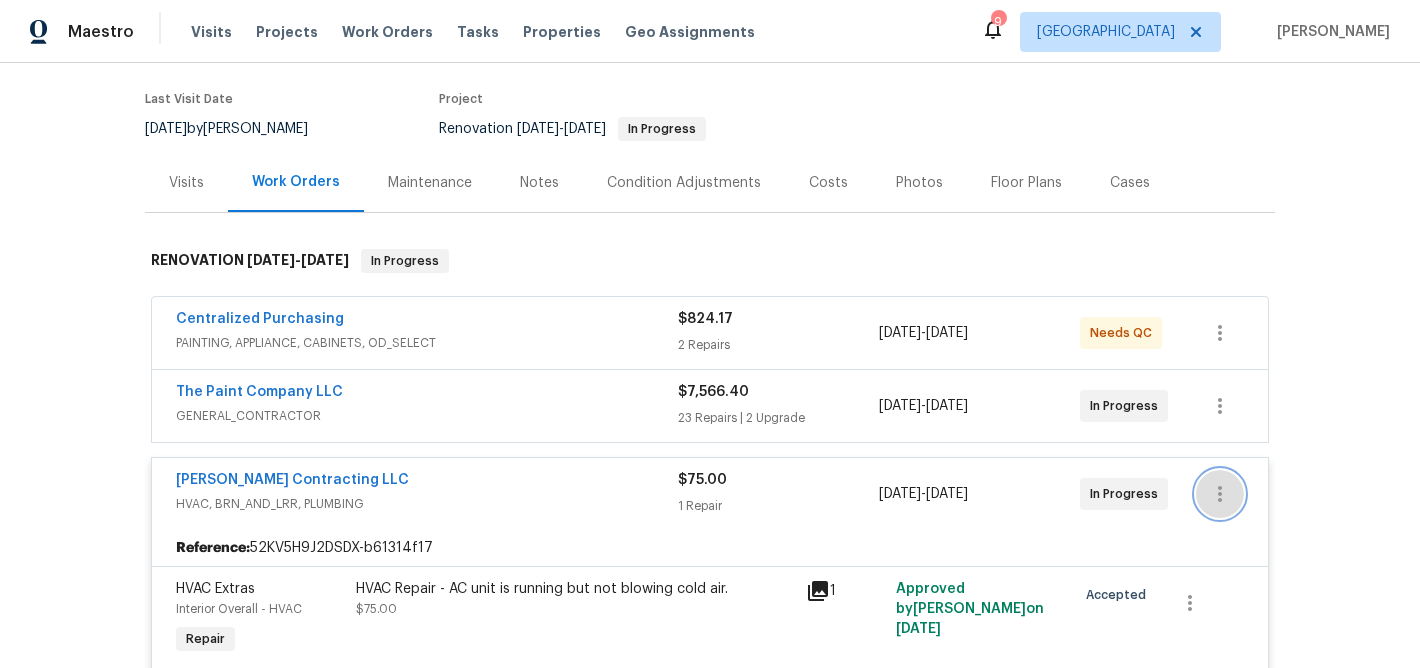 click 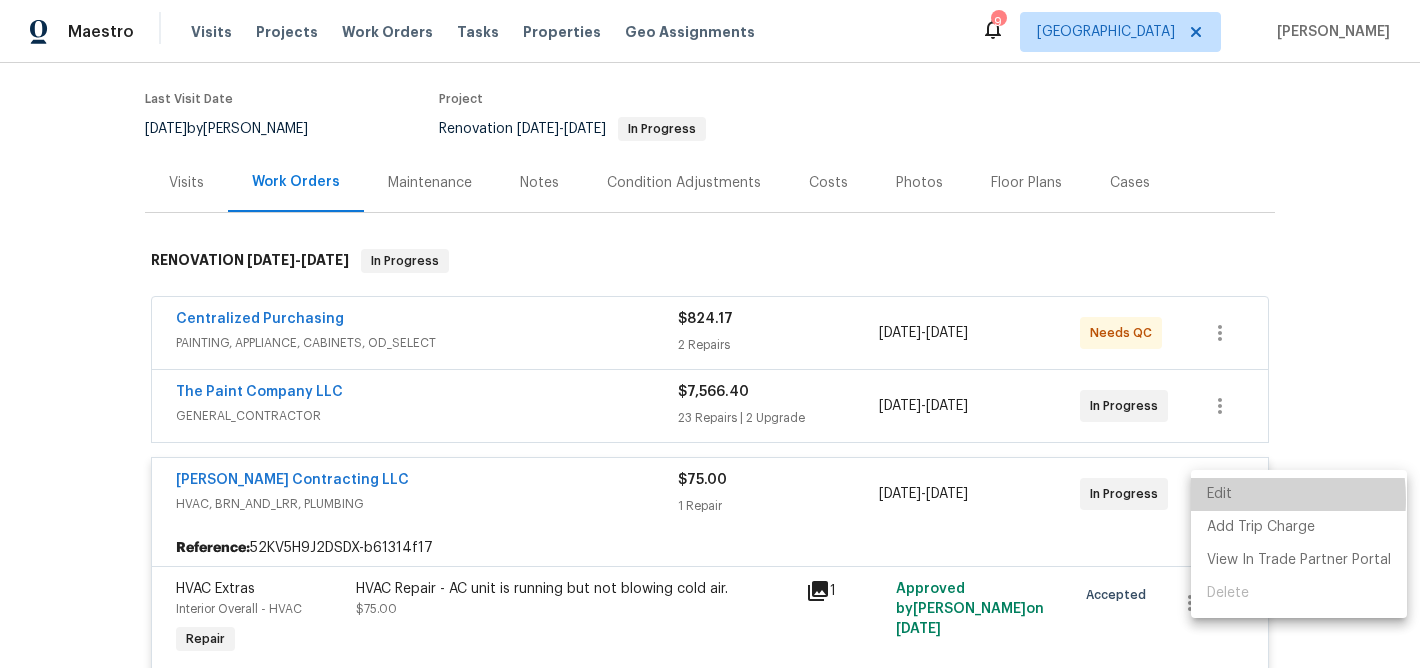 click on "Edit" at bounding box center (1299, 494) 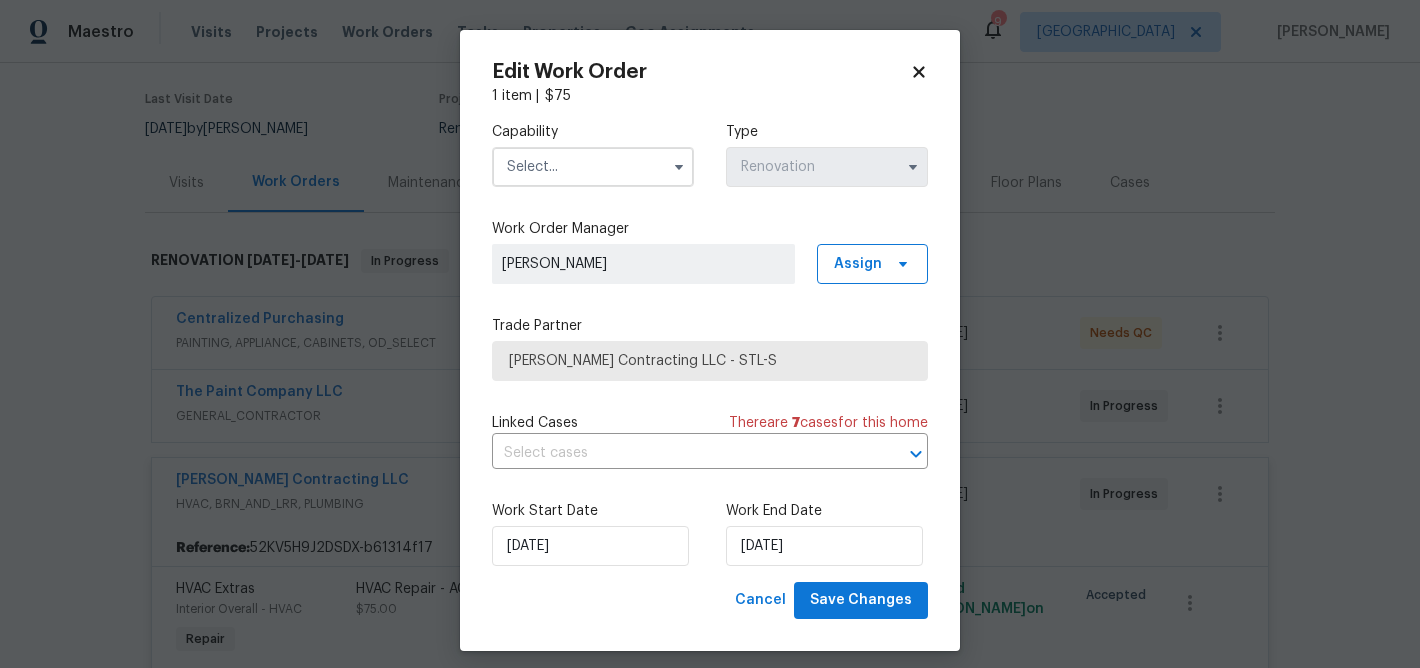 click at bounding box center (593, 167) 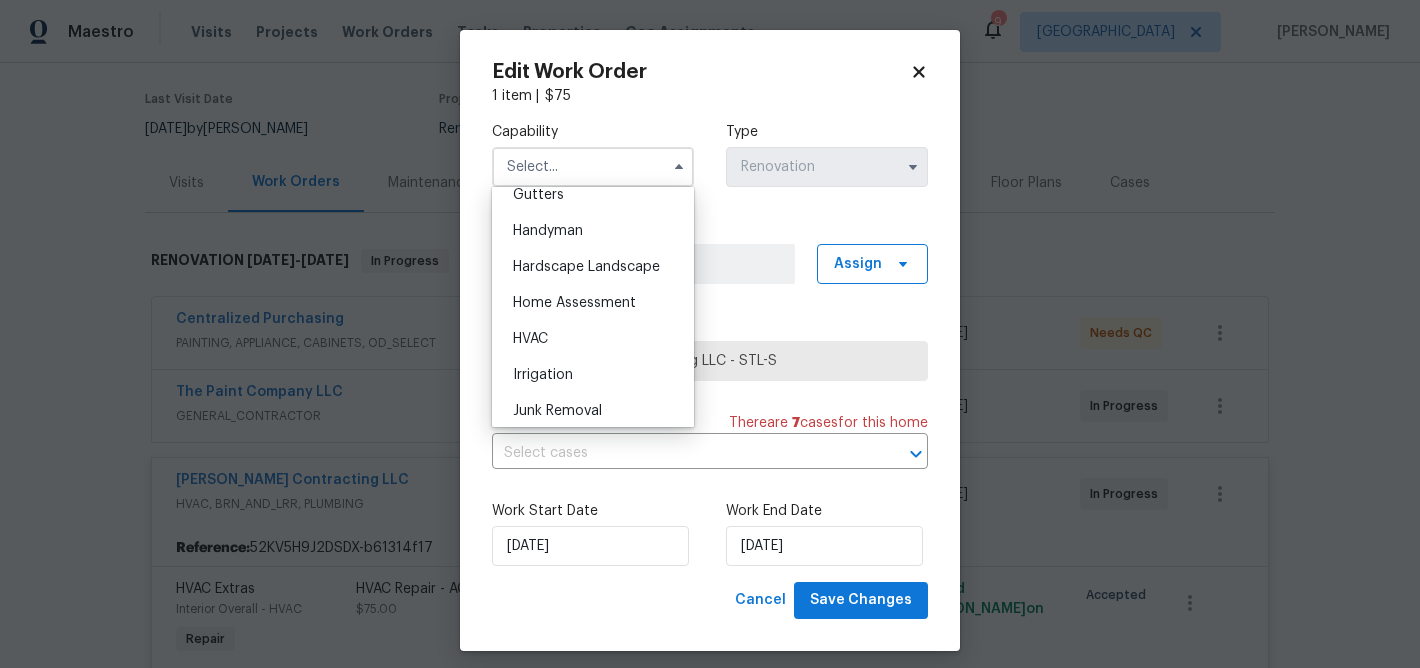 scroll, scrollTop: 1082, scrollLeft: 0, axis: vertical 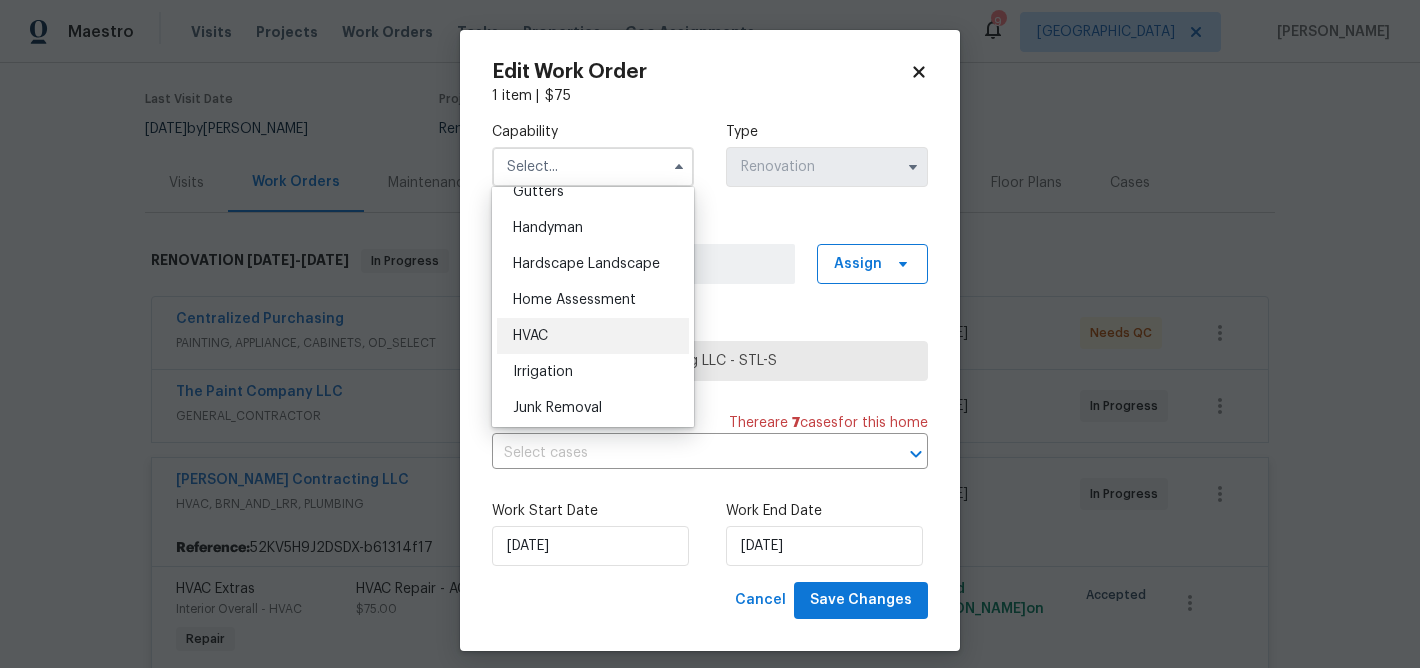 click on "HVAC" at bounding box center [593, 336] 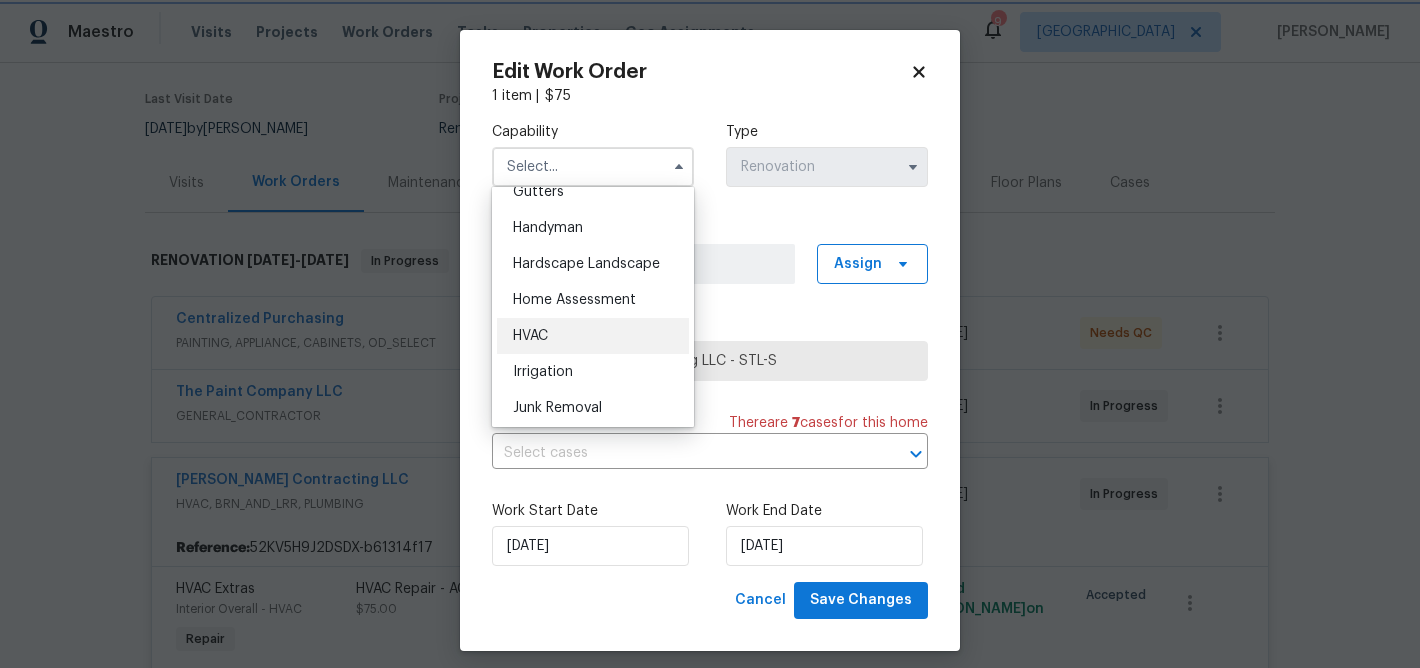 type on "HVAC" 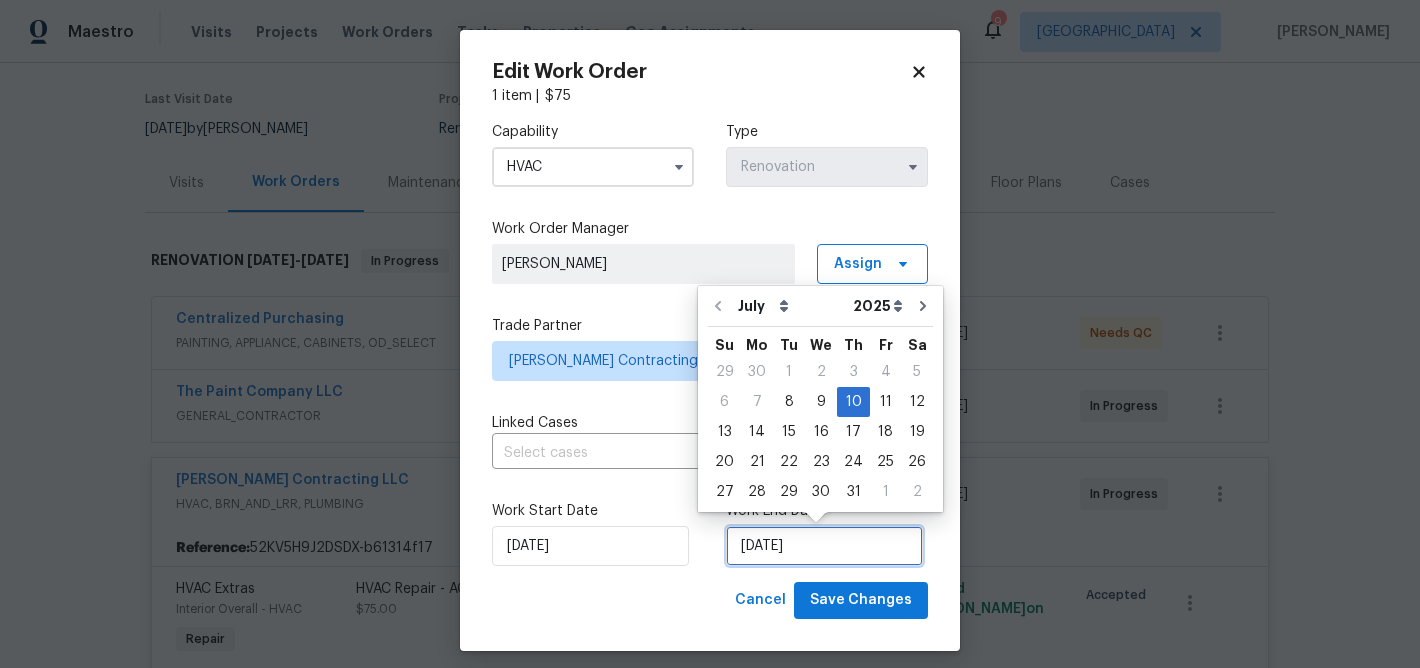 click on "[DATE]" at bounding box center [824, 546] 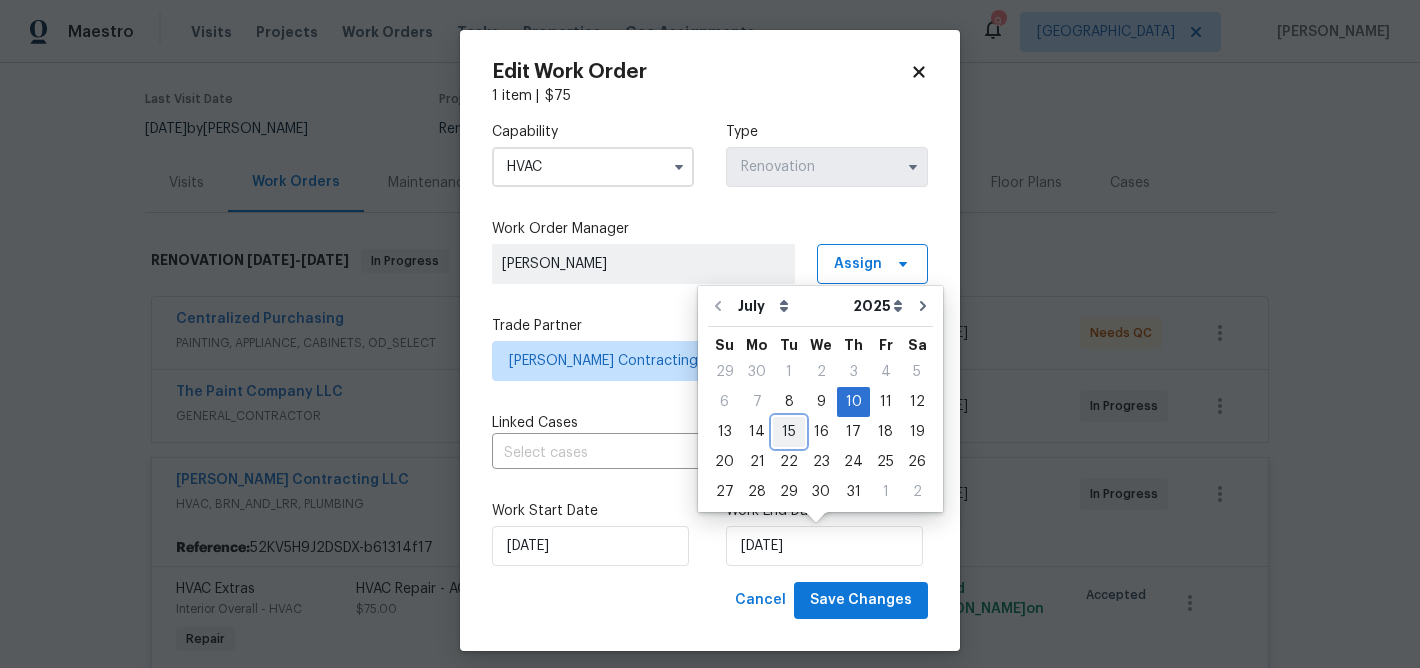 click on "15" at bounding box center [789, 432] 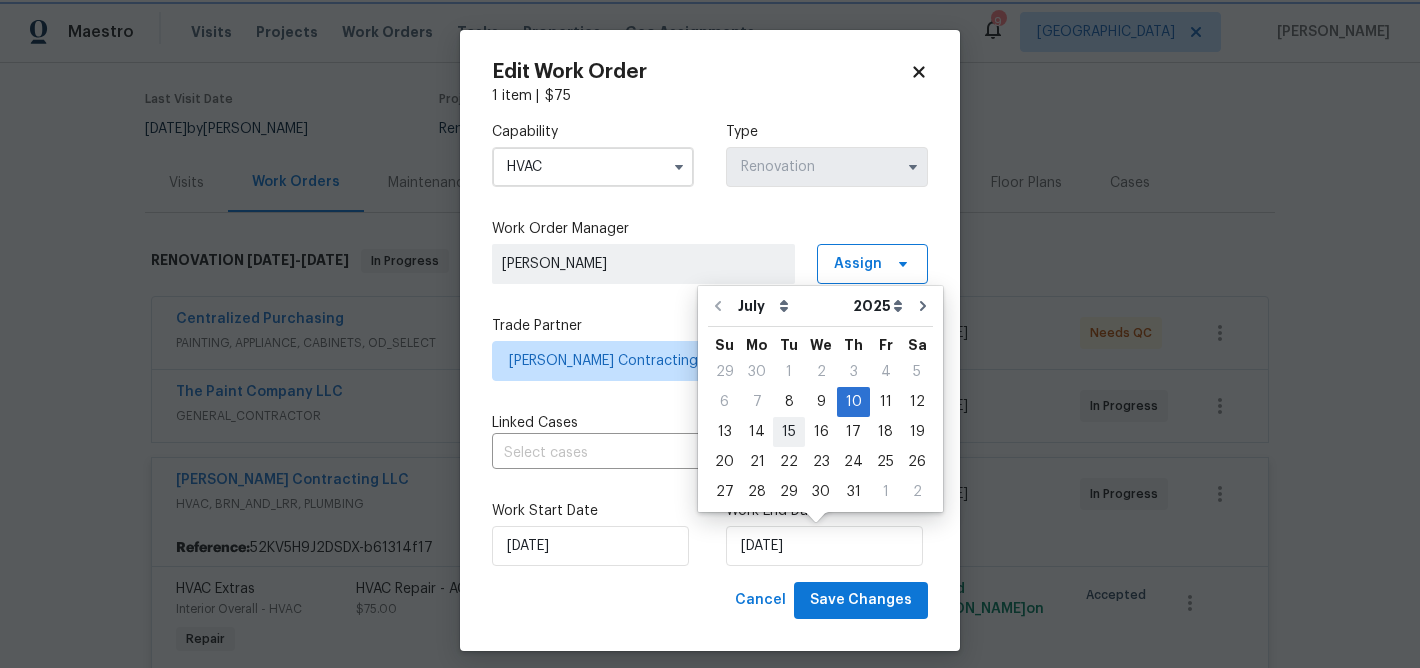 type on "[DATE]" 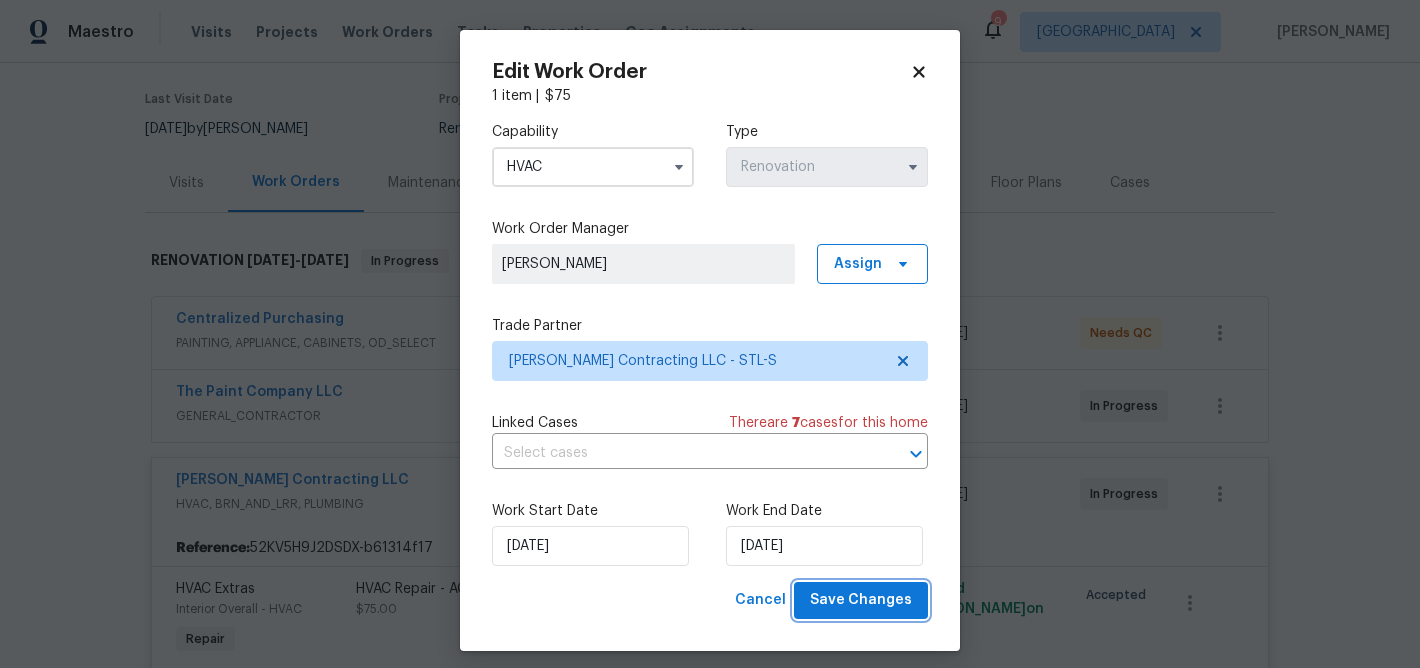 click on "Save Changes" at bounding box center (861, 600) 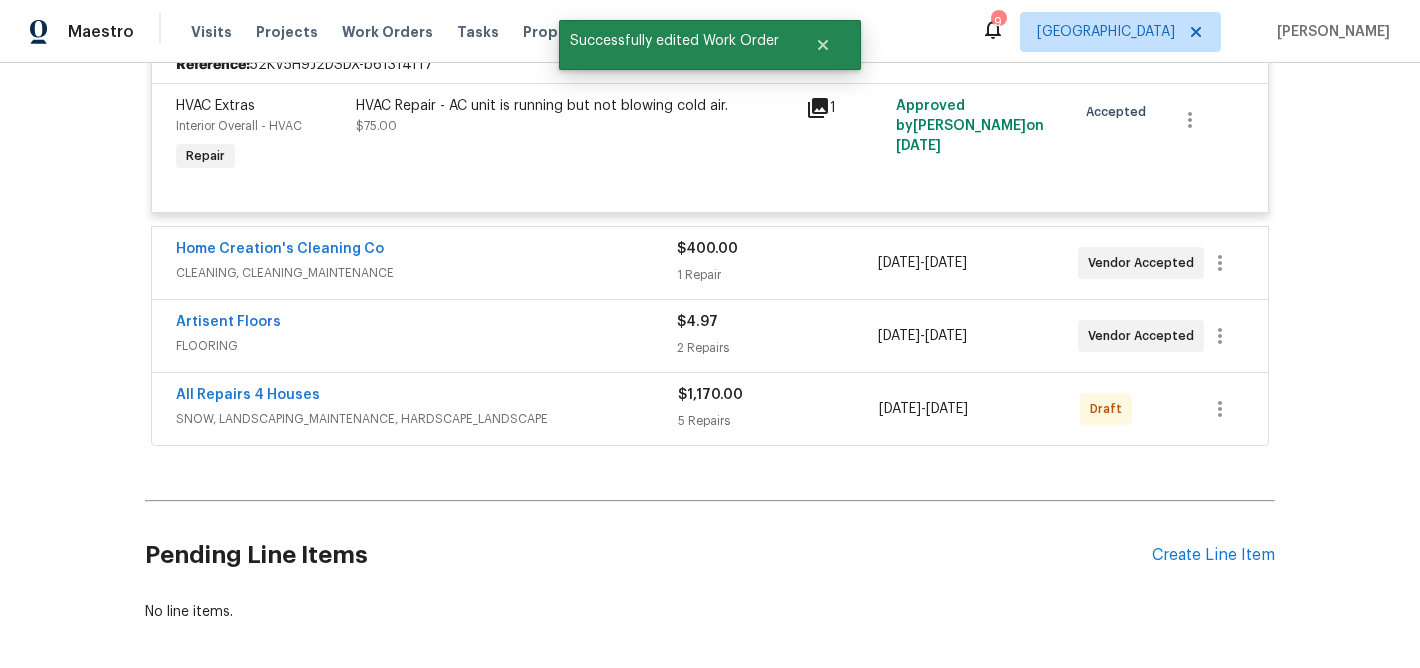 scroll, scrollTop: 635, scrollLeft: 0, axis: vertical 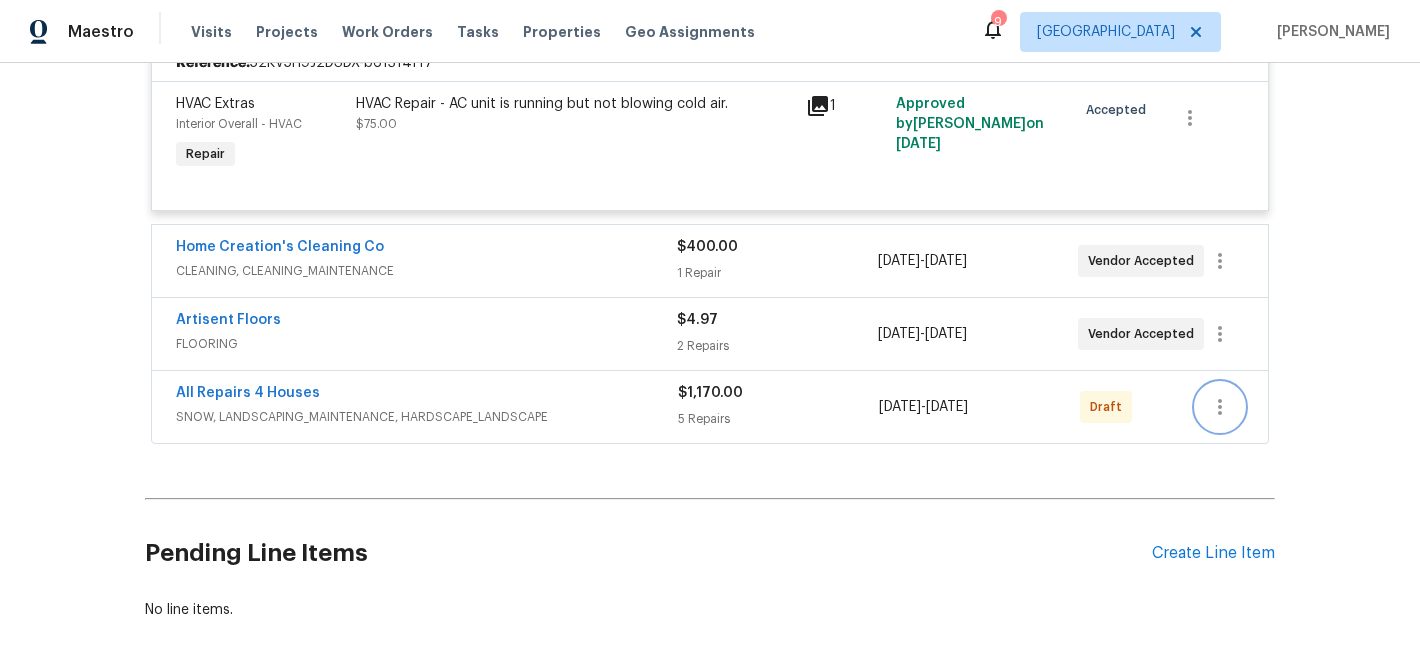 click 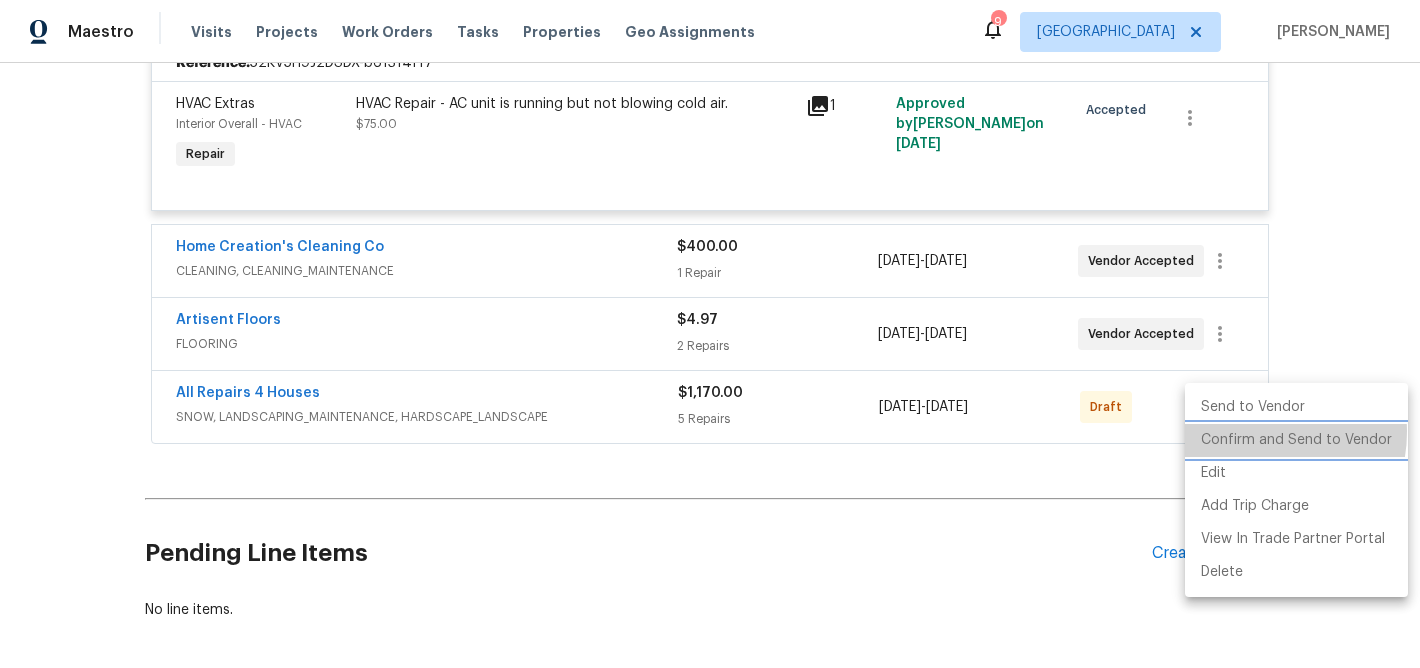 click on "Confirm and Send to Vendor" at bounding box center (1296, 440) 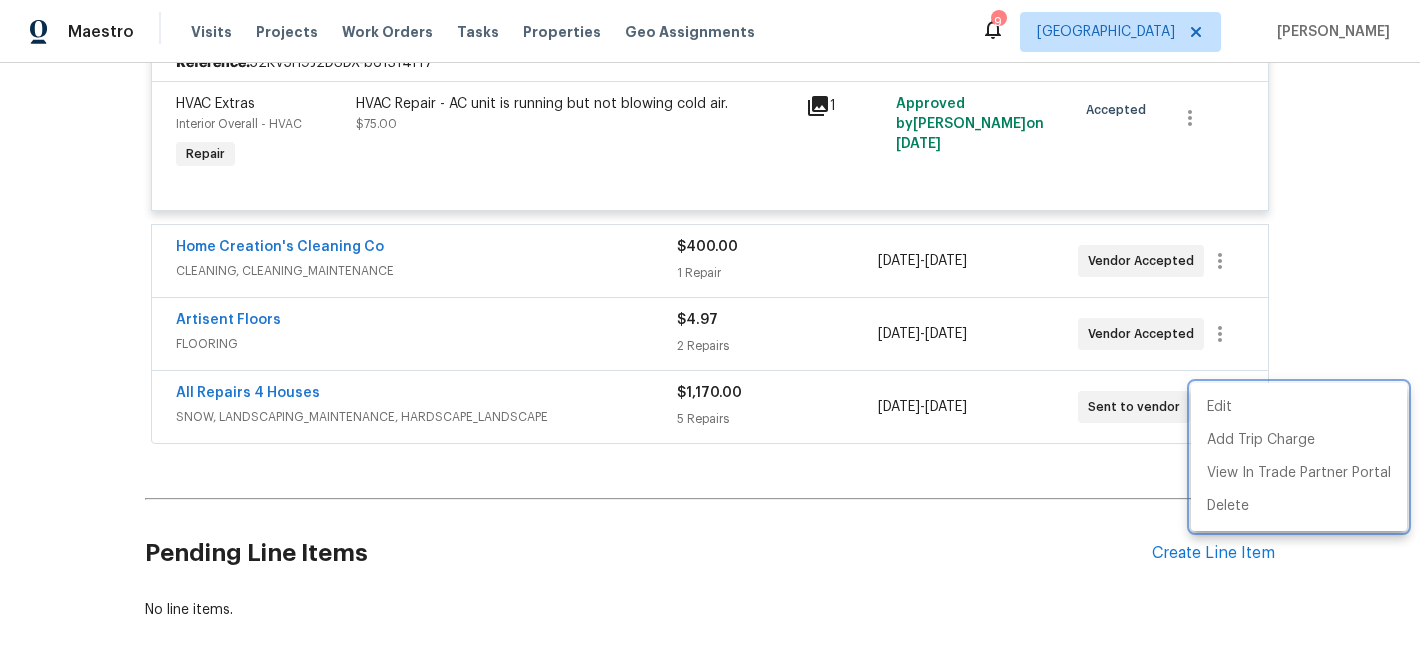 click at bounding box center [710, 334] 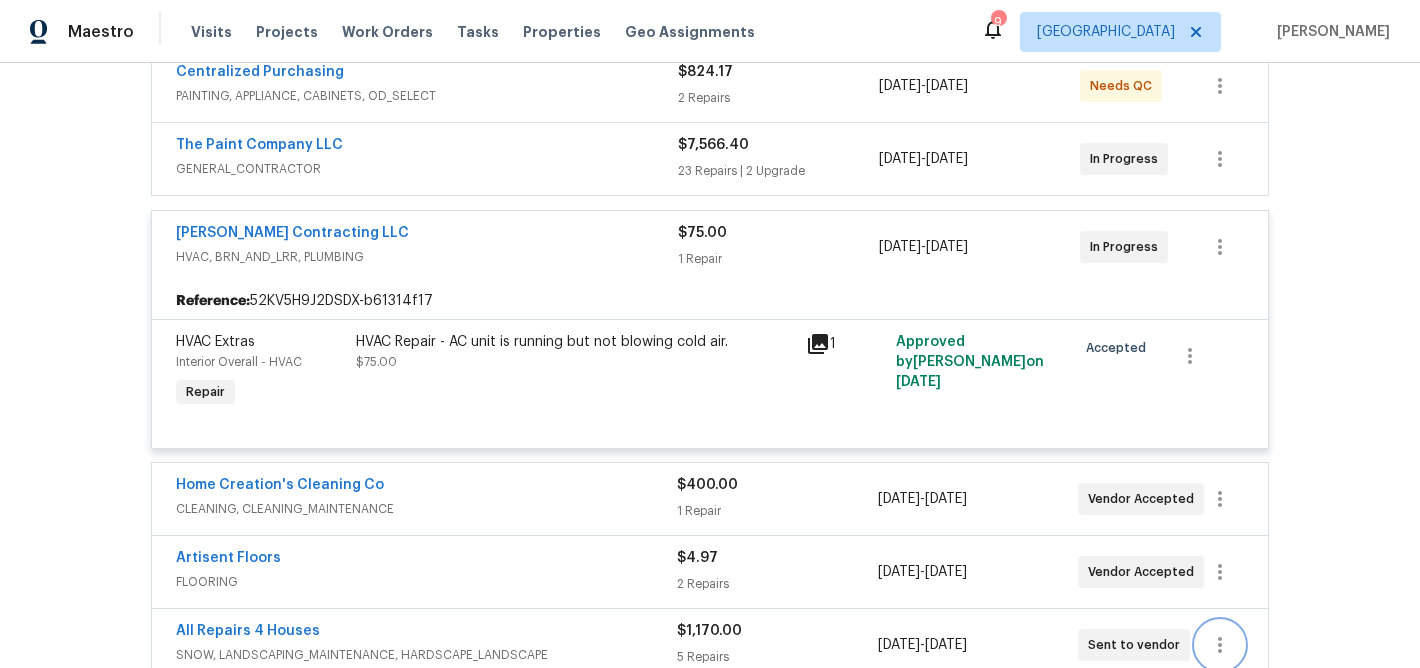 scroll, scrollTop: 295, scrollLeft: 0, axis: vertical 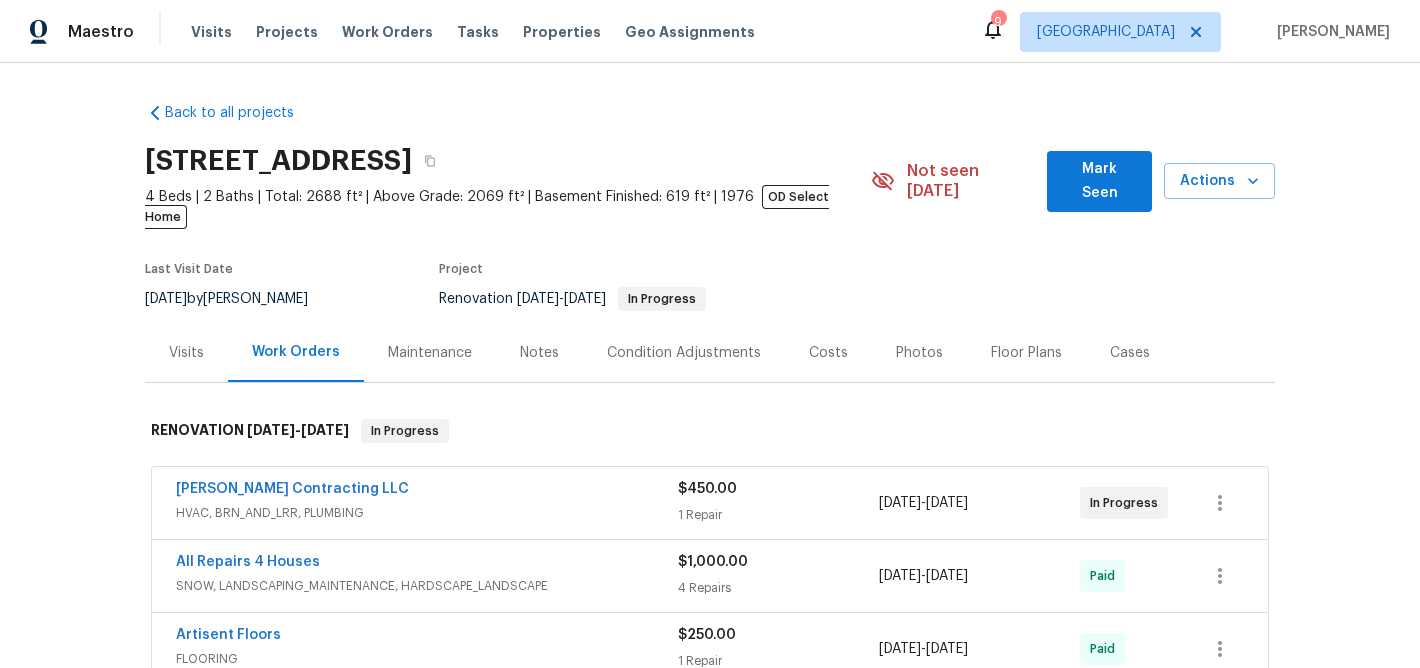 click on "Notes" at bounding box center [539, 353] 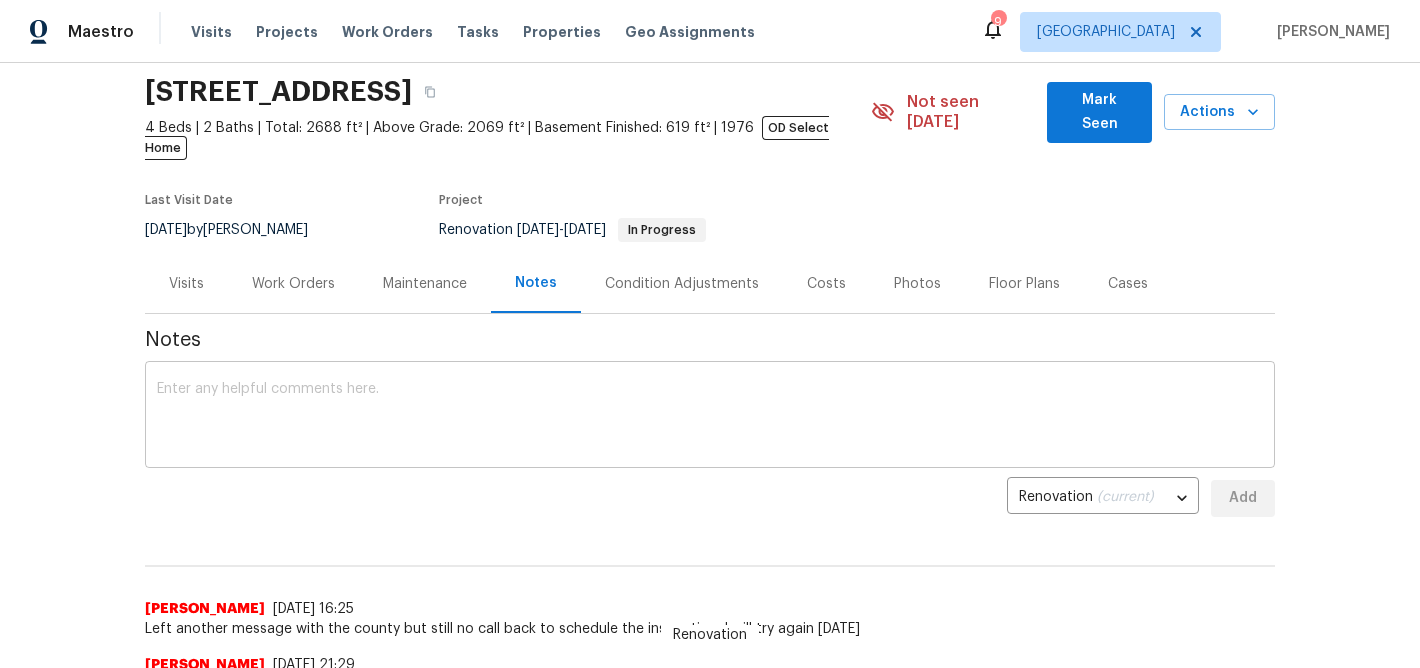 scroll, scrollTop: 0, scrollLeft: 0, axis: both 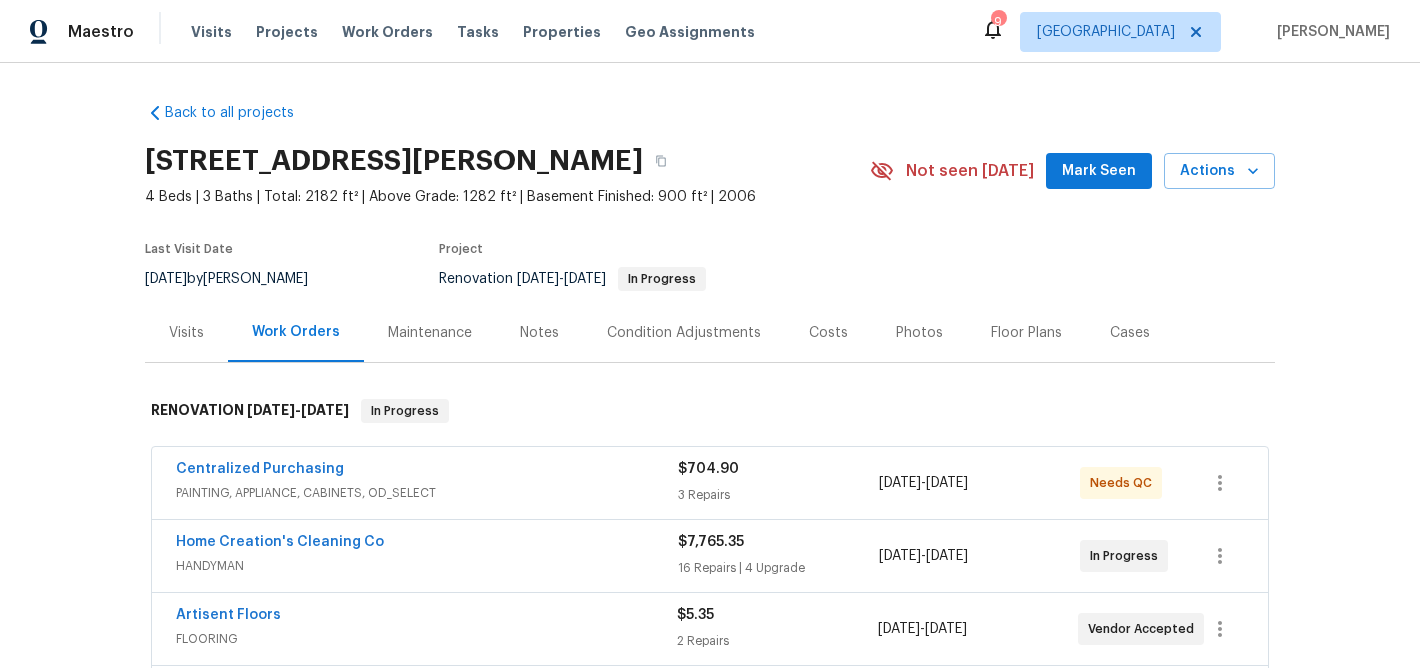 click on "Notes" at bounding box center [539, 333] 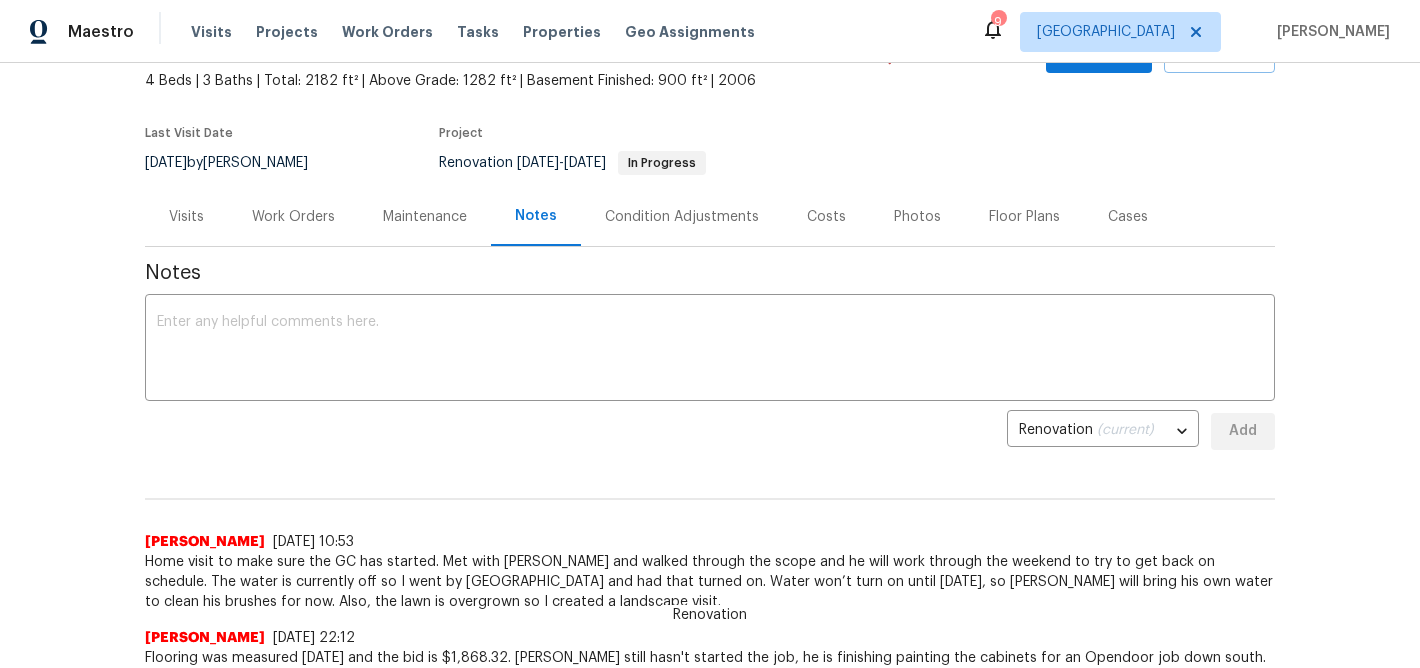 scroll, scrollTop: 0, scrollLeft: 0, axis: both 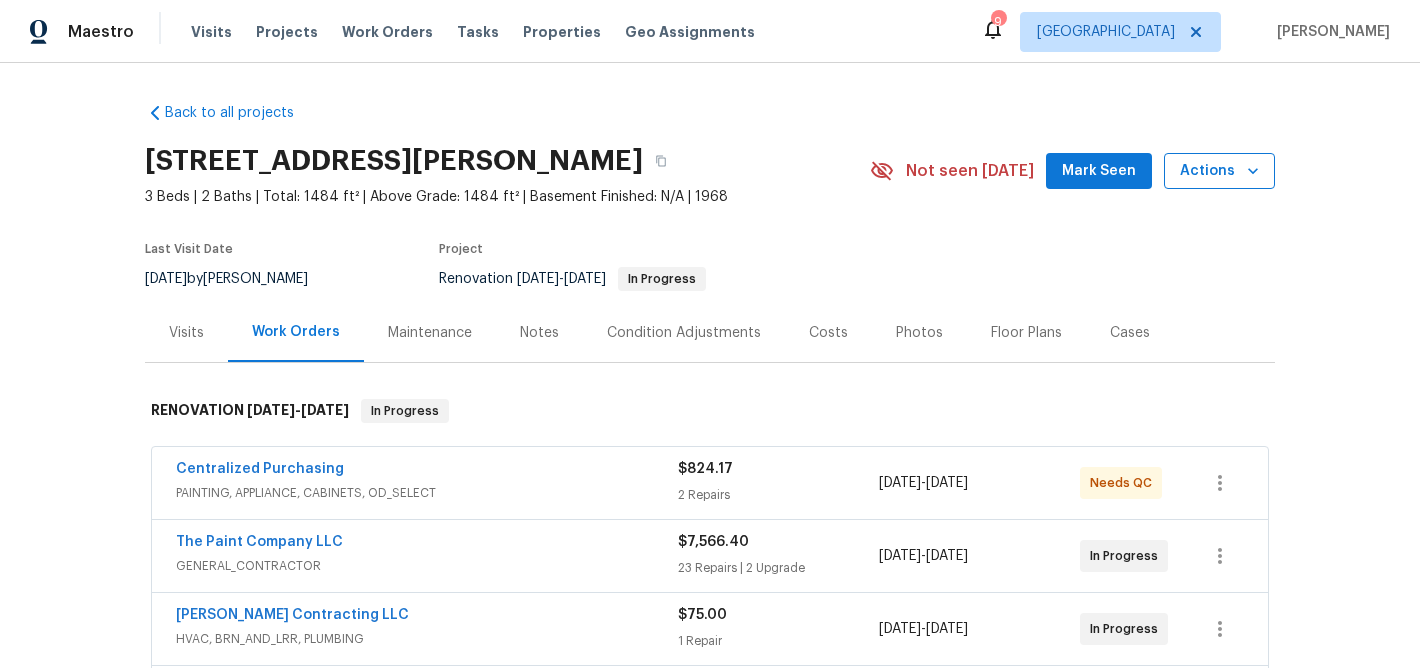 click 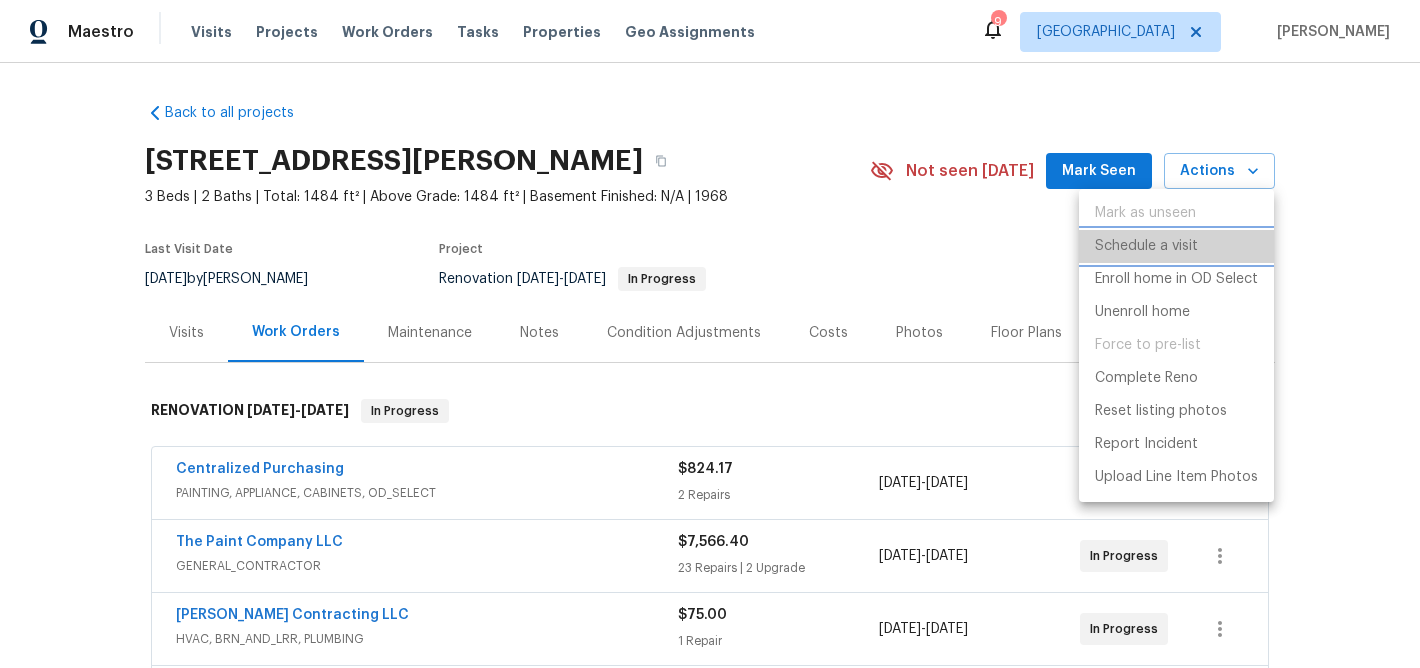 click on "Schedule a visit" at bounding box center [1146, 246] 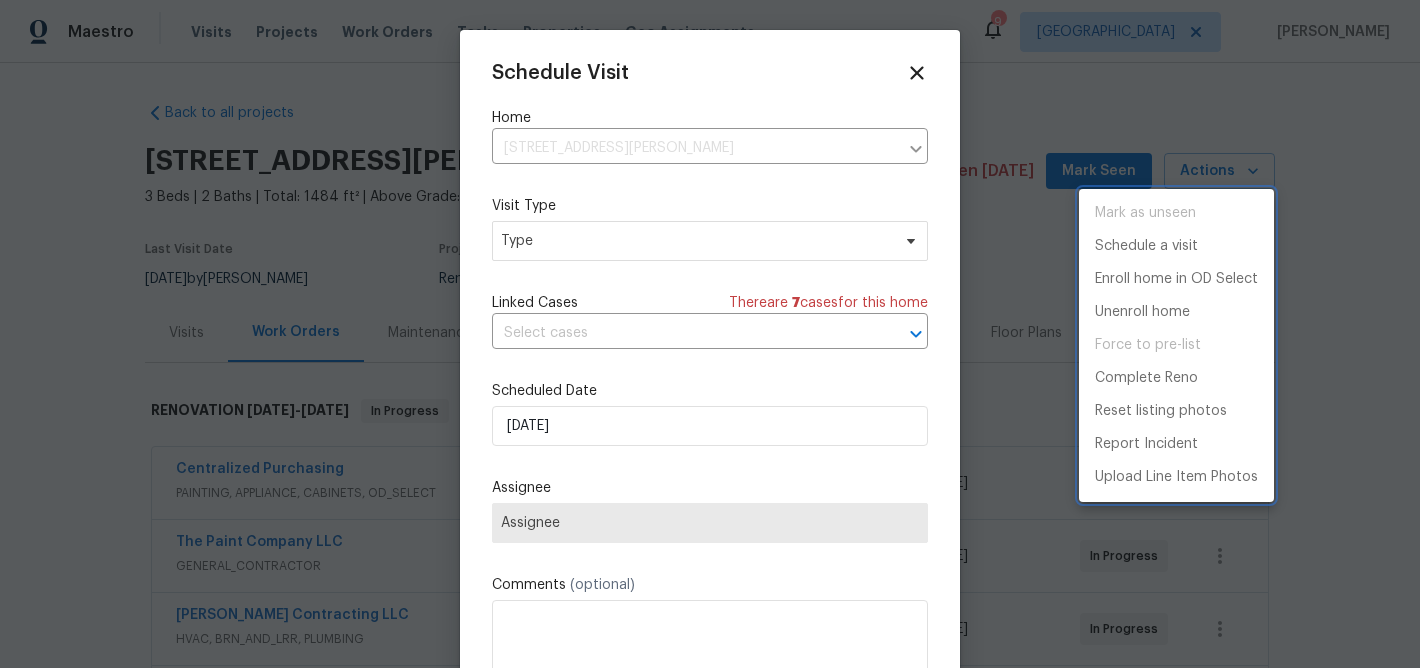 click at bounding box center (710, 334) 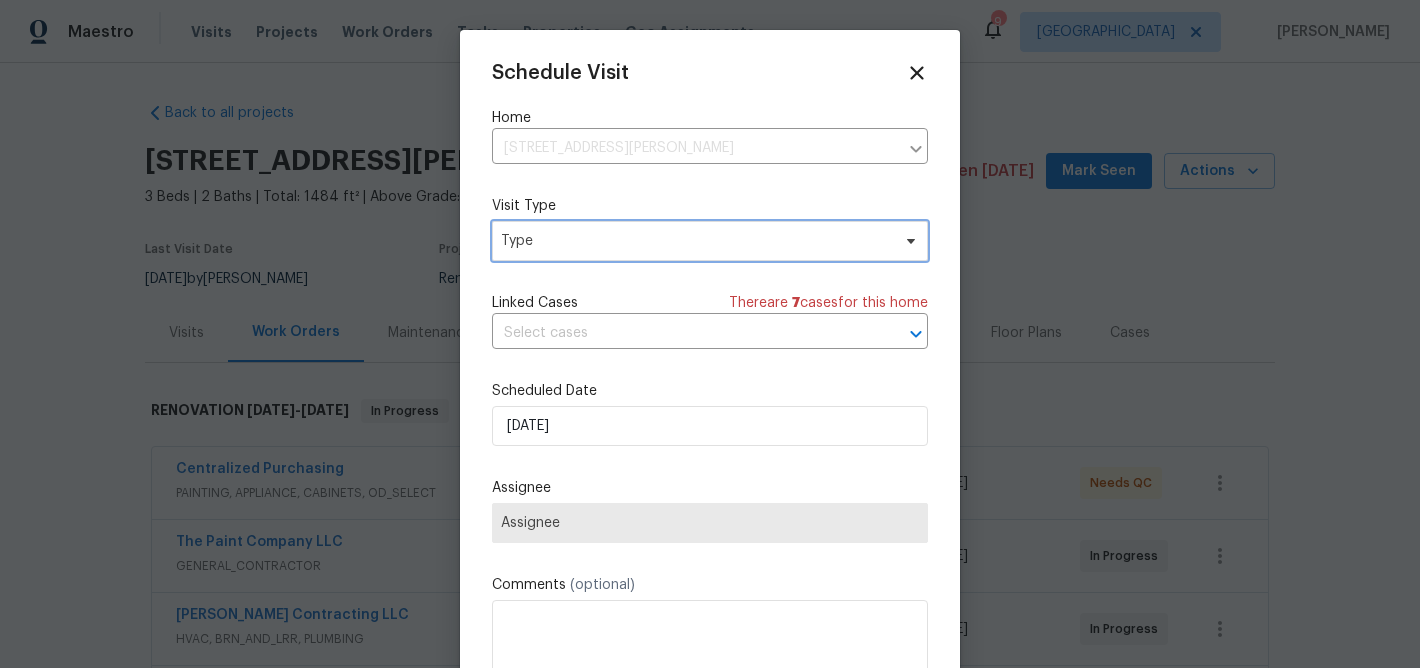 click on "Type" at bounding box center [695, 241] 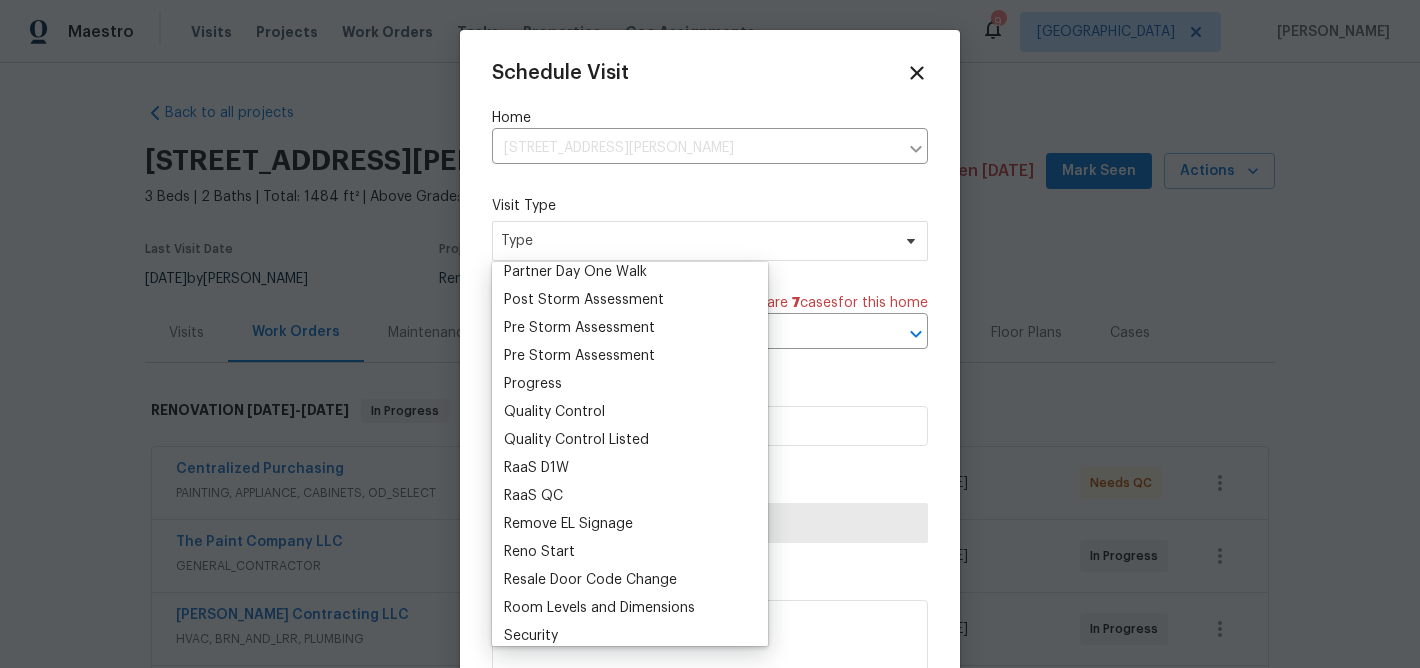 scroll, scrollTop: 1246, scrollLeft: 0, axis: vertical 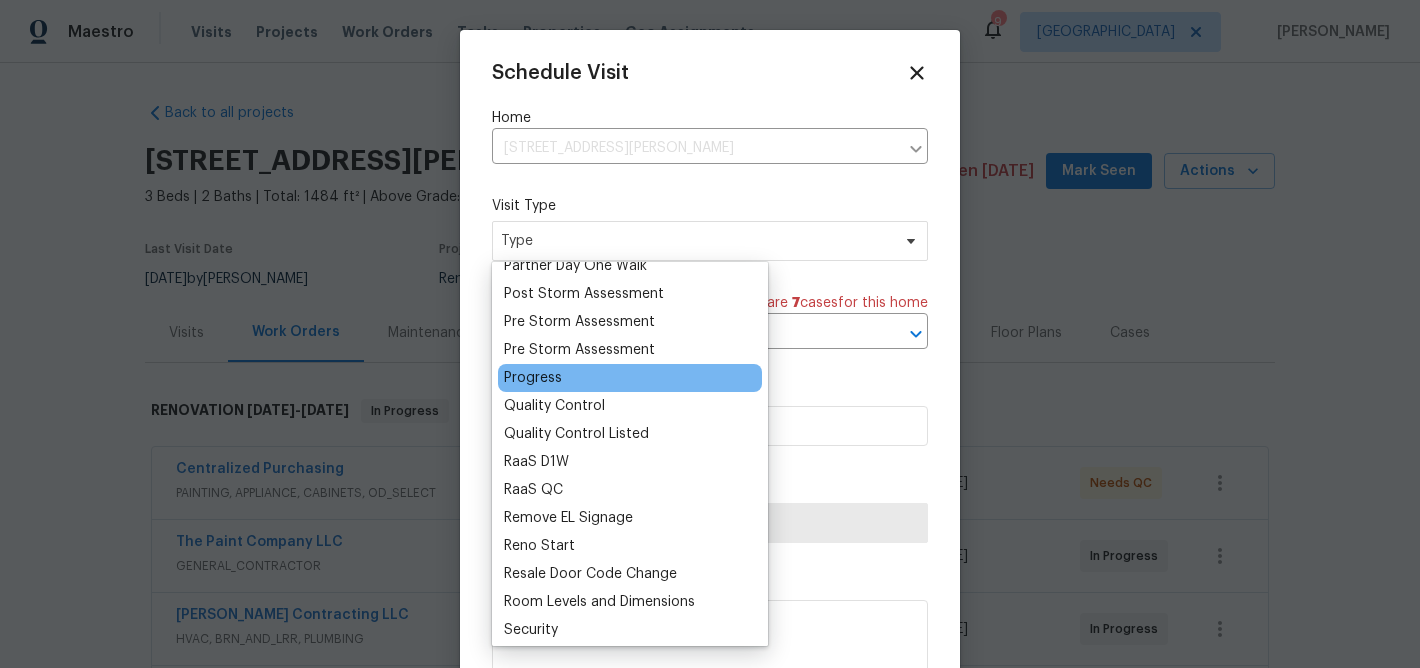 click on "Progress" at bounding box center [630, 378] 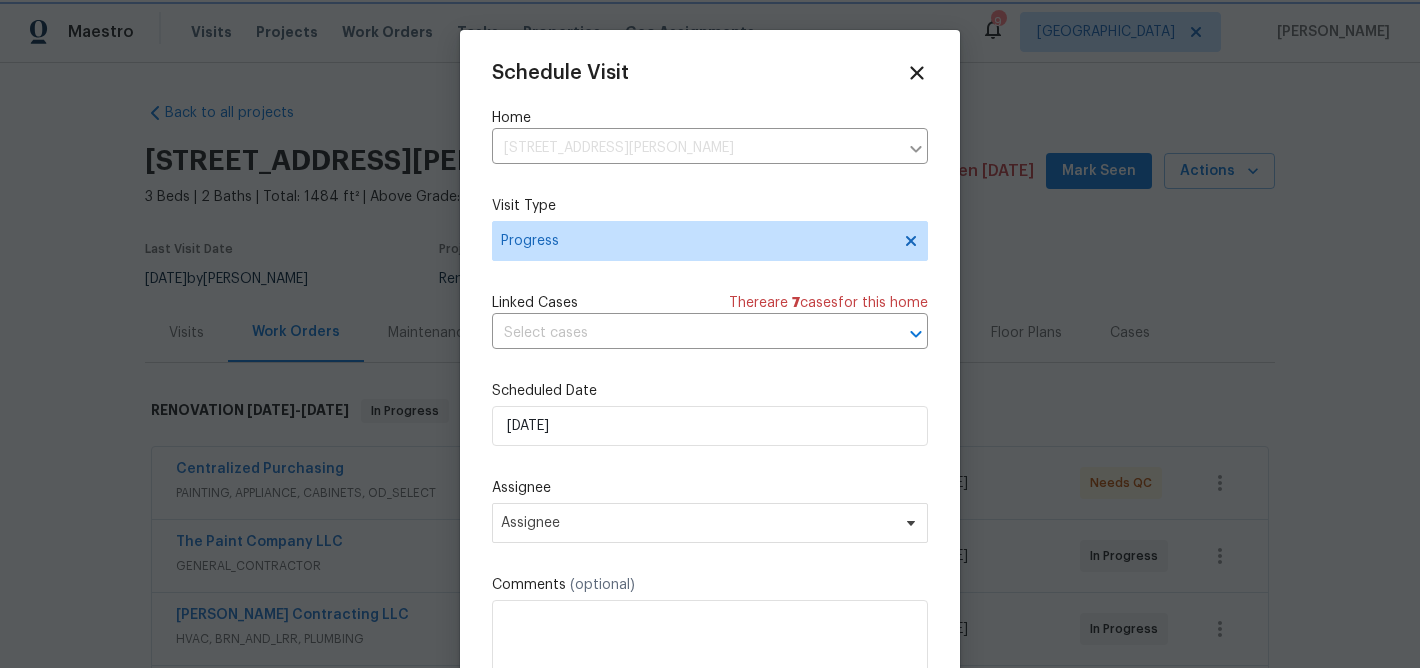 scroll, scrollTop: 36, scrollLeft: 0, axis: vertical 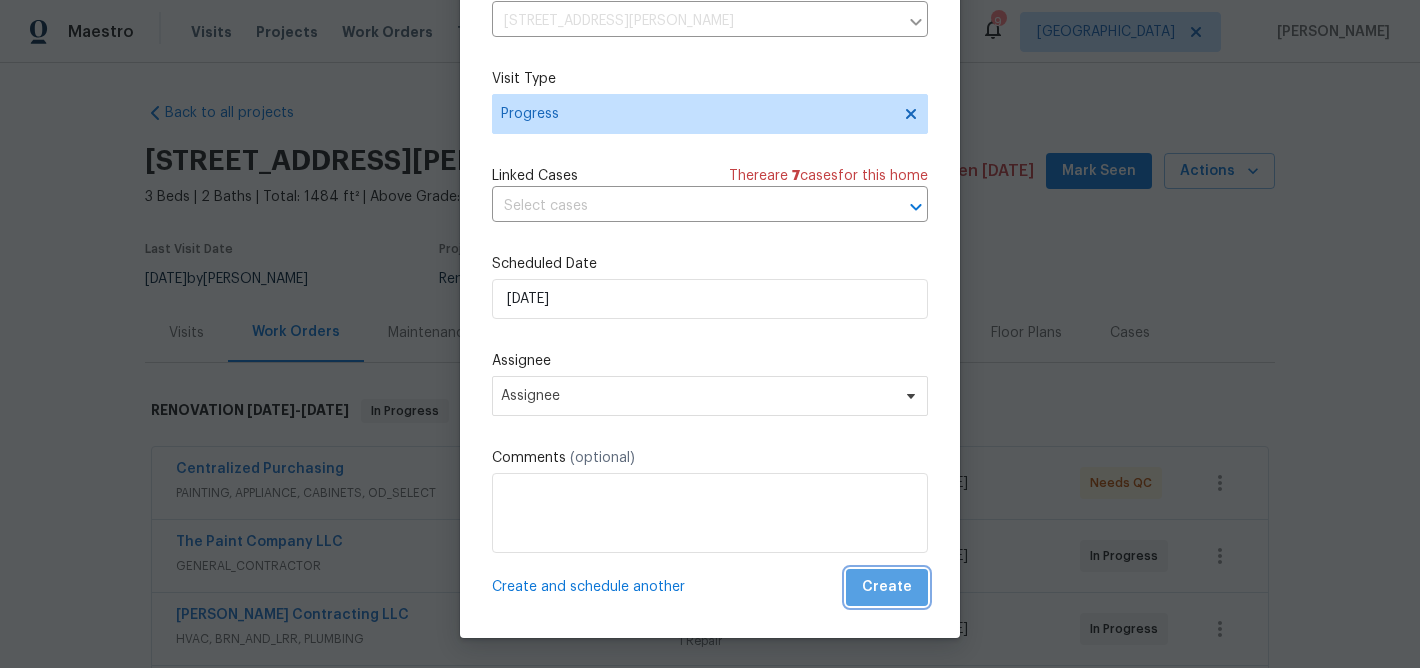 click on "Create" at bounding box center (887, 587) 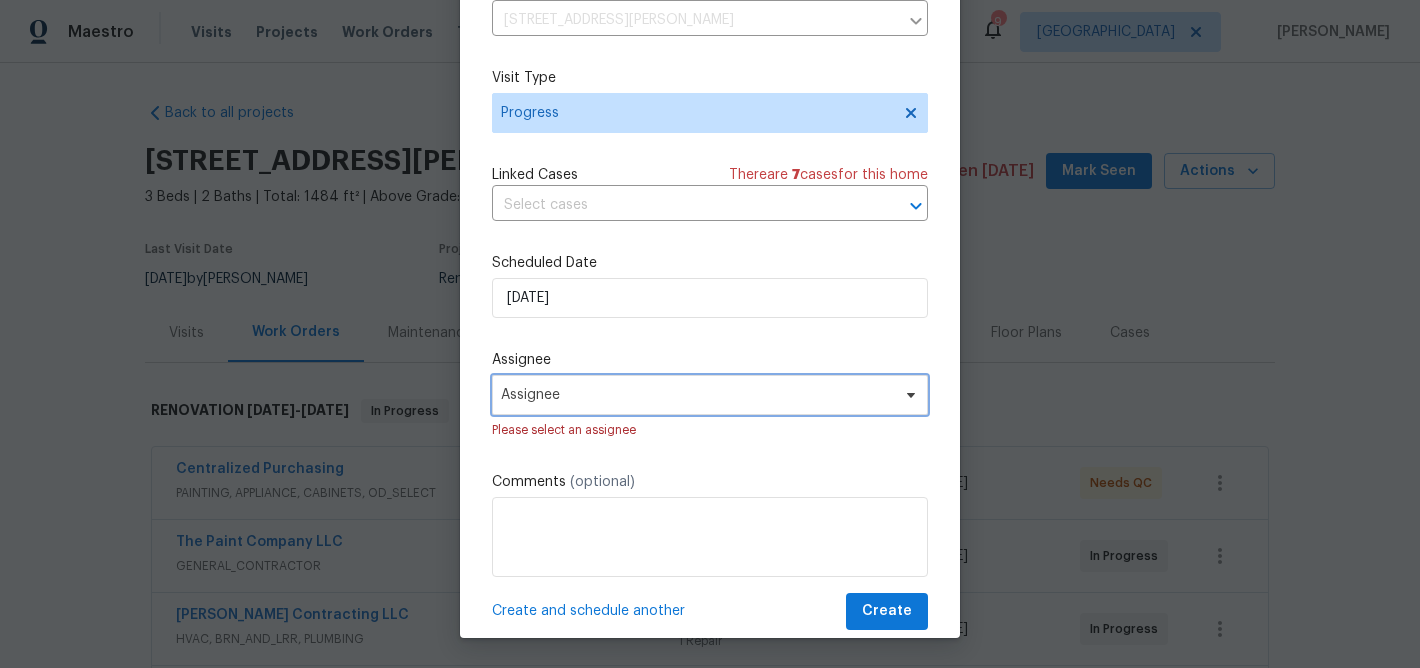 click on "Assignee" at bounding box center [697, 395] 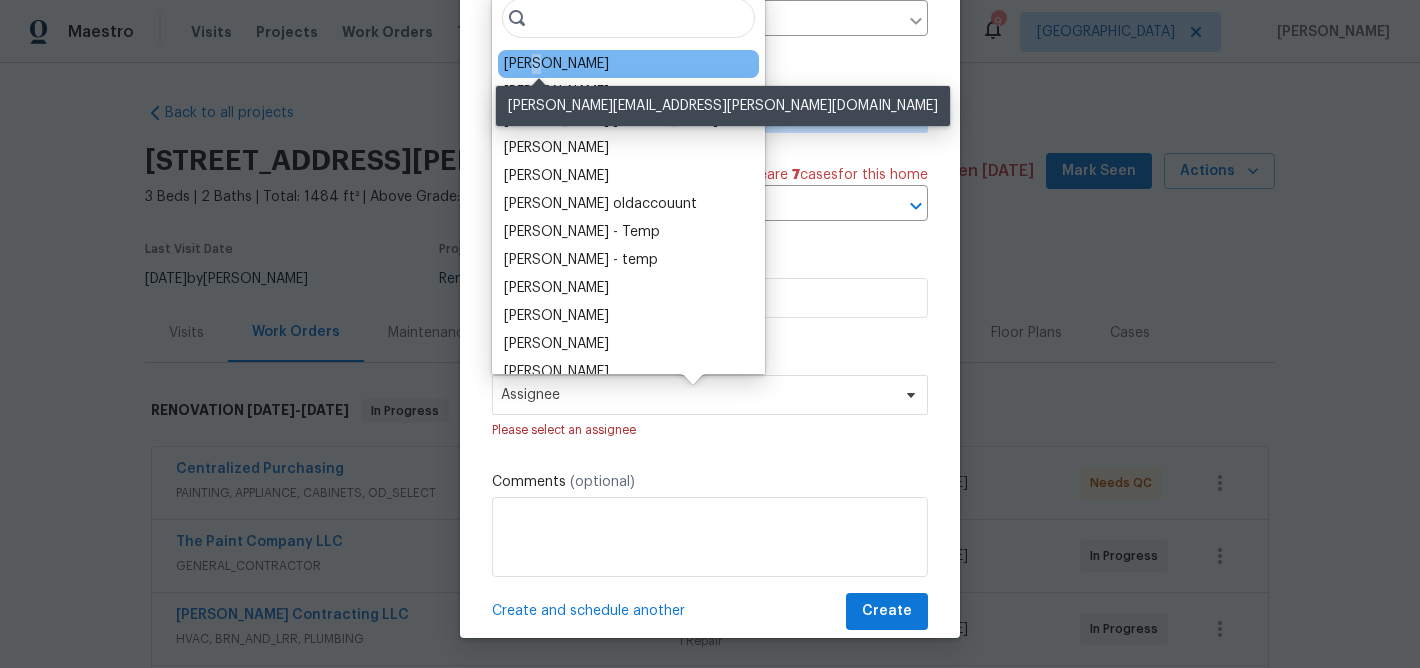 click on "[PERSON_NAME]" at bounding box center (556, 64) 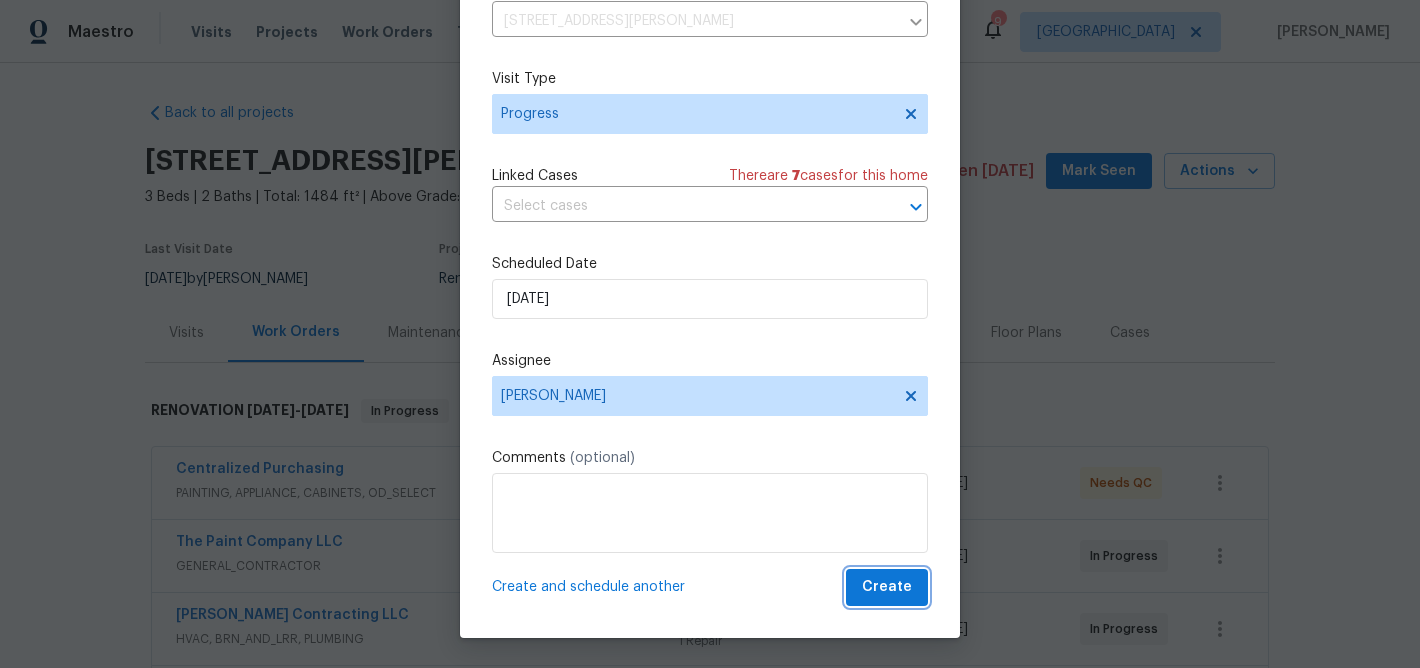 click on "Create" at bounding box center (887, 587) 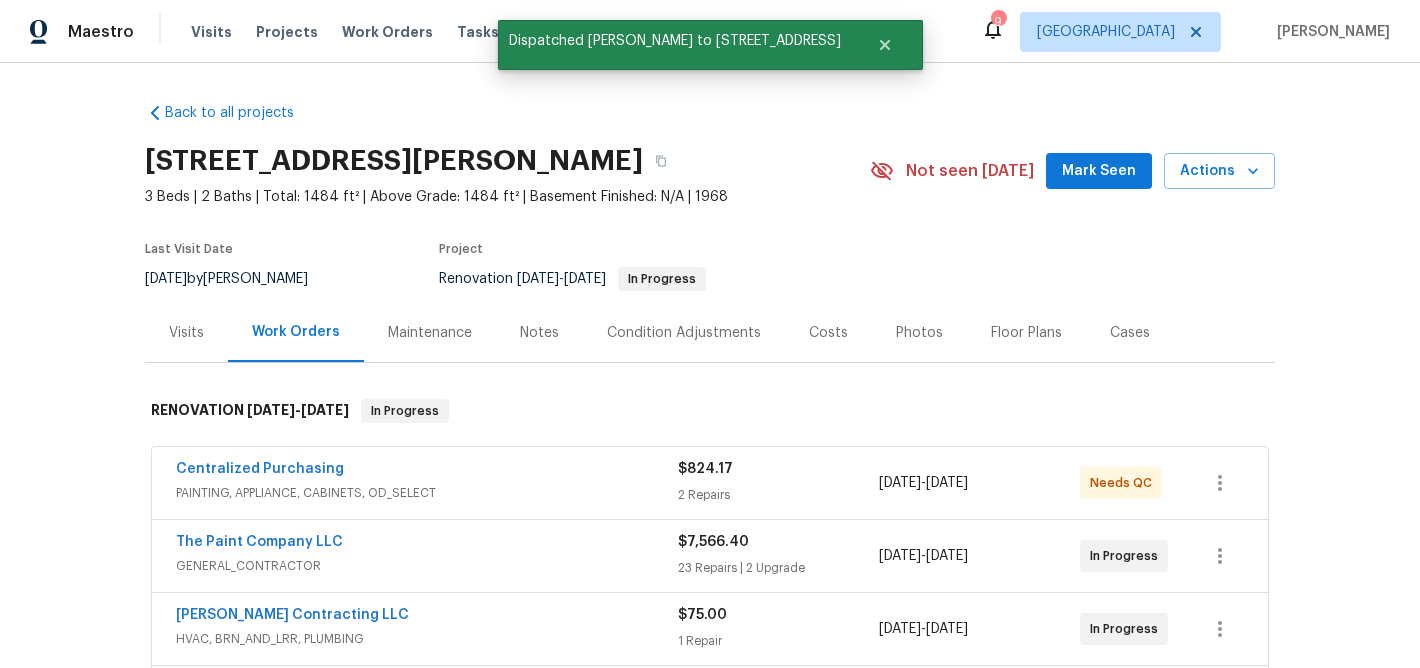 scroll, scrollTop: 0, scrollLeft: 0, axis: both 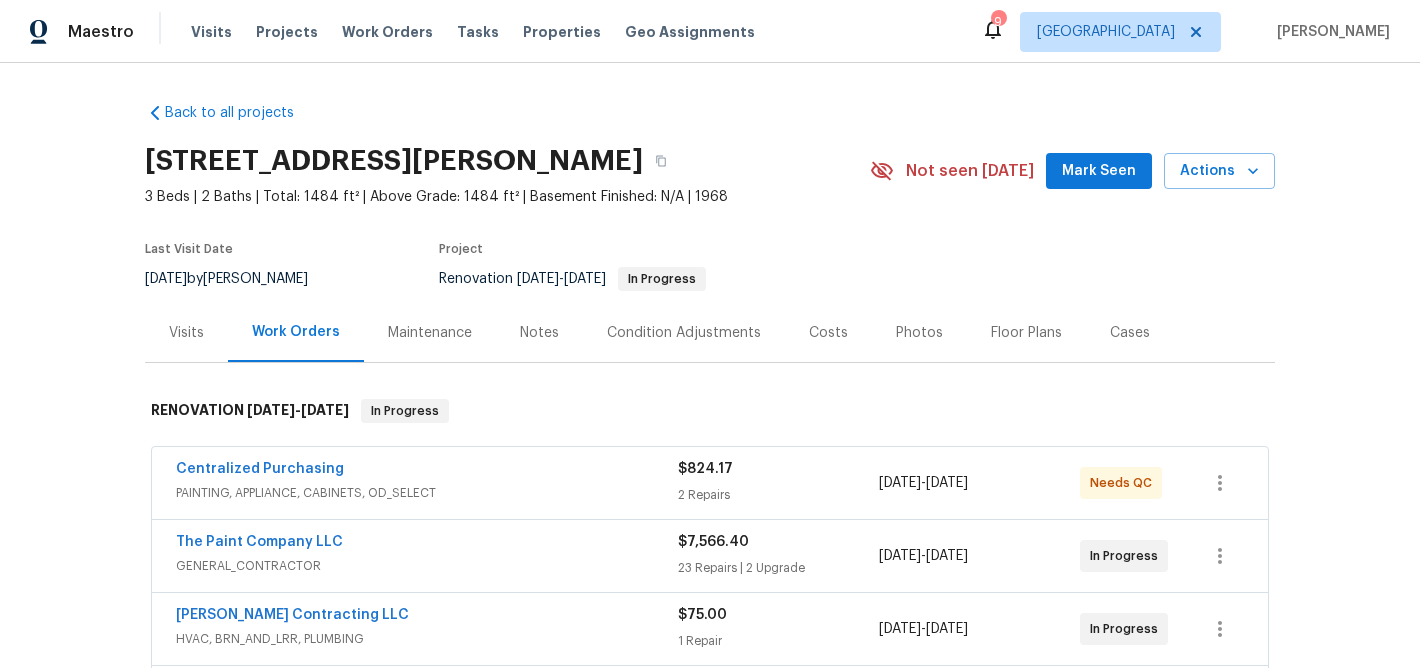 click on "Notes" at bounding box center (539, 333) 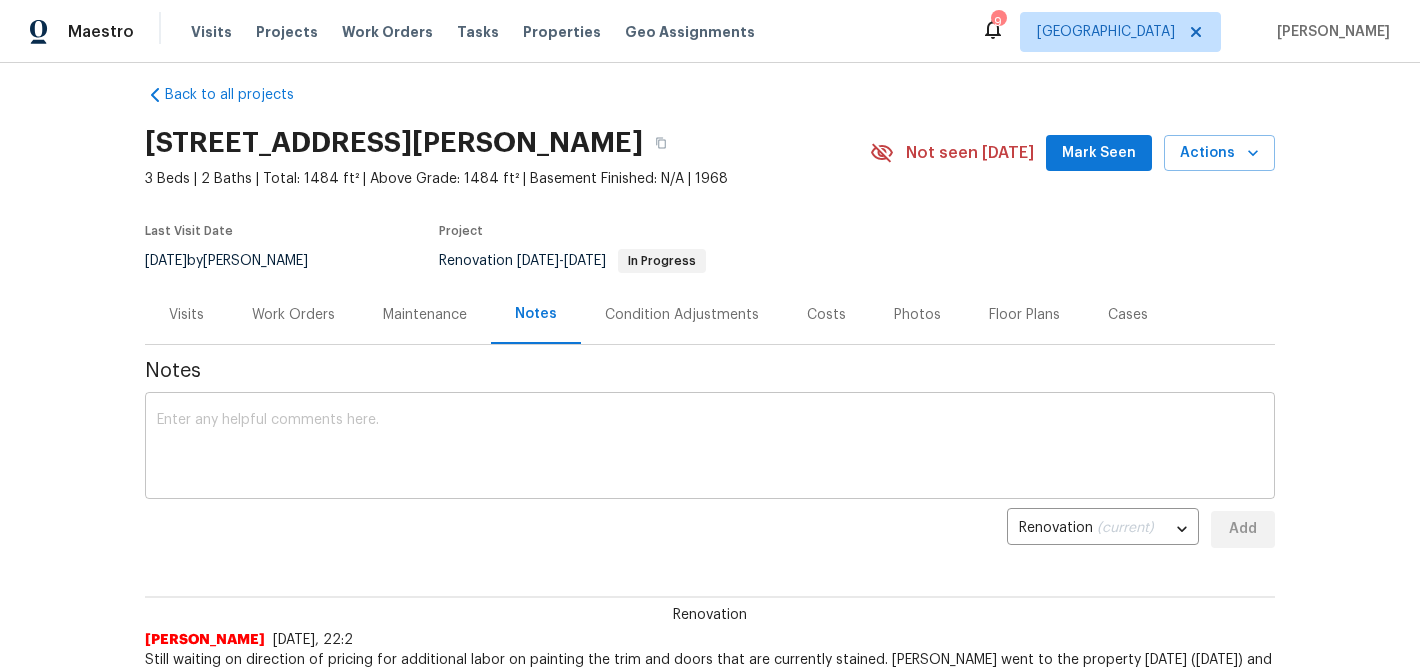scroll, scrollTop: 0, scrollLeft: 0, axis: both 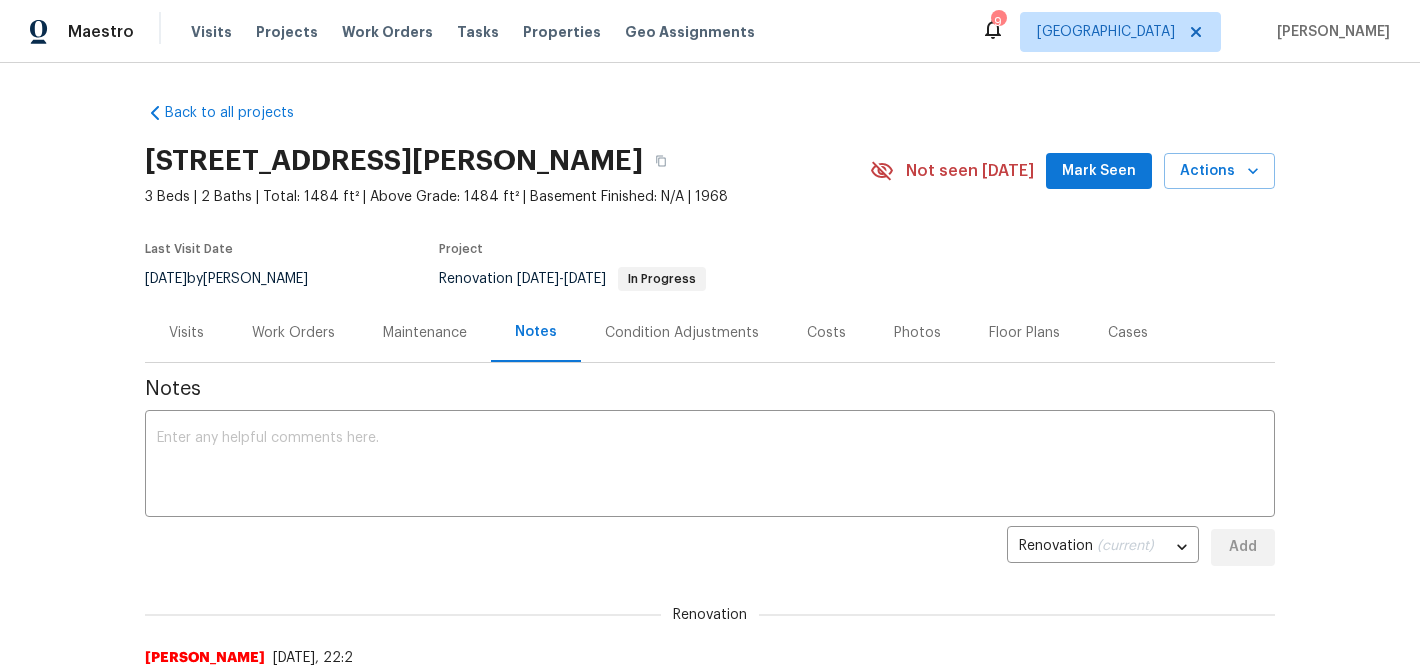 click on "Work Orders" at bounding box center (293, 333) 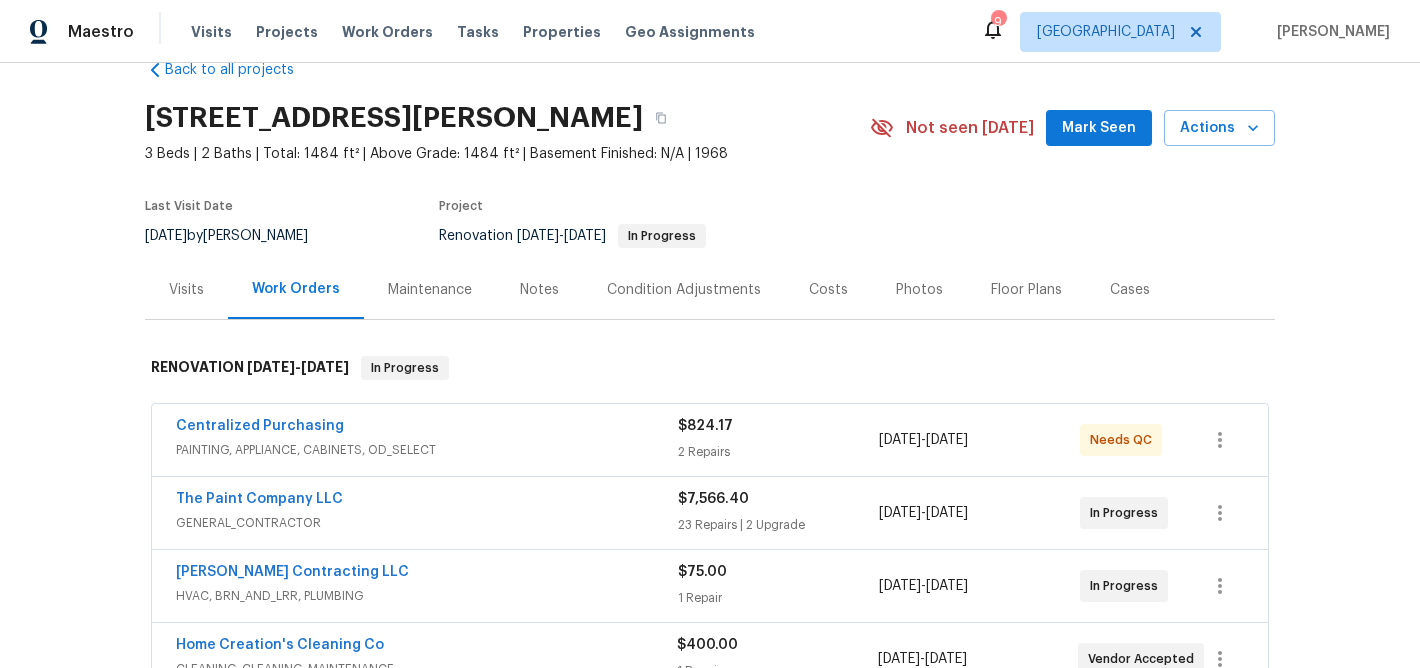 scroll, scrollTop: 44, scrollLeft: 0, axis: vertical 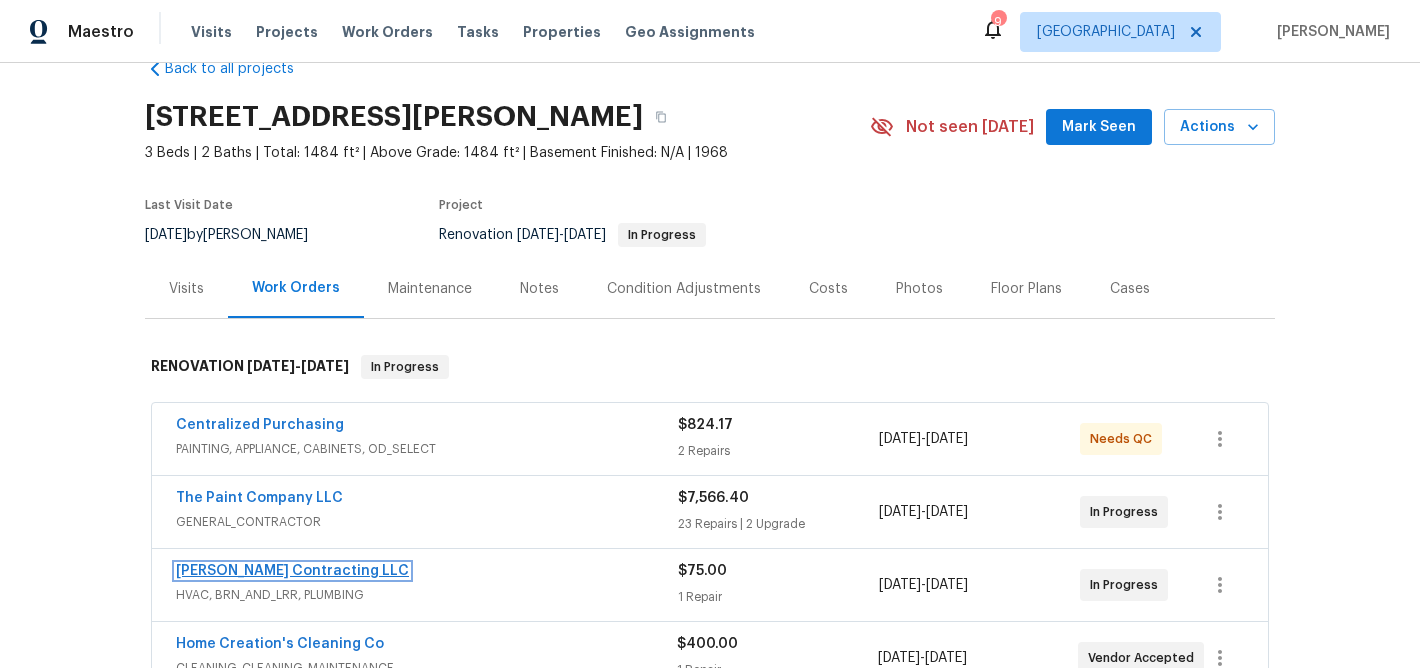 click on "[PERSON_NAME] Contracting LLC" at bounding box center [292, 571] 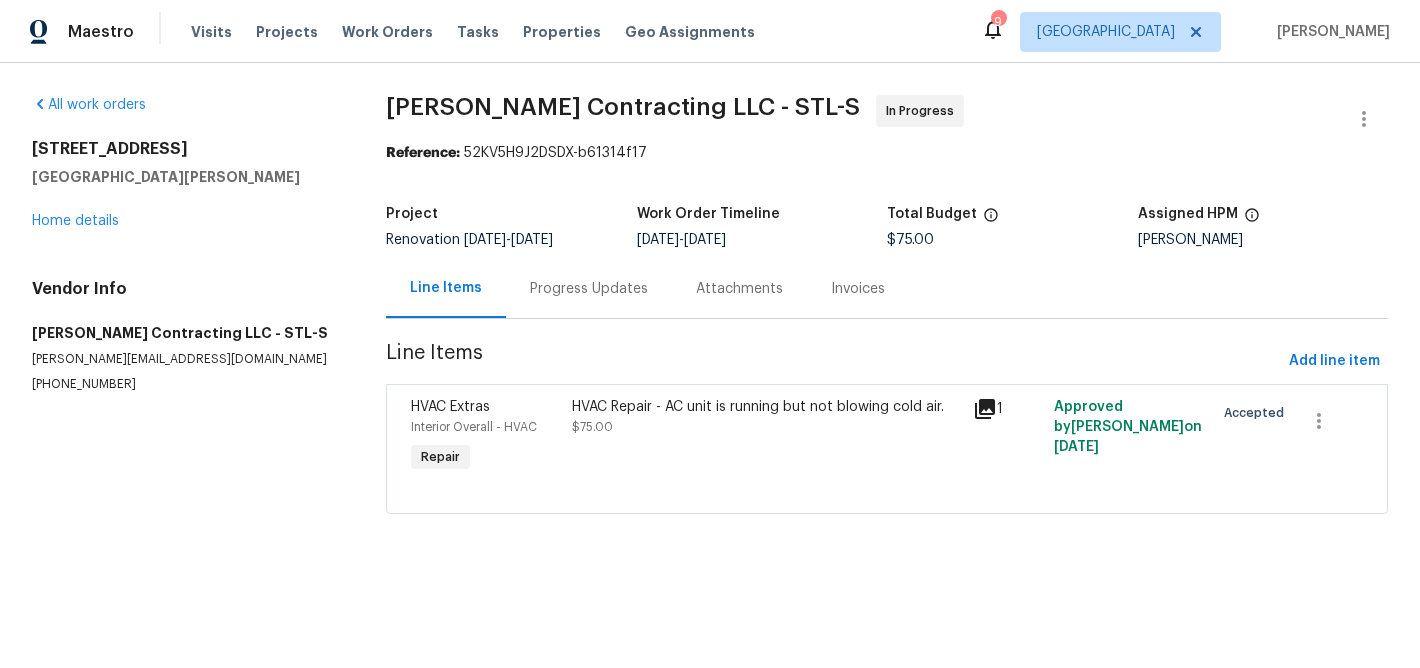 click on "Progress Updates" at bounding box center (589, 289) 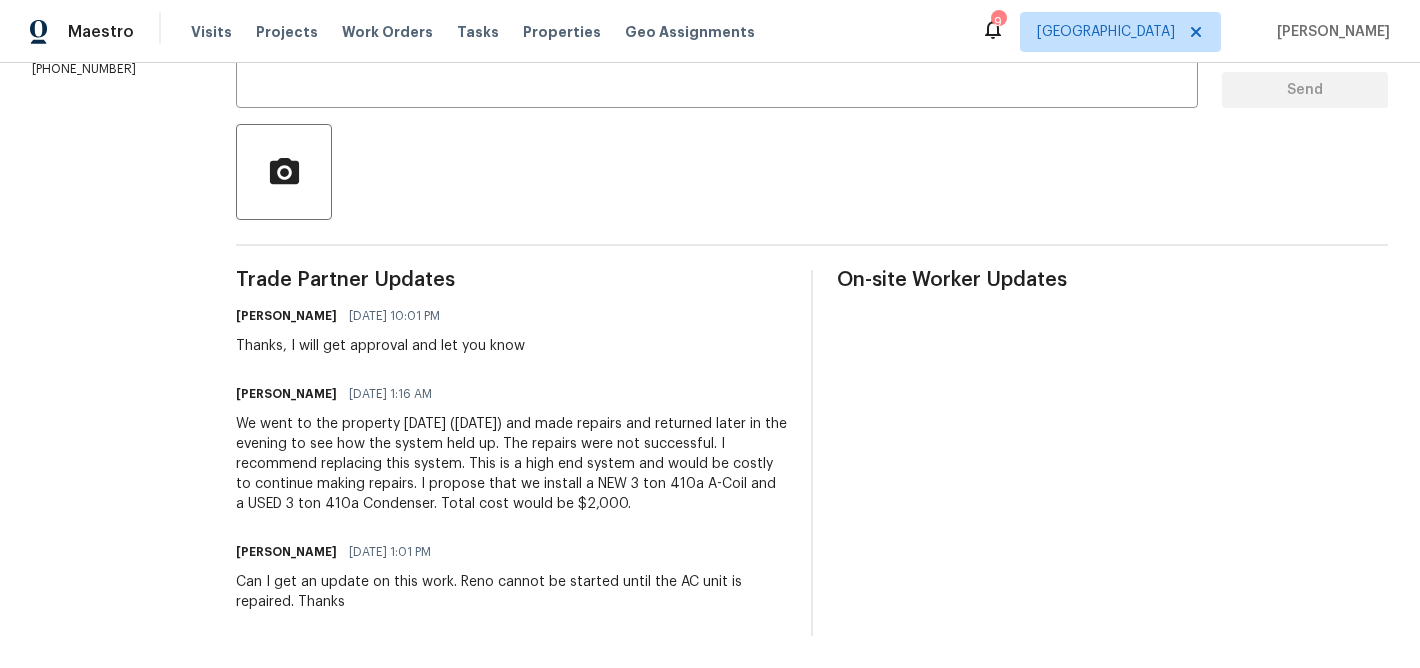 scroll, scrollTop: 0, scrollLeft: 0, axis: both 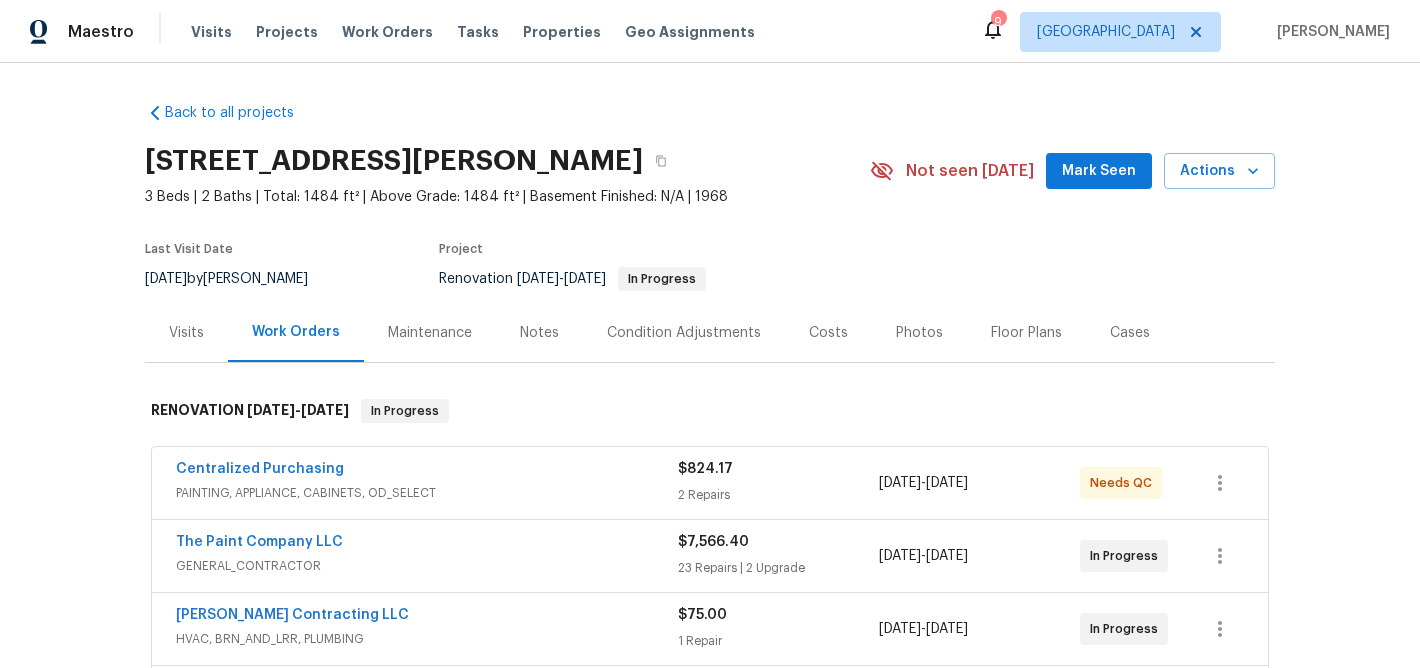 click on "Notes" at bounding box center [539, 333] 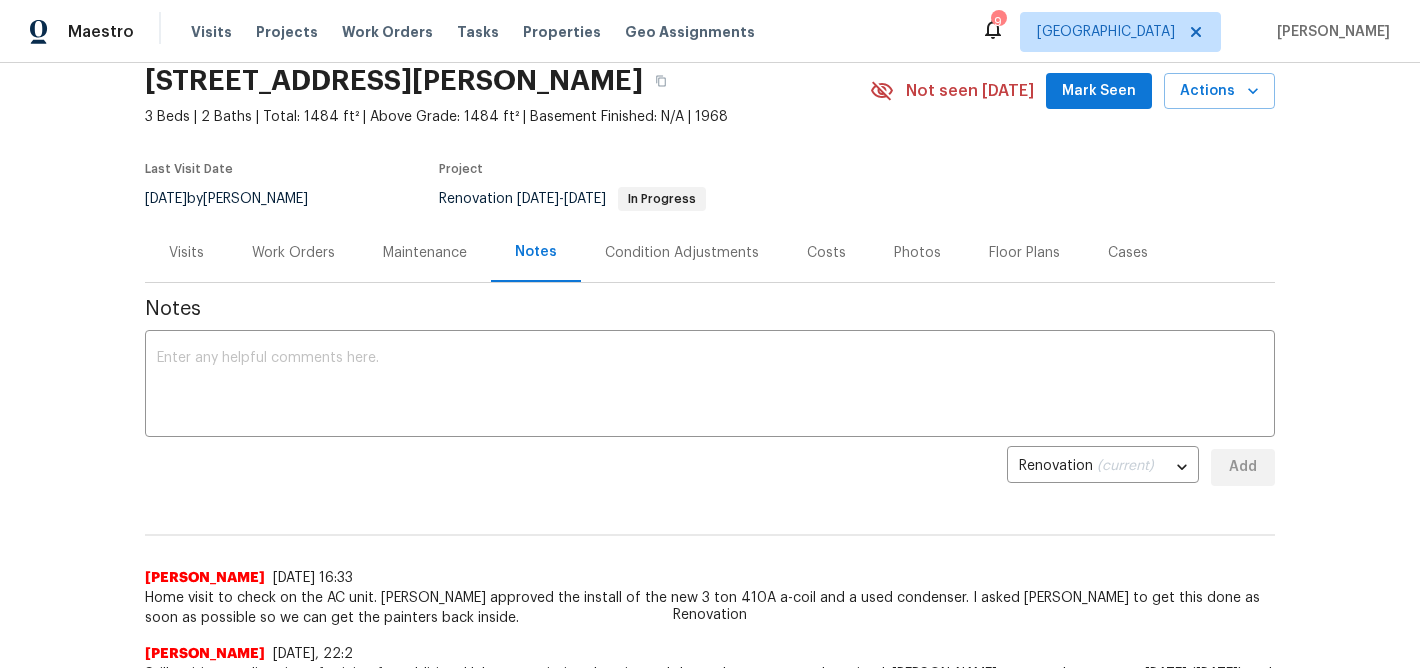 scroll, scrollTop: 0, scrollLeft: 0, axis: both 